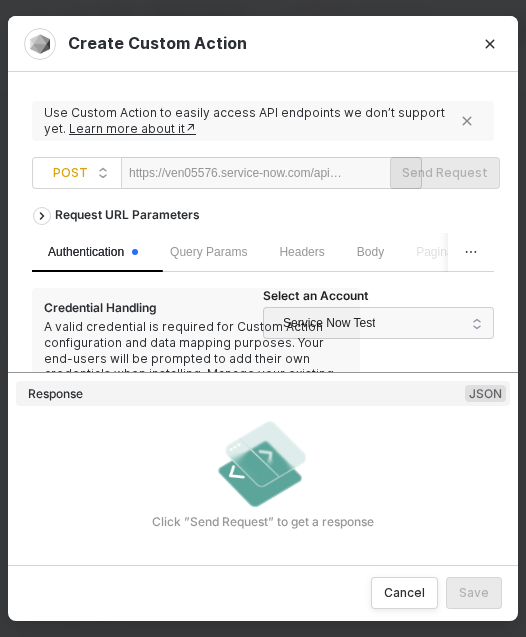 scroll, scrollTop: 0, scrollLeft: 0, axis: both 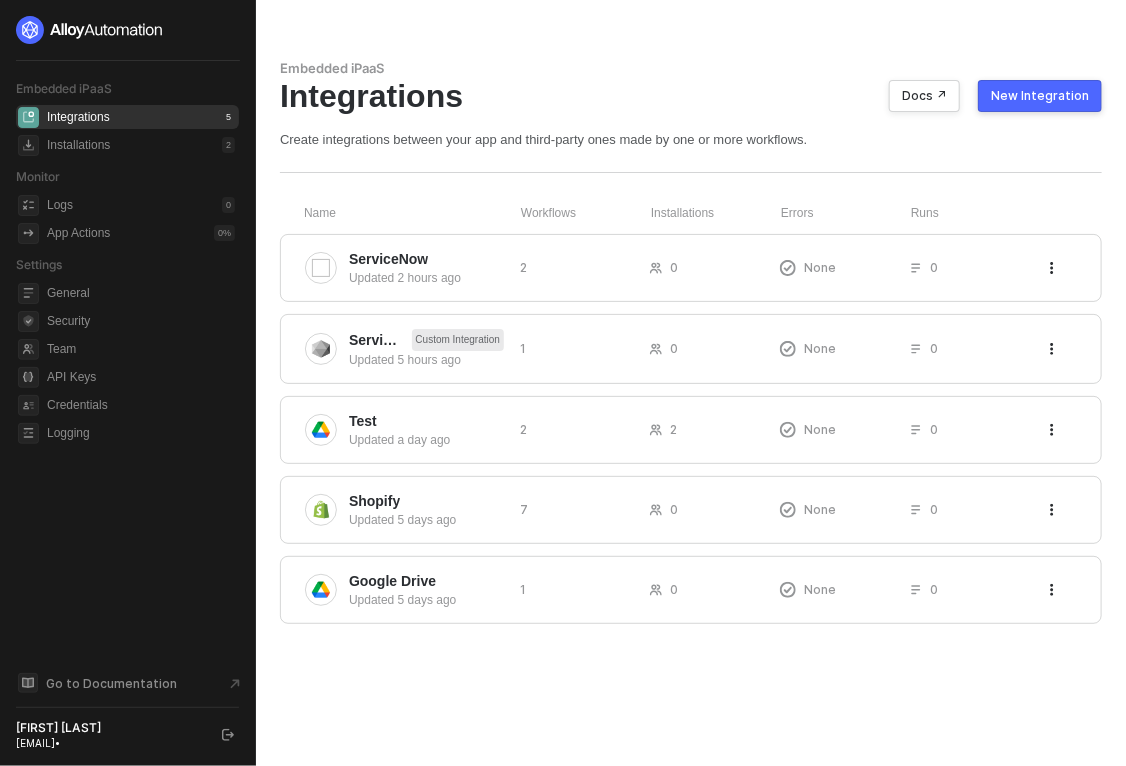 click on "New Integration" at bounding box center (1040, 96) 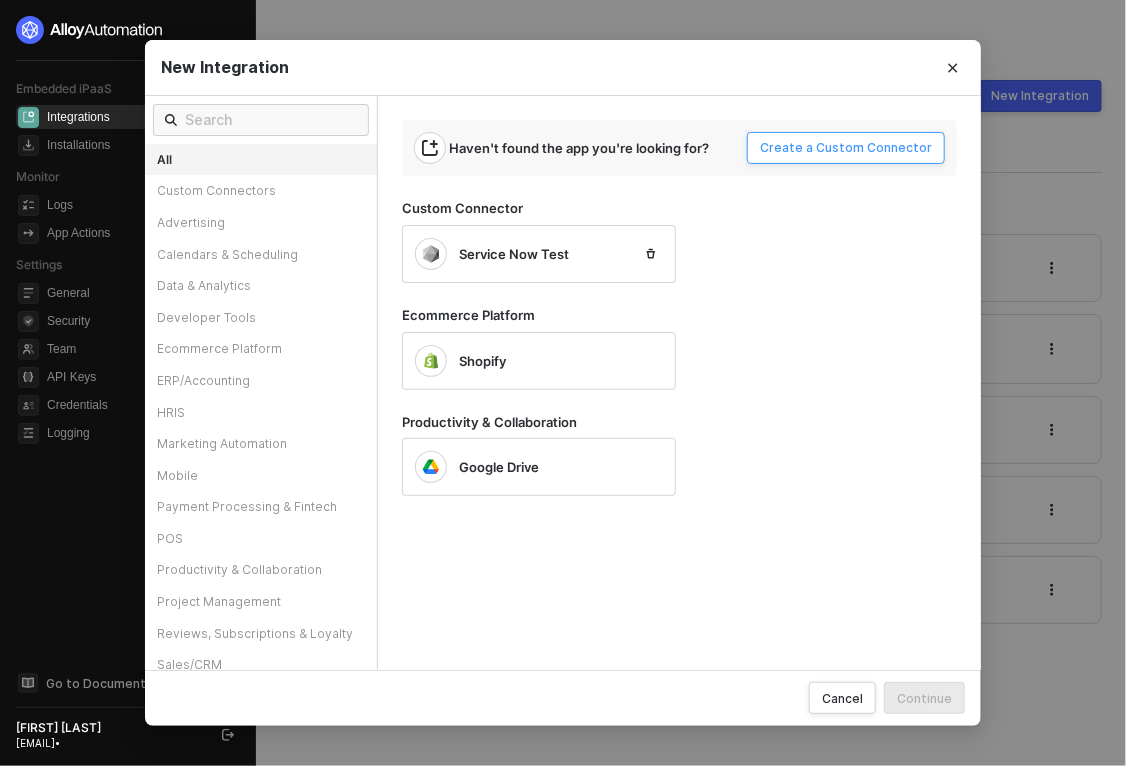 click on "Create a Custom Connector" at bounding box center (846, 148) 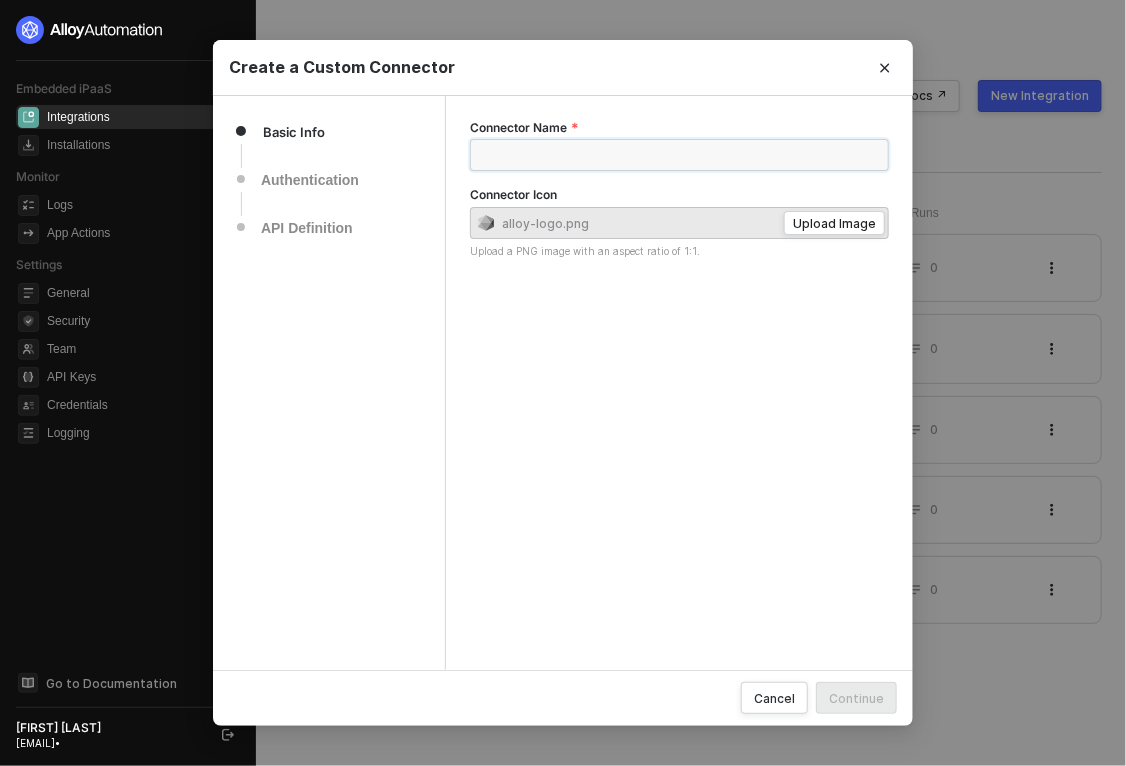 click on "Connector Name" at bounding box center (679, 155) 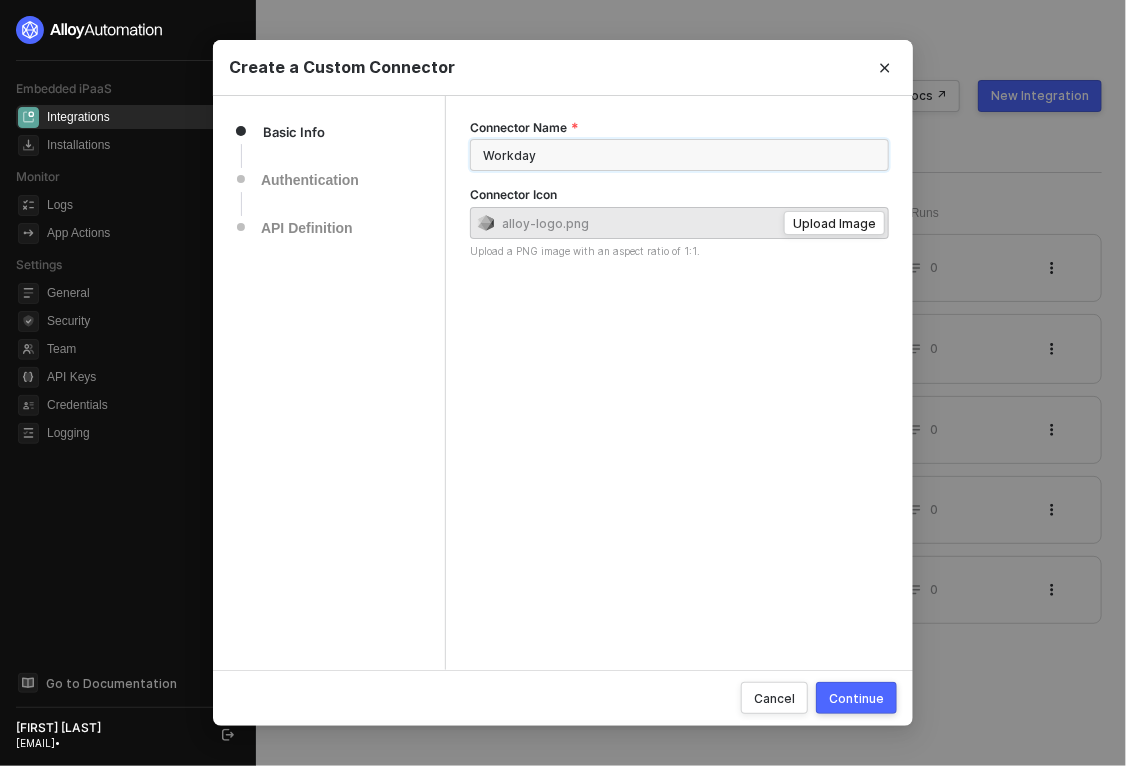 type on "Workday" 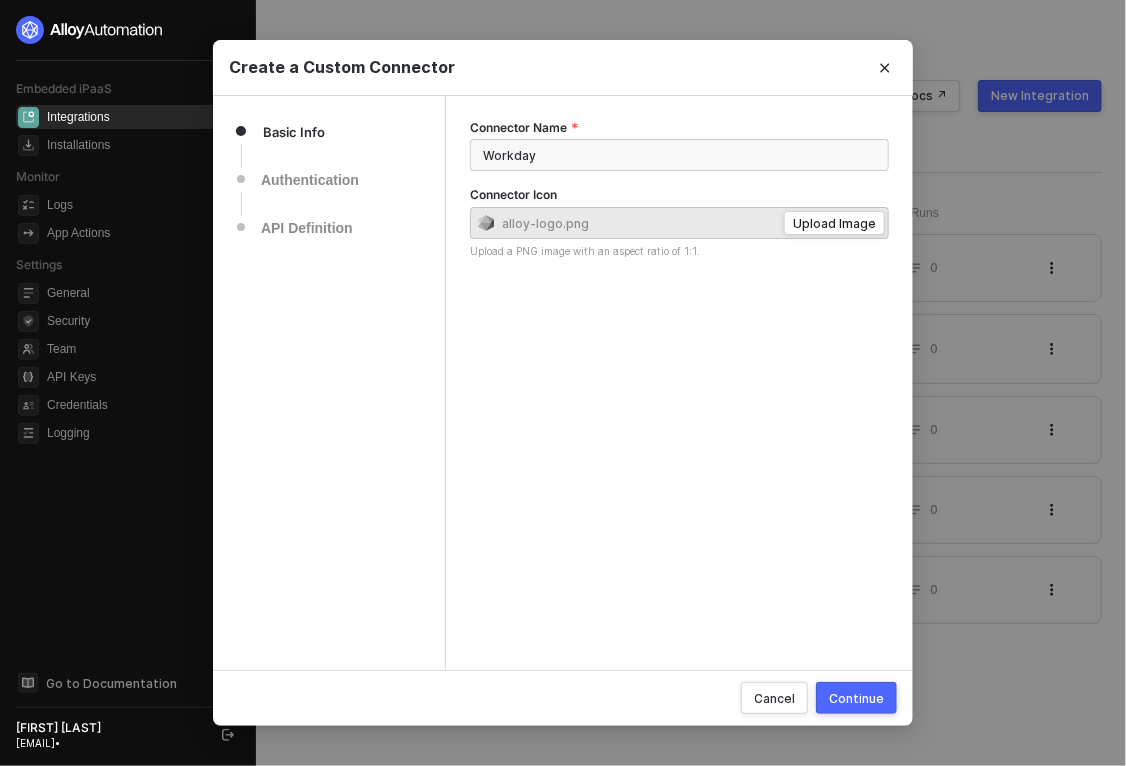 click on "Continue" at bounding box center (856, 698) 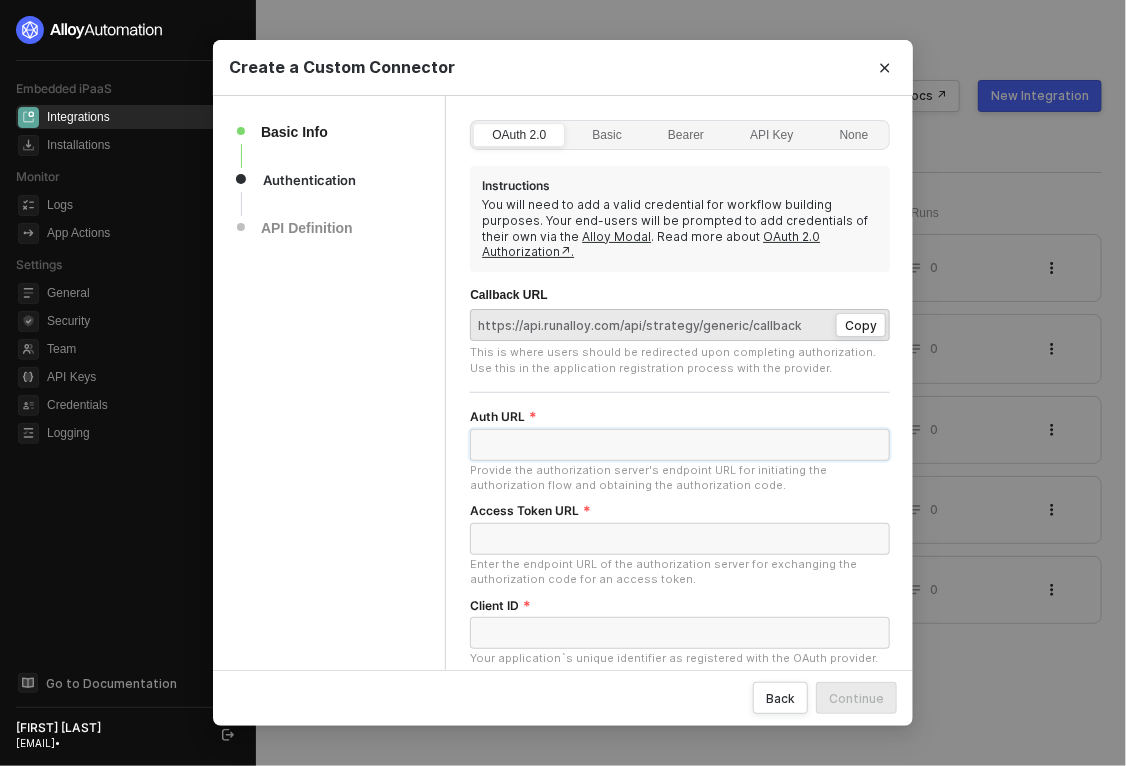 click on "Auth URL" at bounding box center [680, 445] 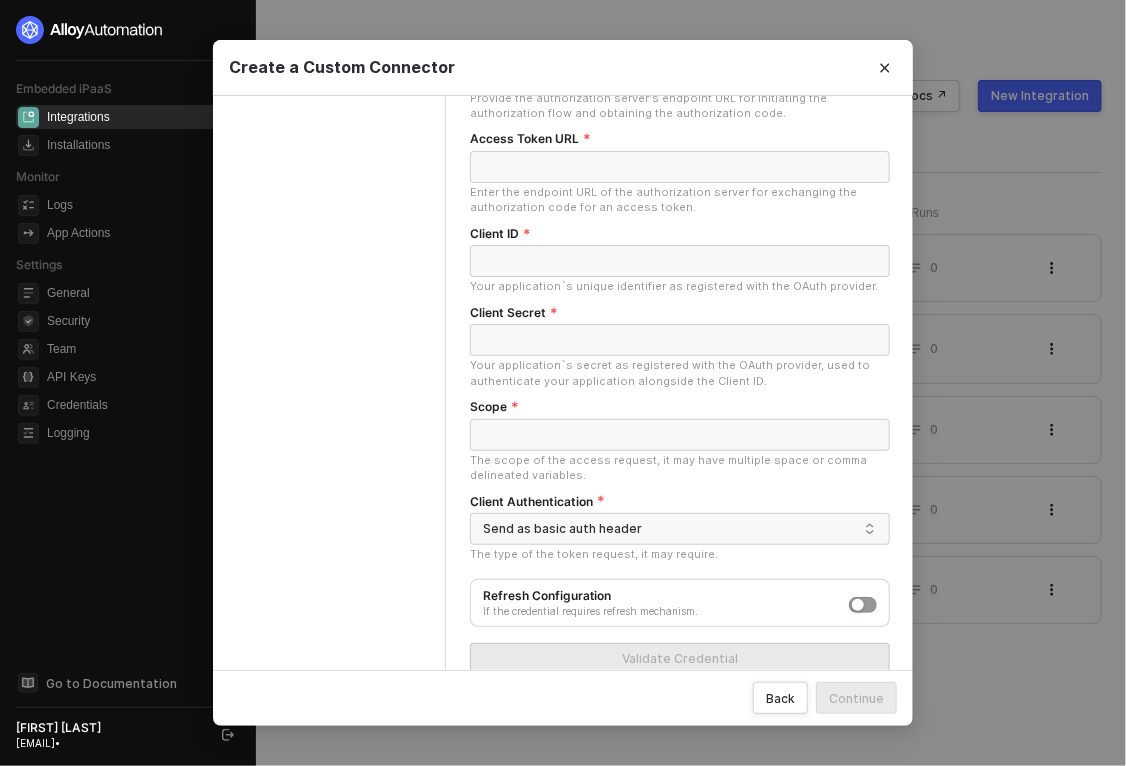 scroll, scrollTop: 384, scrollLeft: 0, axis: vertical 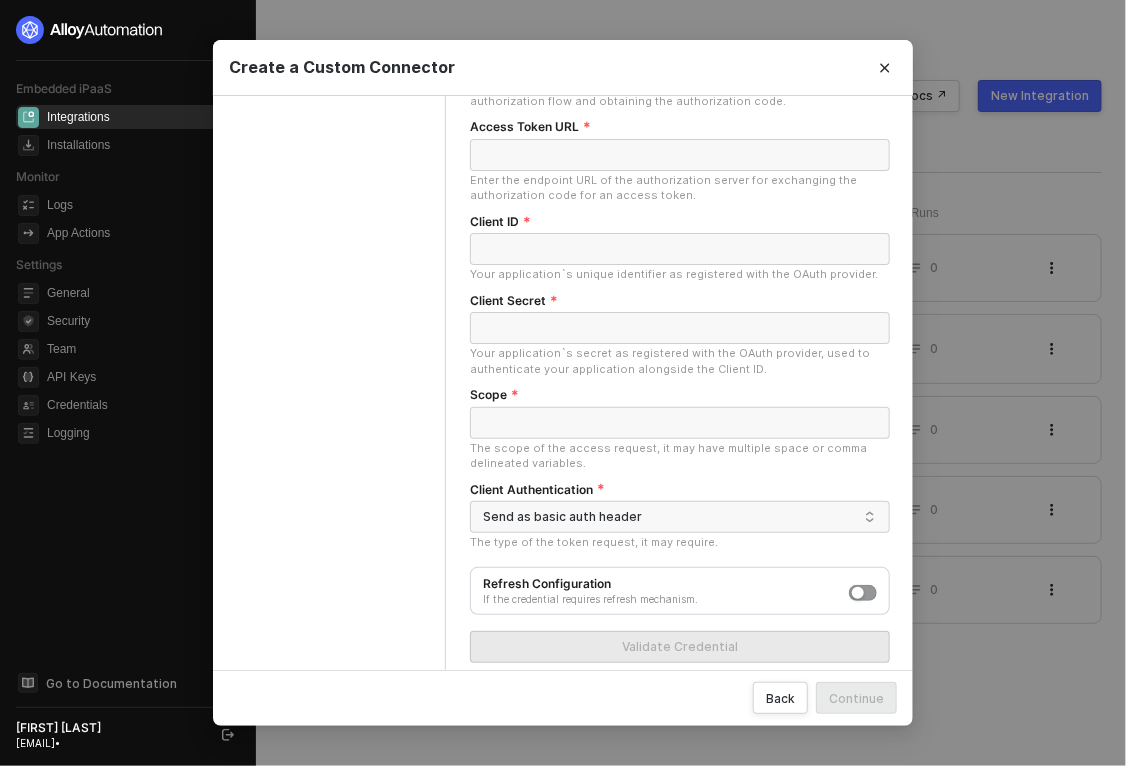 click on "Create a Custom Connector Basic Info Authentication API Definition OAuth 2.0 Basic Bearer API Key None Instructions You will need to add a valid credential for workflow building purposes. Your end-users will be prompted to add credentials of their own via the   Alloy Modal . Read more about   OAuth 2.0 Authorization↗. Callback URL Copy This is where users should be redirected upon completing authorization. Use this in the application registration process with the provider. Auth URL Provide the authorization server's endpoint URL for initiating the authorization flow and obtaining the authorization code. Access Token URL Enter the endpoint URL of the authorization server for exchanging the authorization code for an access token. Client ID Your application`s unique identifier as registered with the OAuth provider. Client Secret Your application`s secret as registered with the OAuth provider, used to authenticate your application alongside the Client ID. Scope Client Authentication Send as basic auth header On" at bounding box center (563, 383) 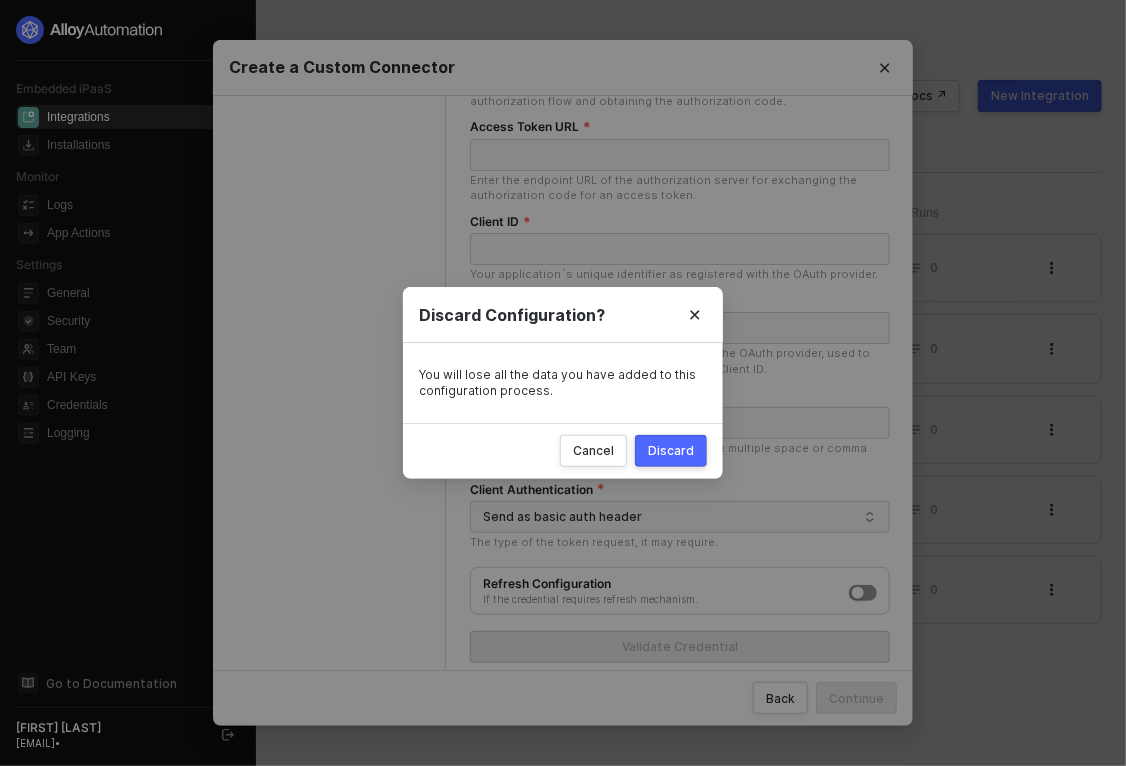 click on "Discard" at bounding box center [671, 450] 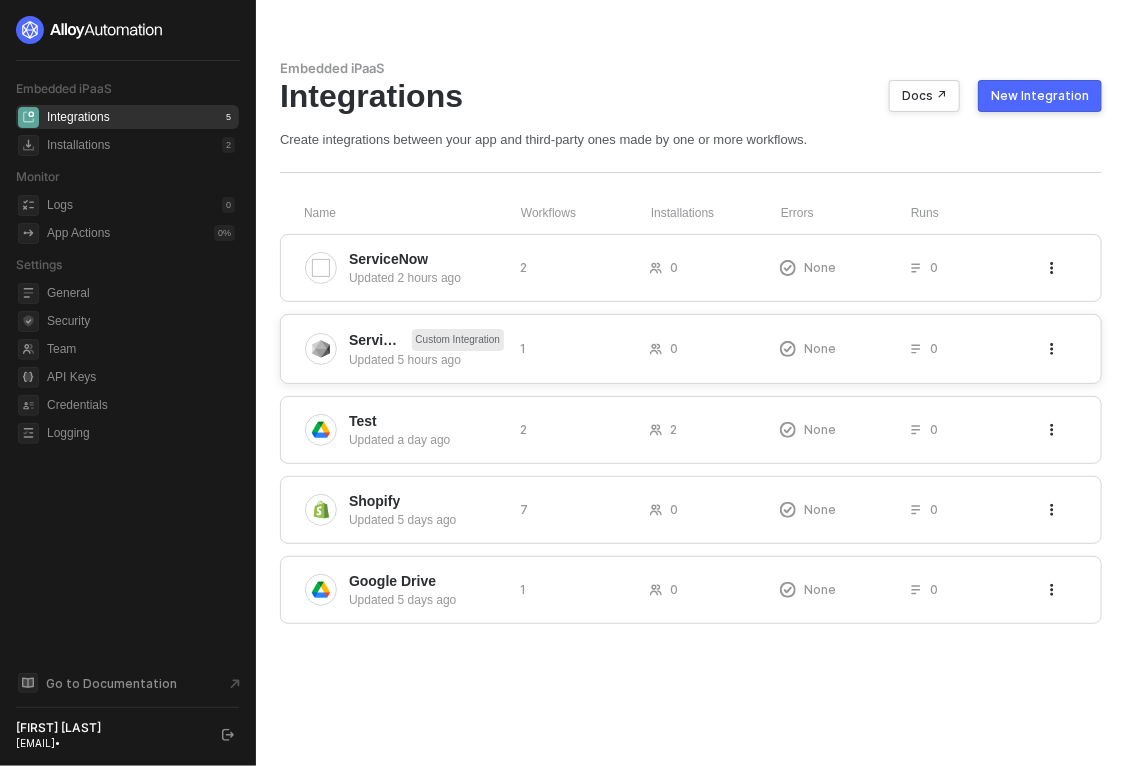 click on "1" at bounding box center [585, 348] 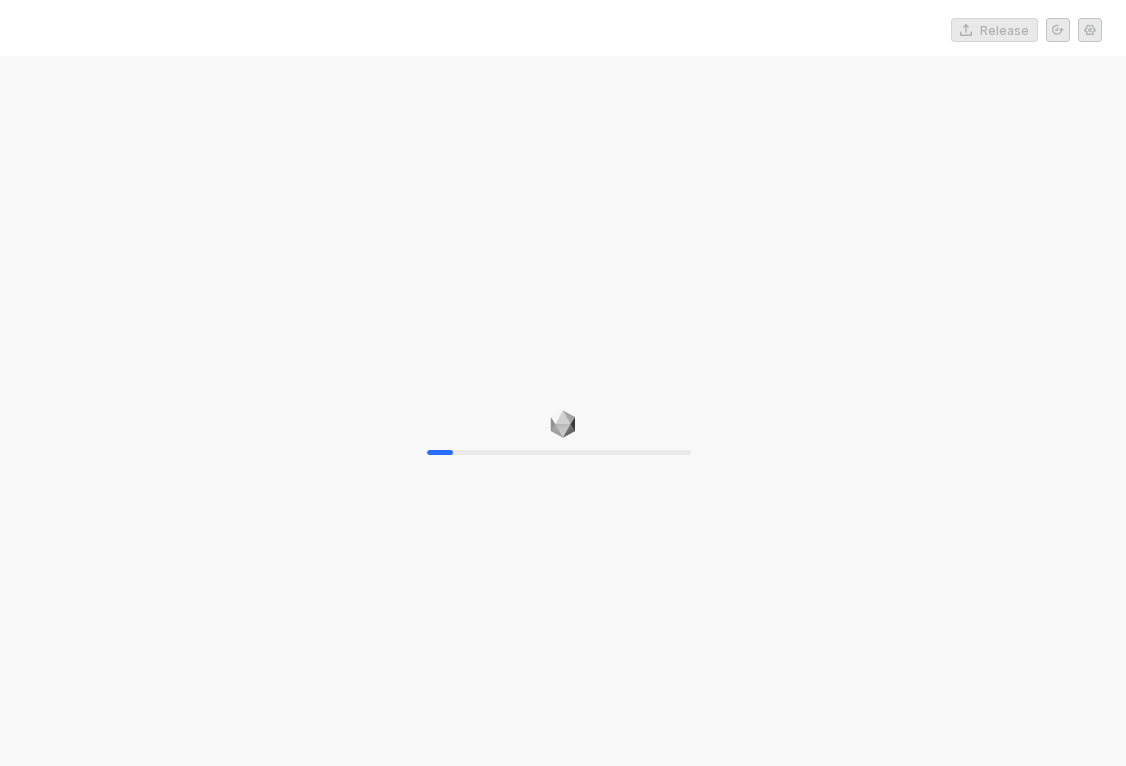 scroll, scrollTop: 0, scrollLeft: 0, axis: both 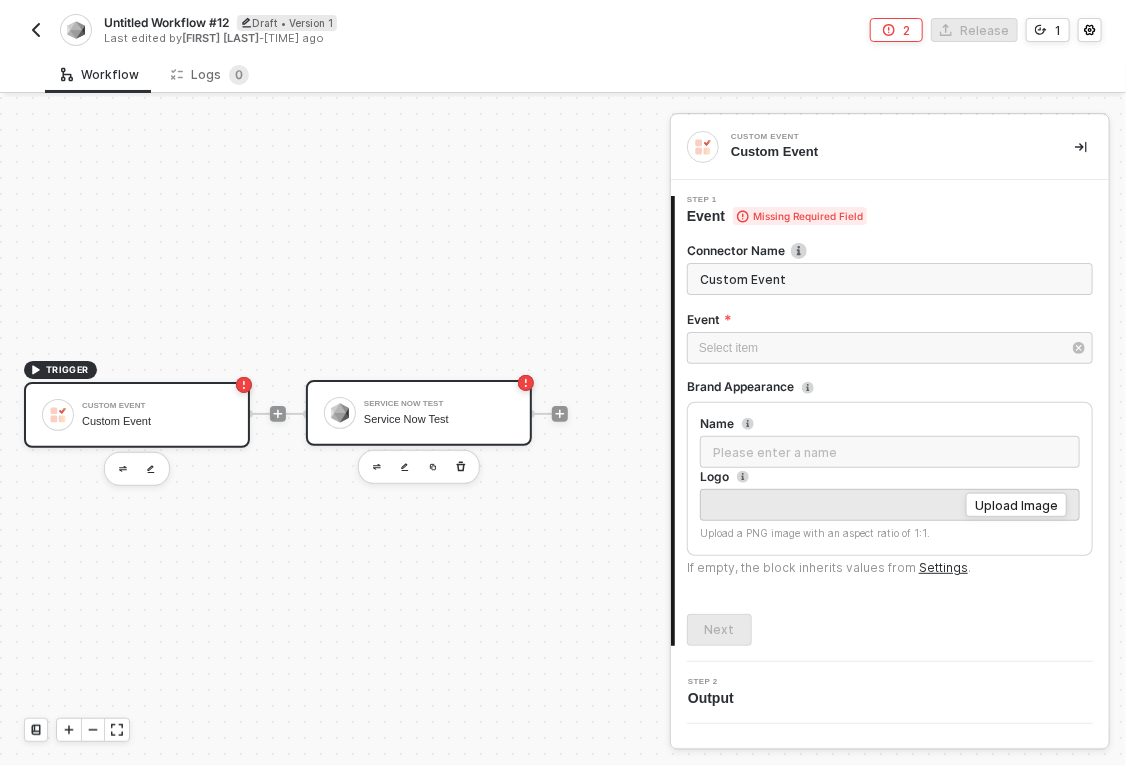 click on "Service Now Test Service Now Test" at bounding box center [439, 413] 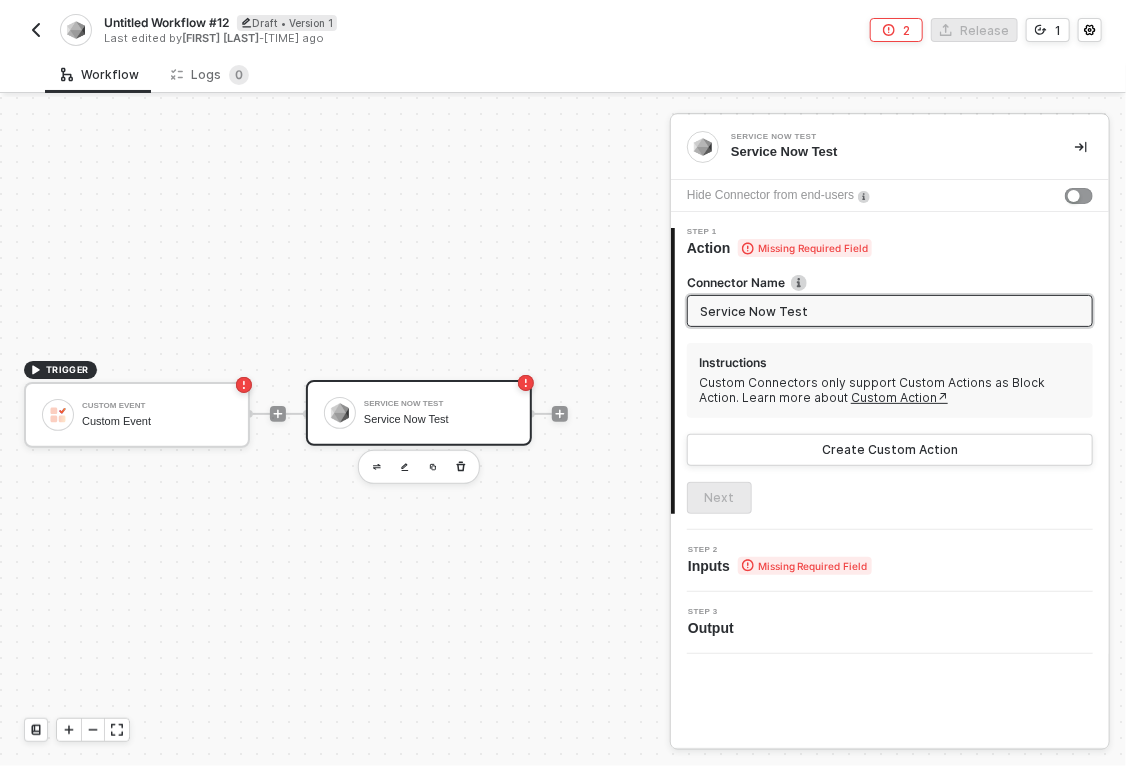 click at bounding box center (36, 30) 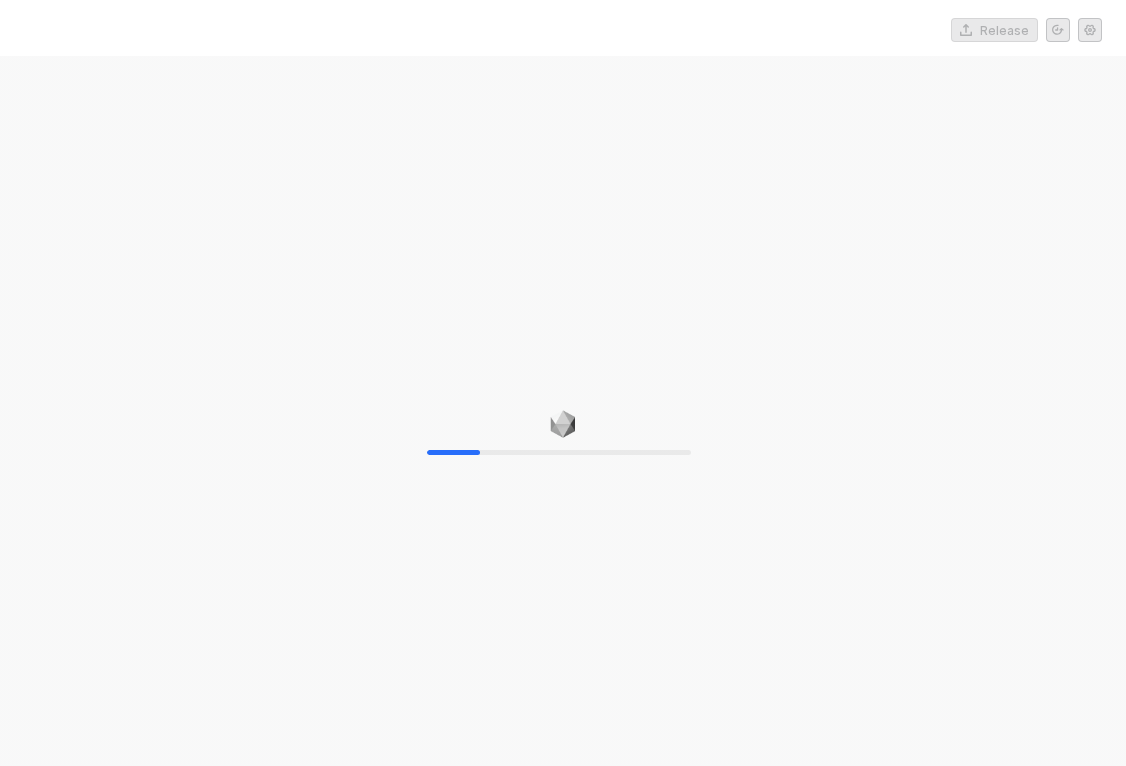 scroll, scrollTop: 0, scrollLeft: 0, axis: both 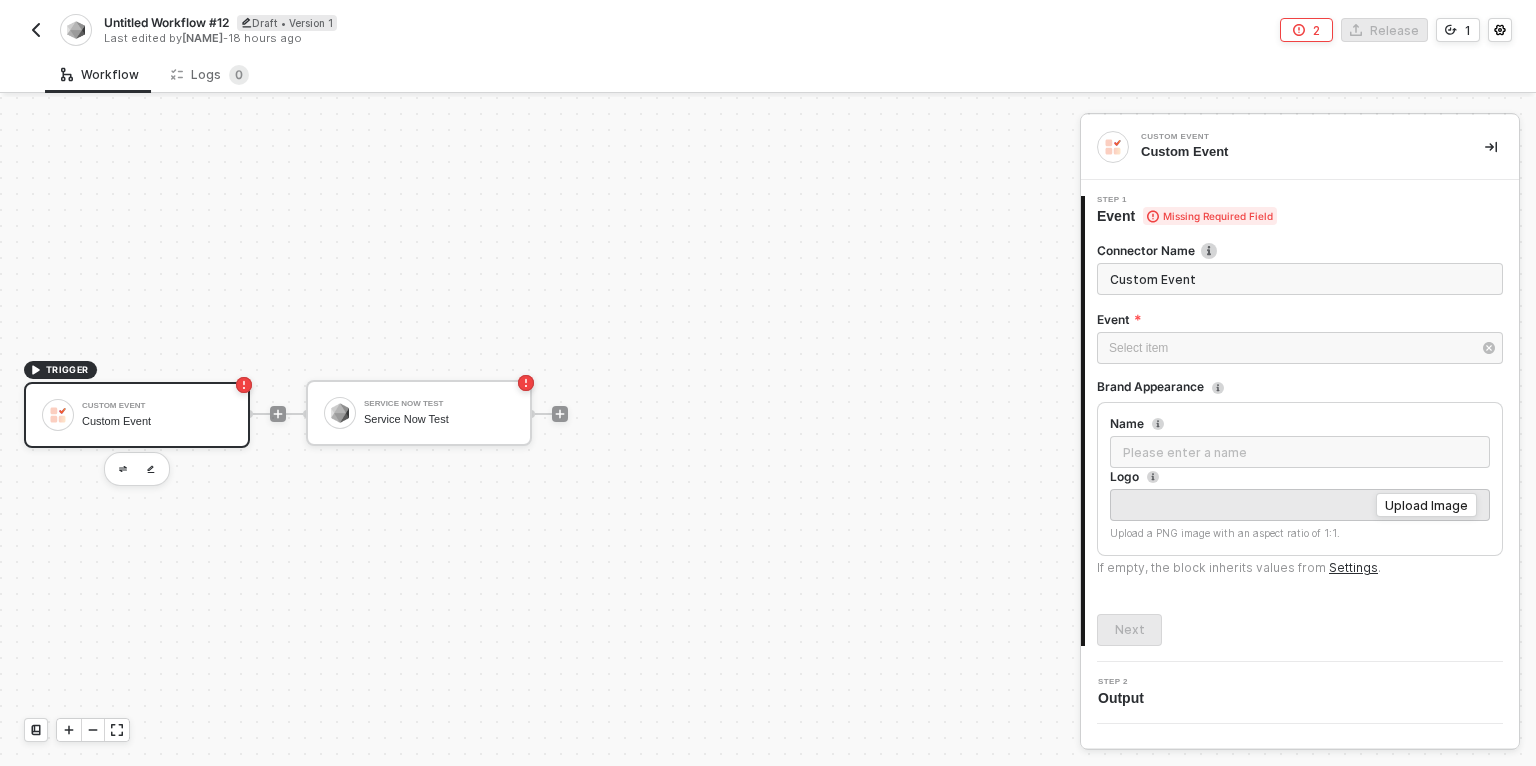 click at bounding box center [36, 30] 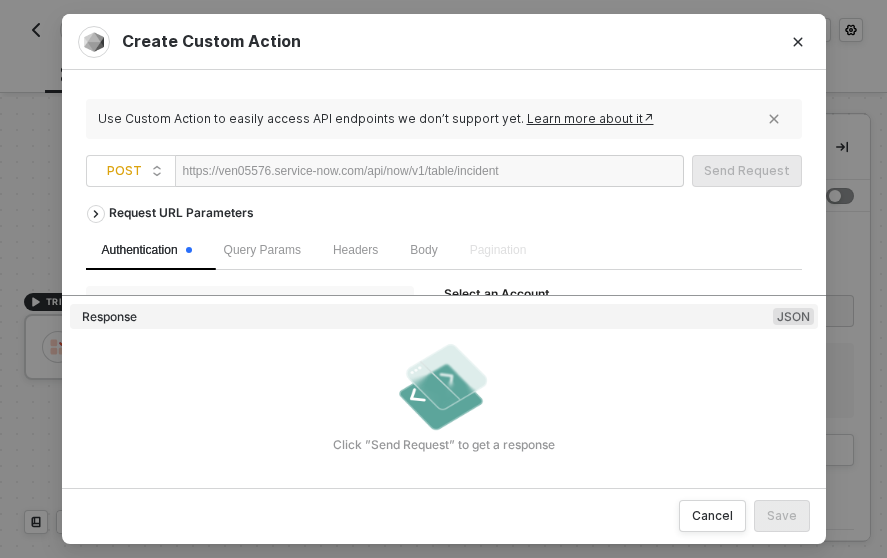 scroll, scrollTop: 0, scrollLeft: 0, axis: both 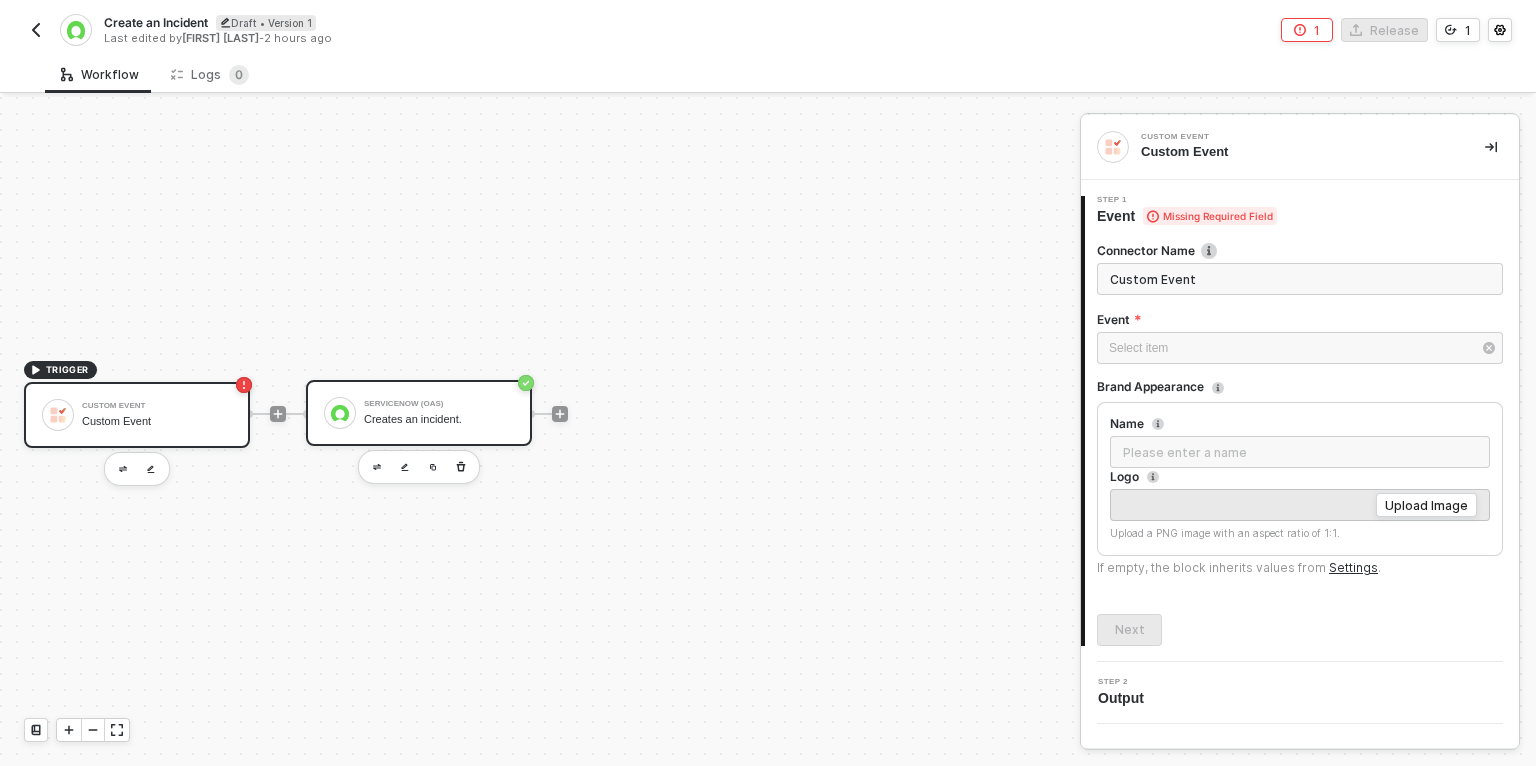 click on "Creates an incident." at bounding box center [439, 419] 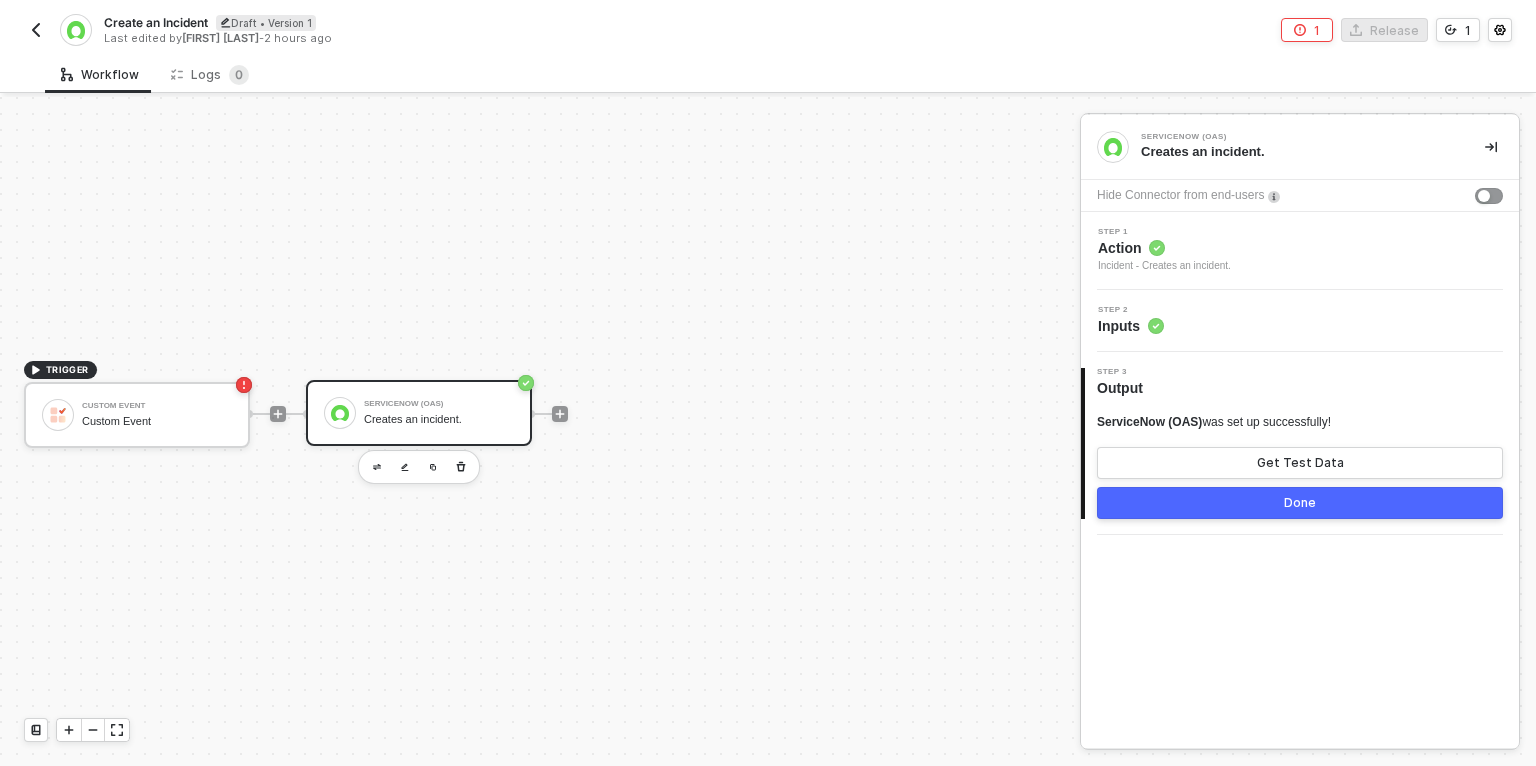click on "Incident - Creates an incident." at bounding box center [1164, 266] 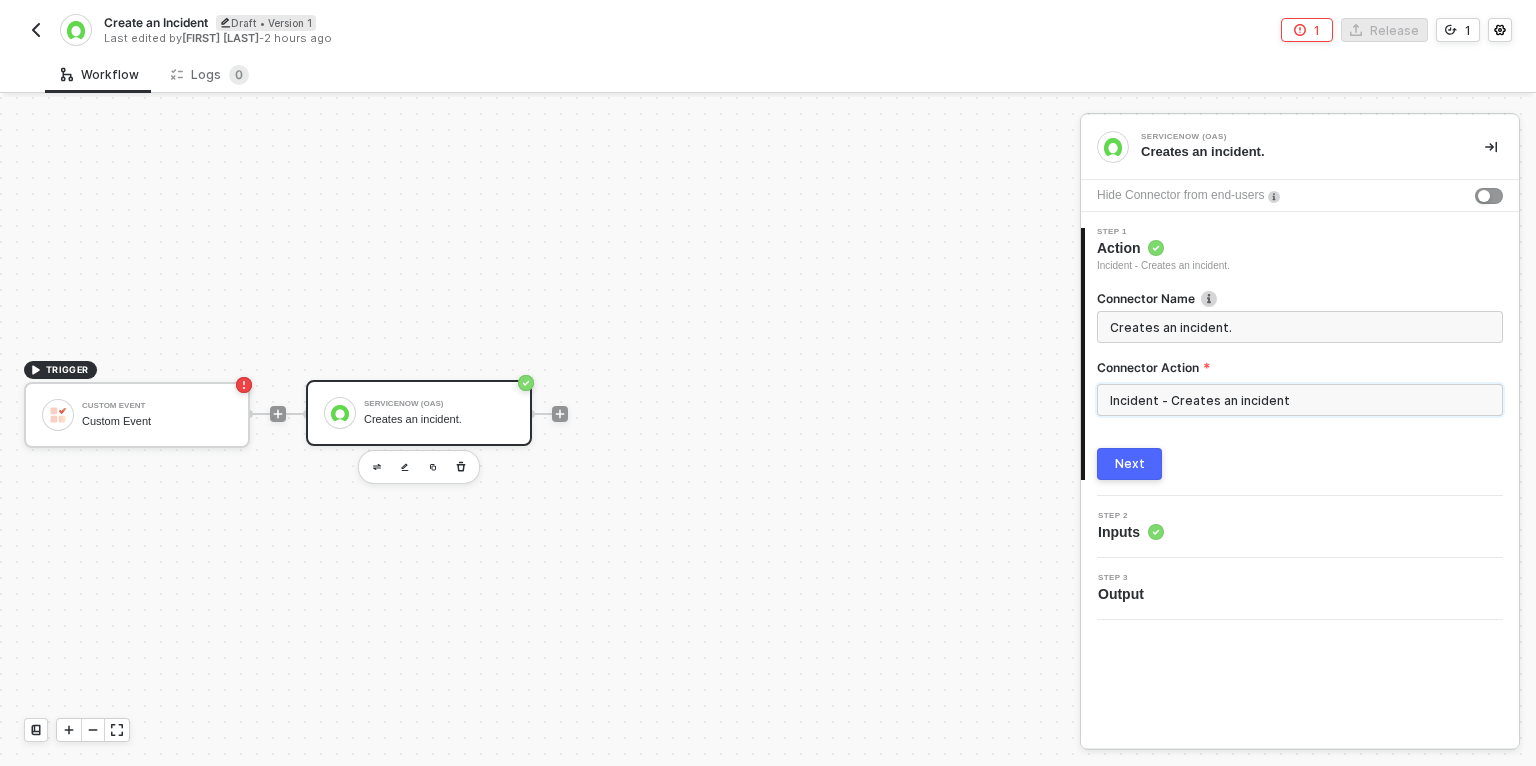 click on "Incident - Creates an incident" at bounding box center (1300, 400) 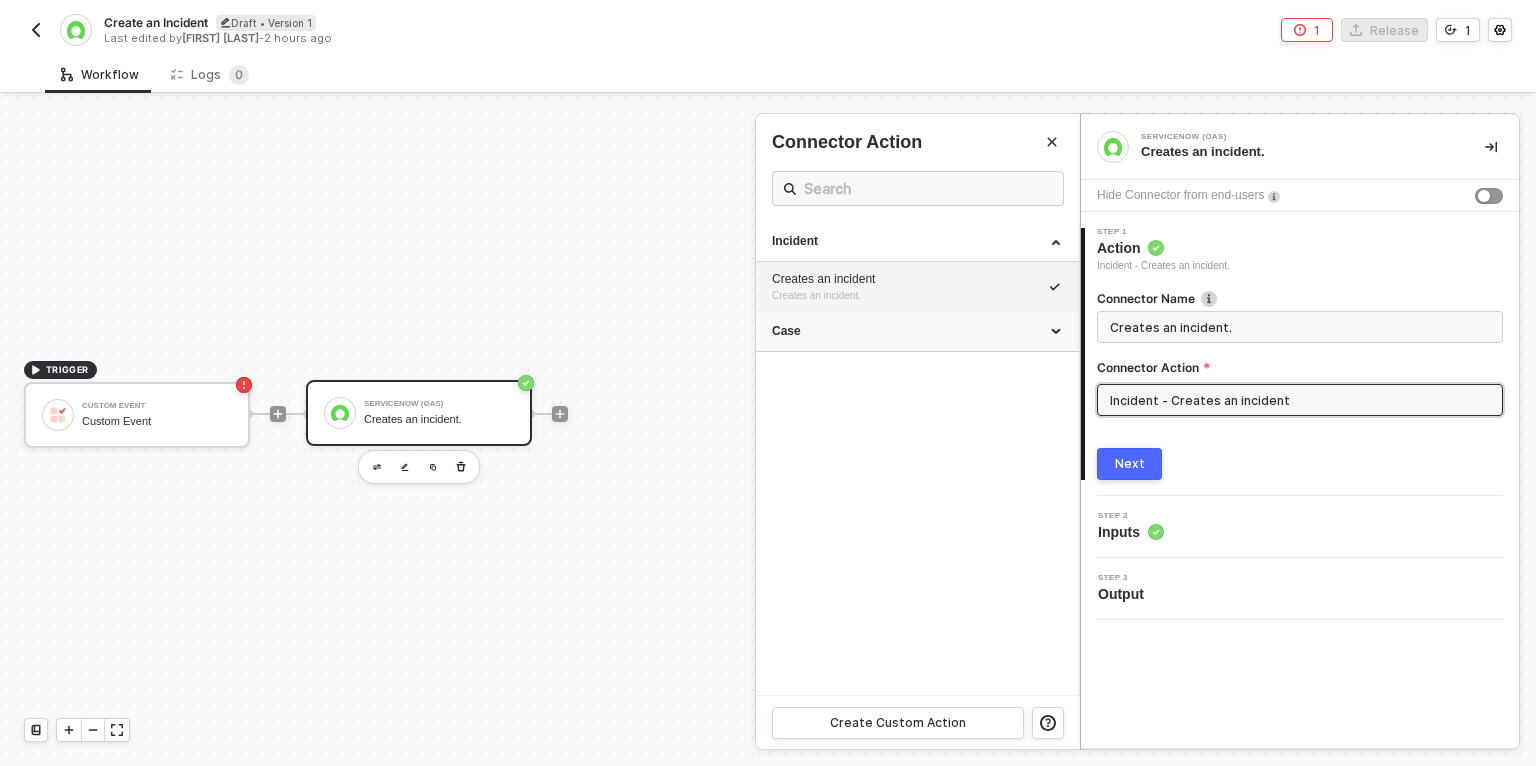 click on "Case" at bounding box center (917, 331) 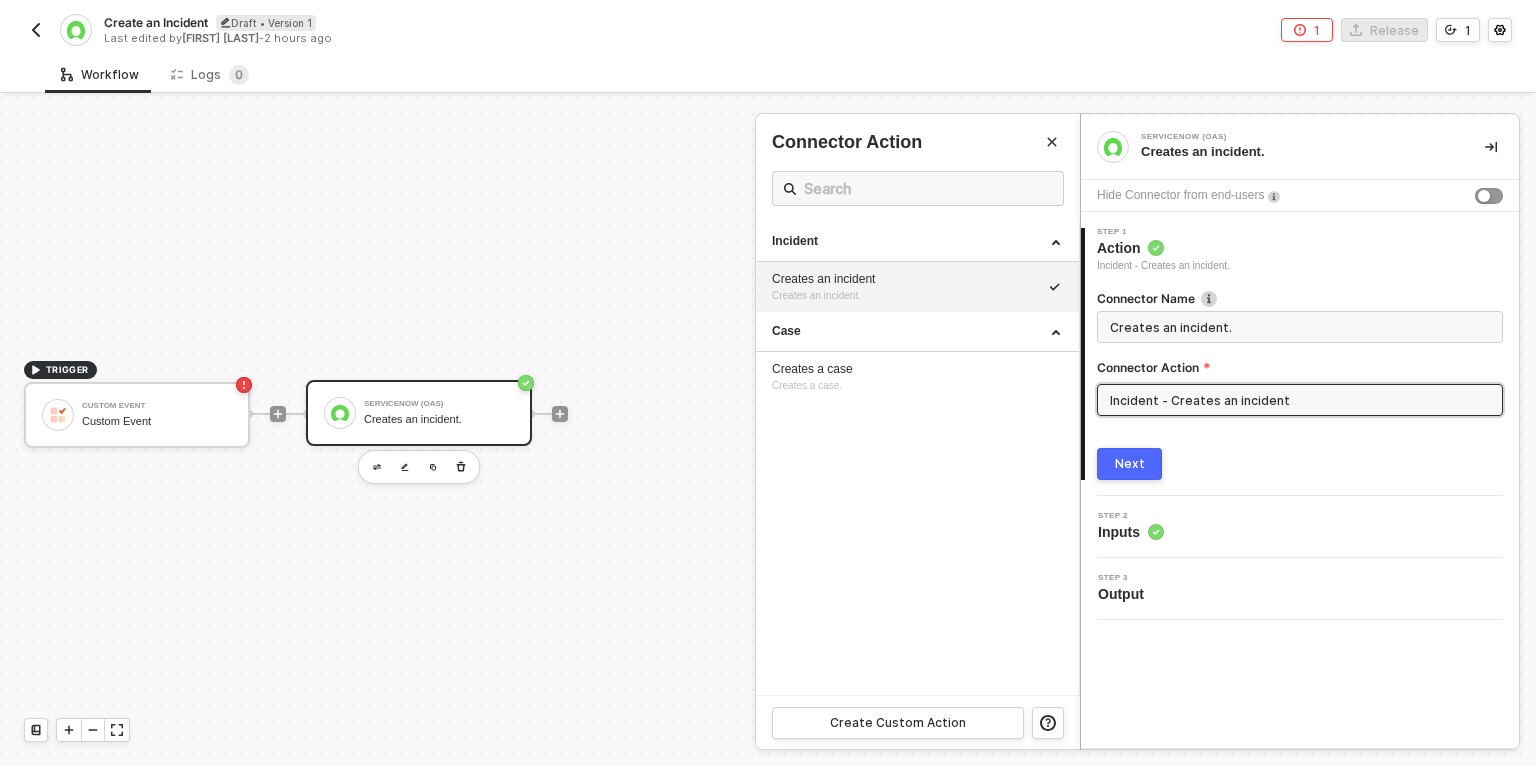 click on "Next" at bounding box center (1129, 464) 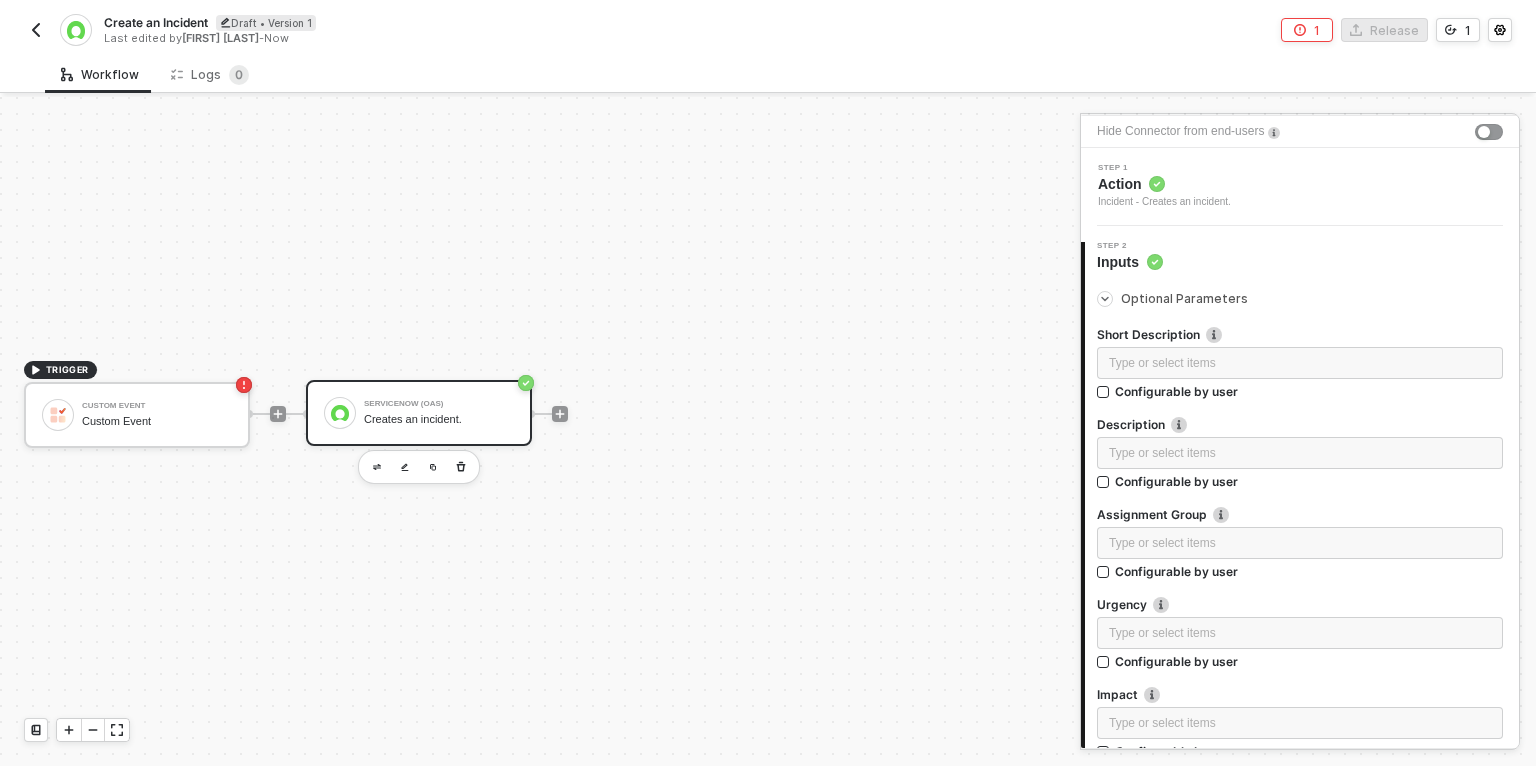 scroll, scrollTop: 0, scrollLeft: 0, axis: both 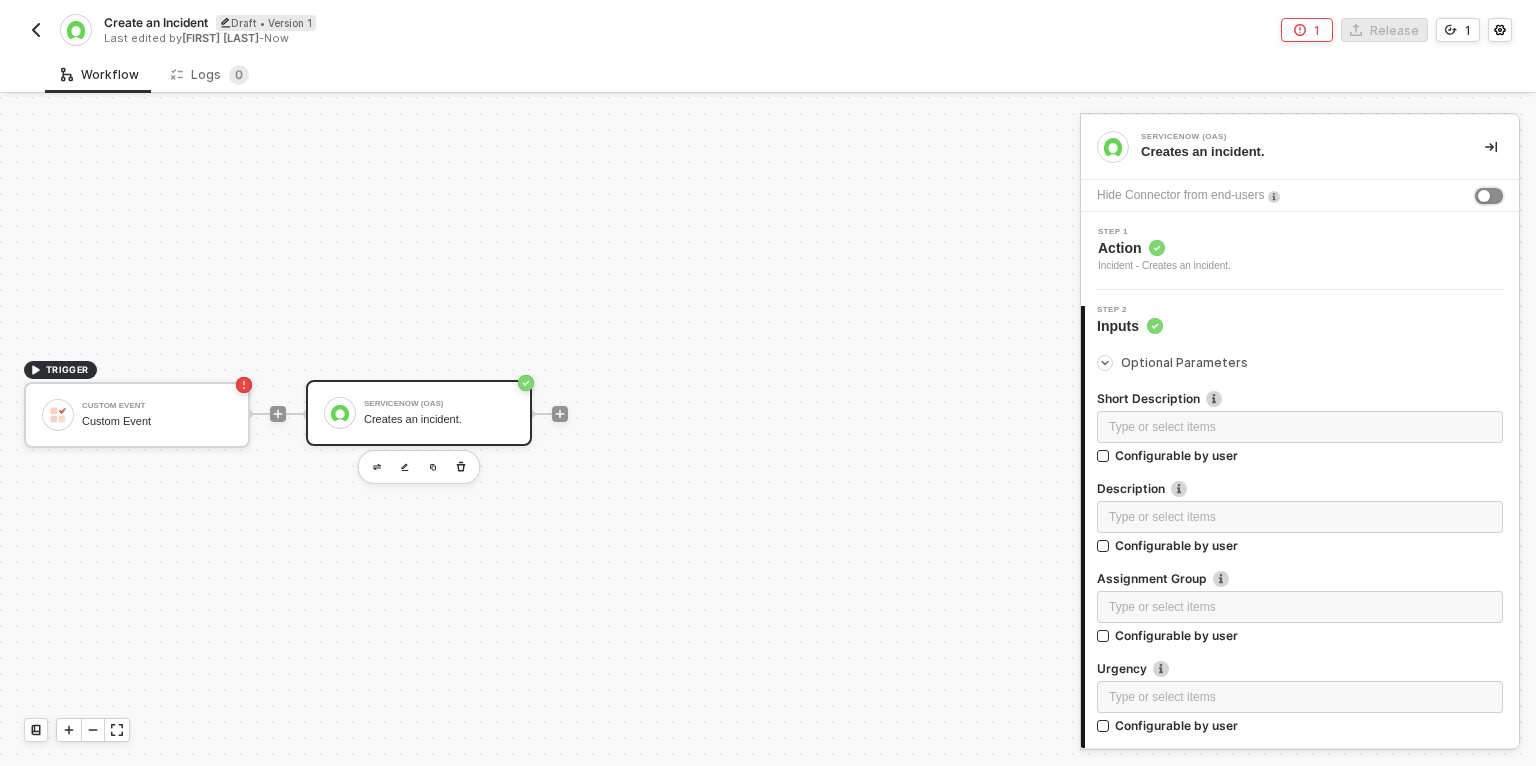 click at bounding box center [1484, 196] 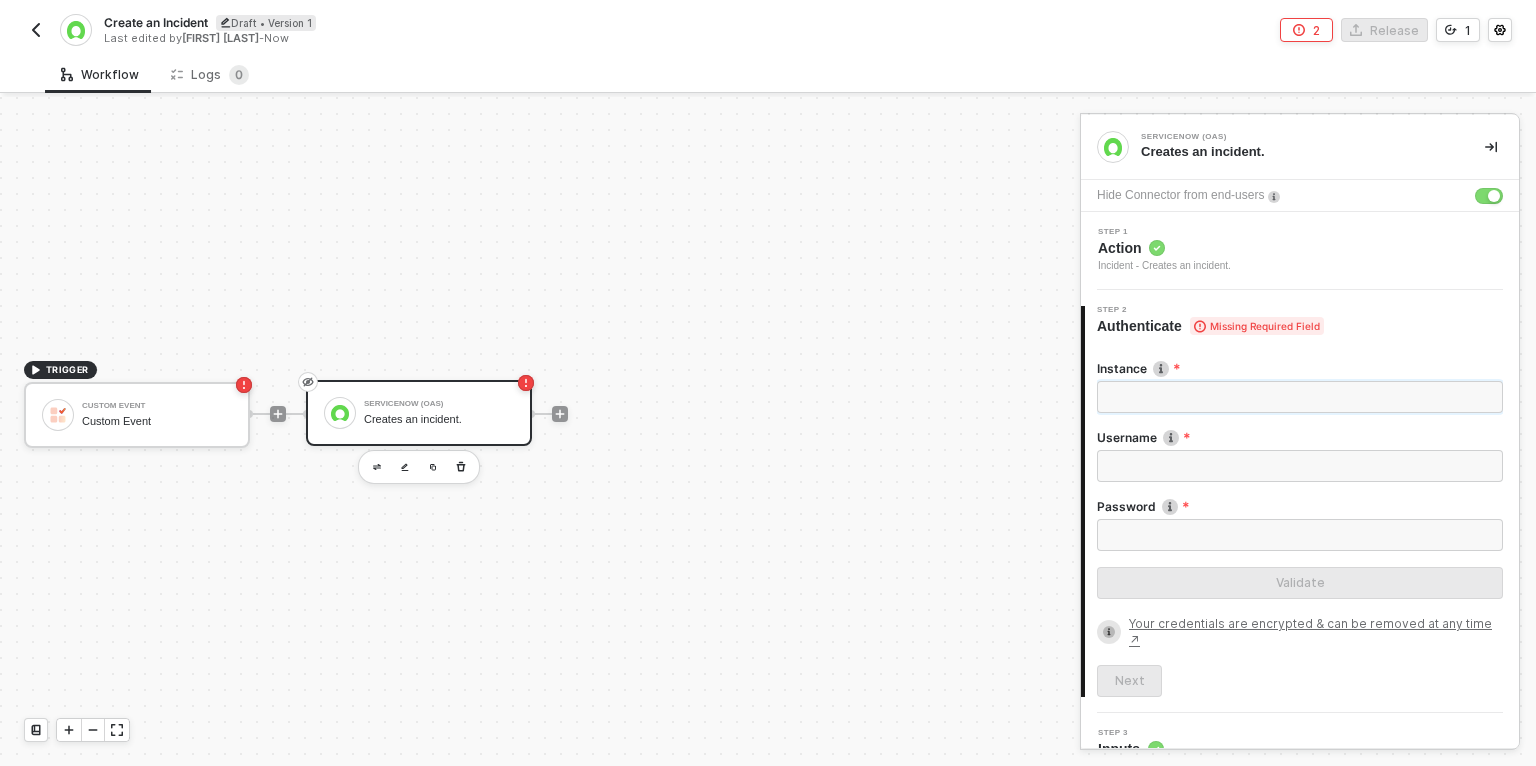 click on "Instance" at bounding box center (1300, 397) 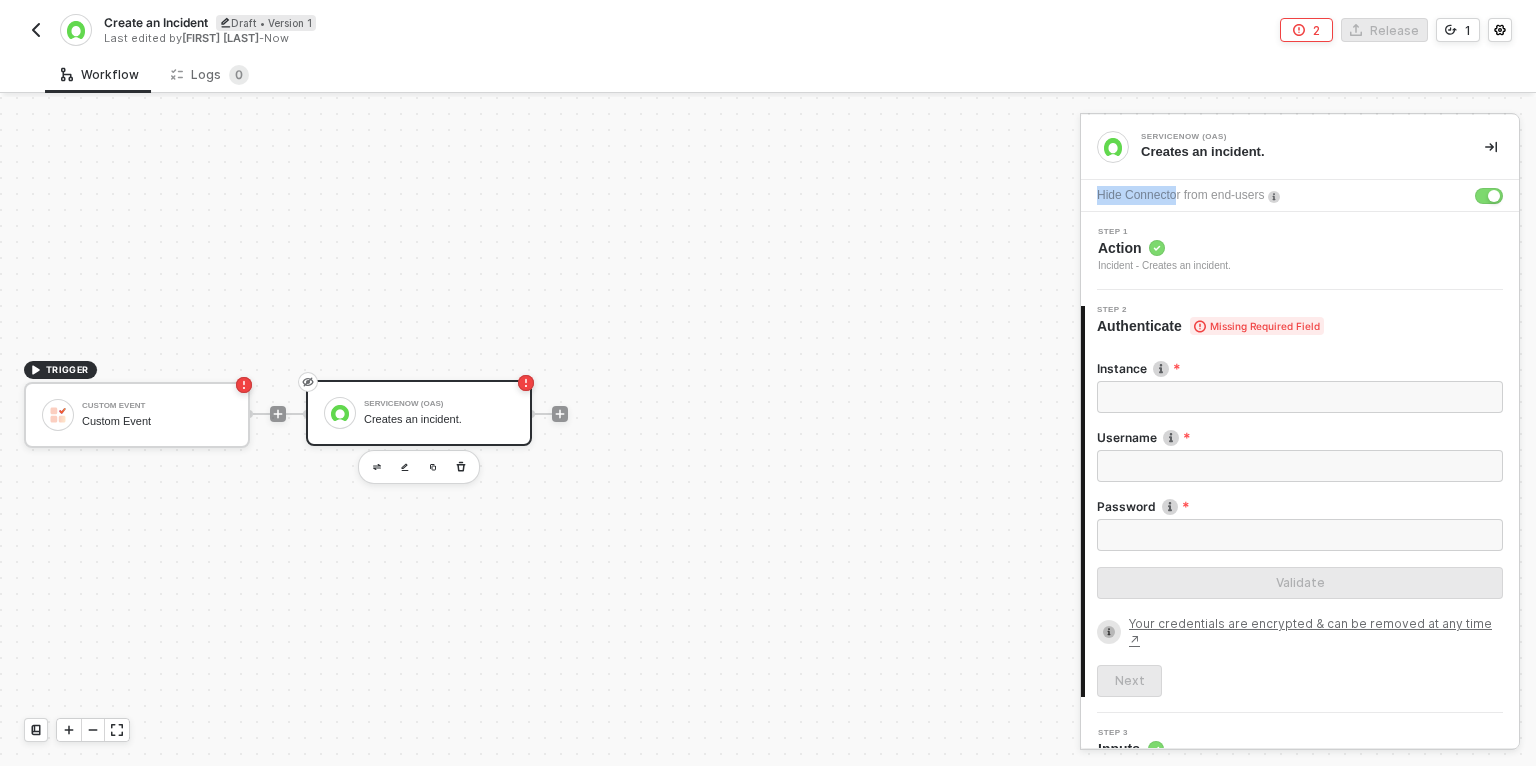 drag, startPoint x: 1098, startPoint y: 194, endPoint x: 1184, endPoint y: 200, distance: 86.209045 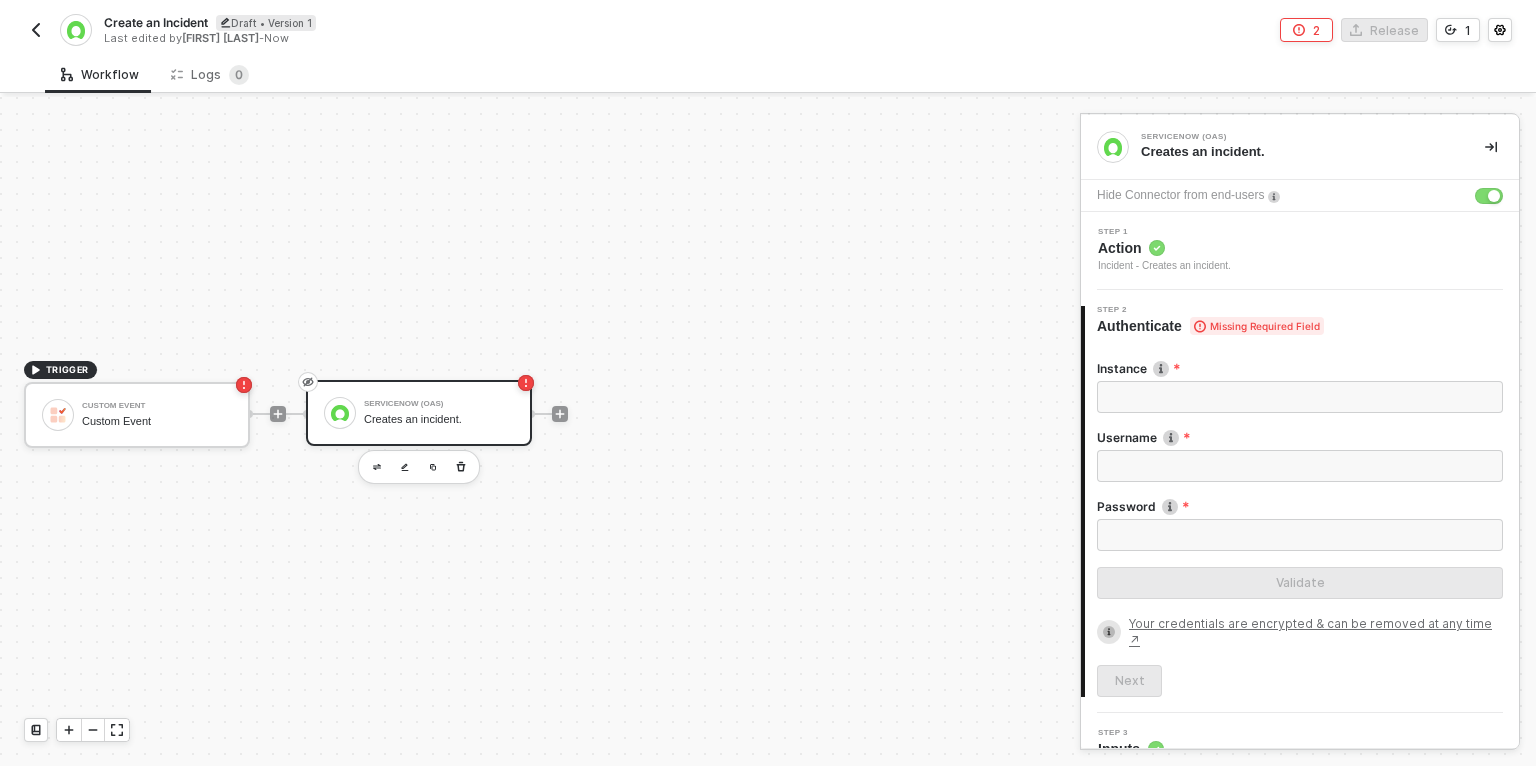 click on "Hide Connector from end-users" at bounding box center [1180, 195] 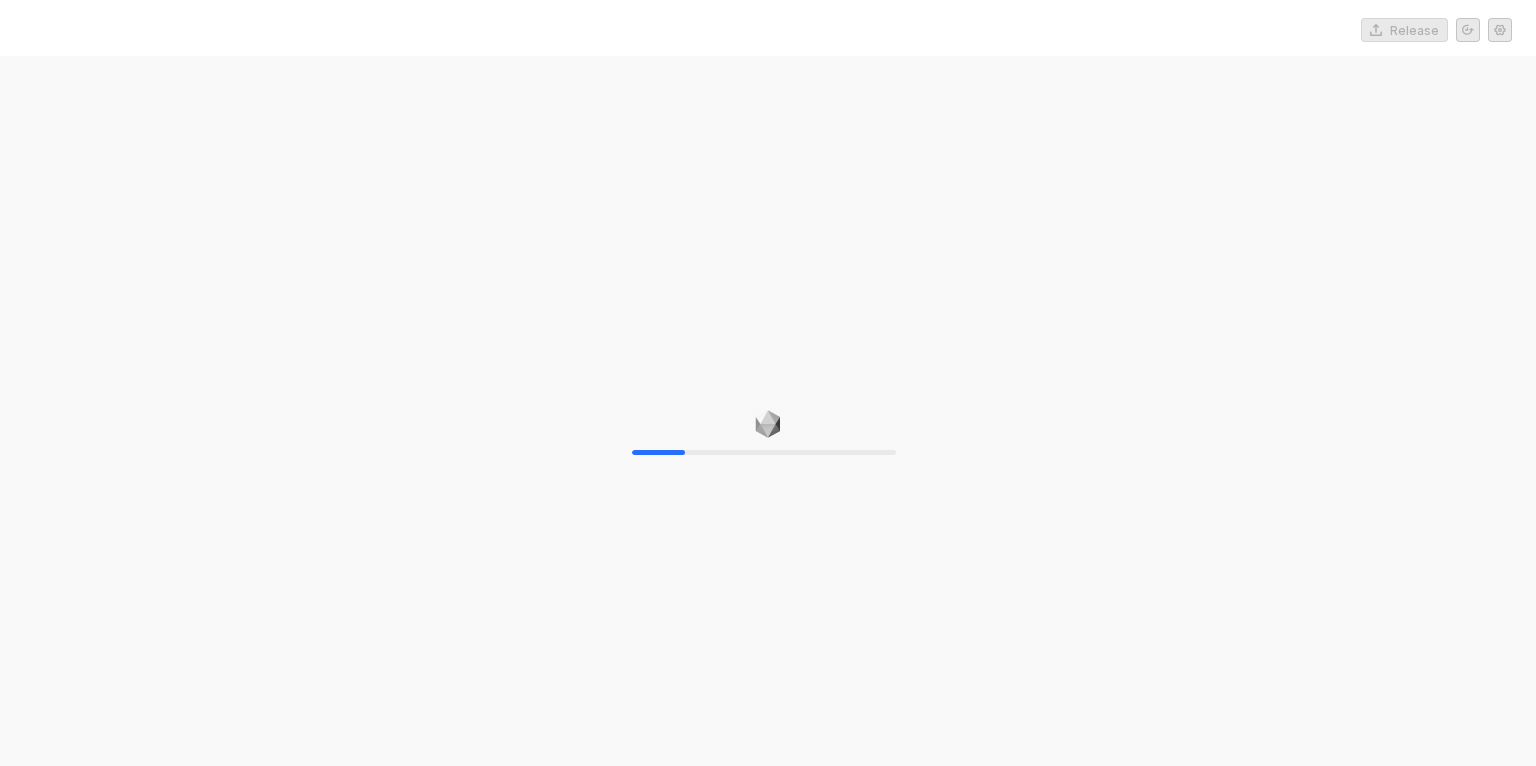 scroll, scrollTop: 0, scrollLeft: 0, axis: both 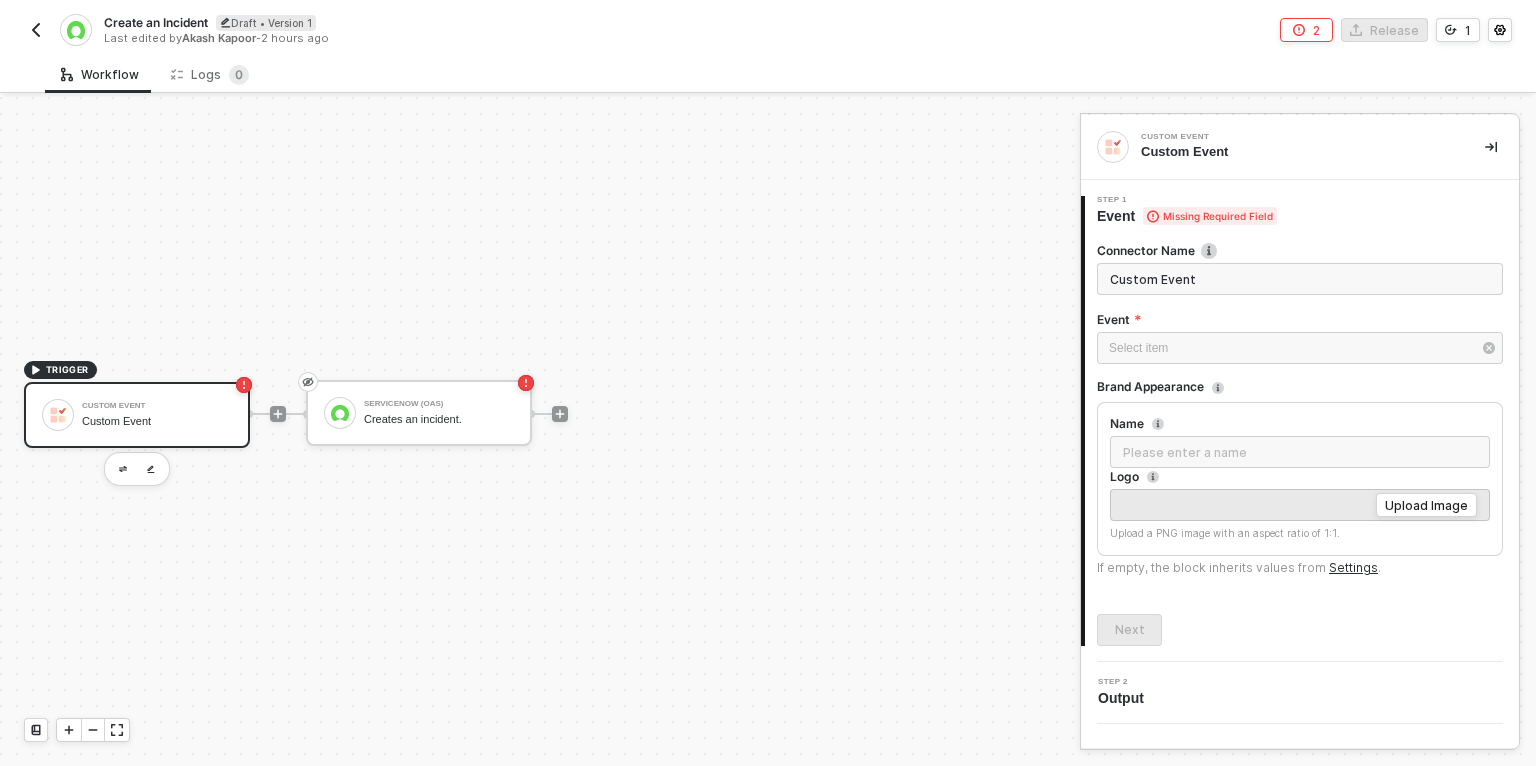 click at bounding box center [36, 30] 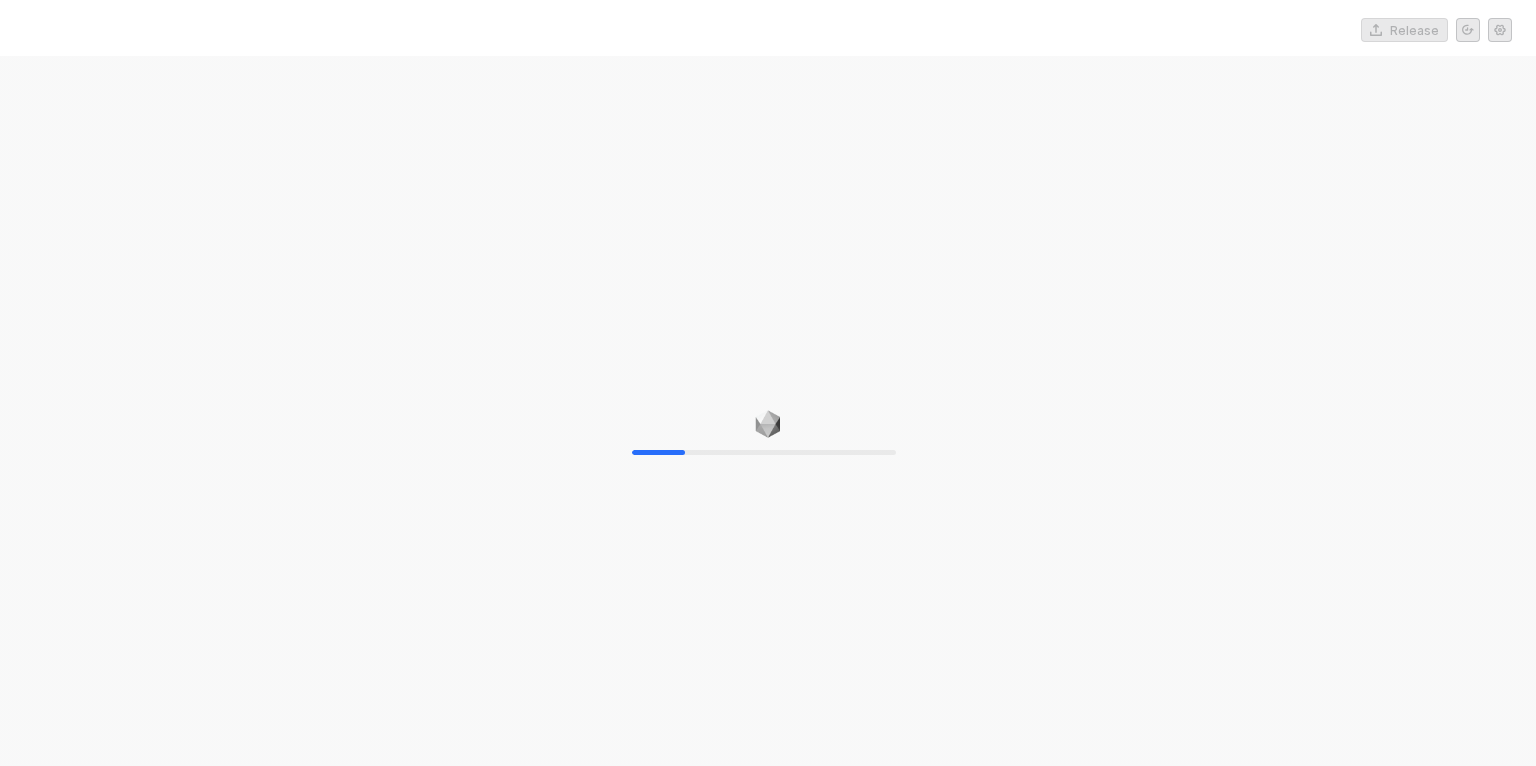 scroll, scrollTop: 0, scrollLeft: 0, axis: both 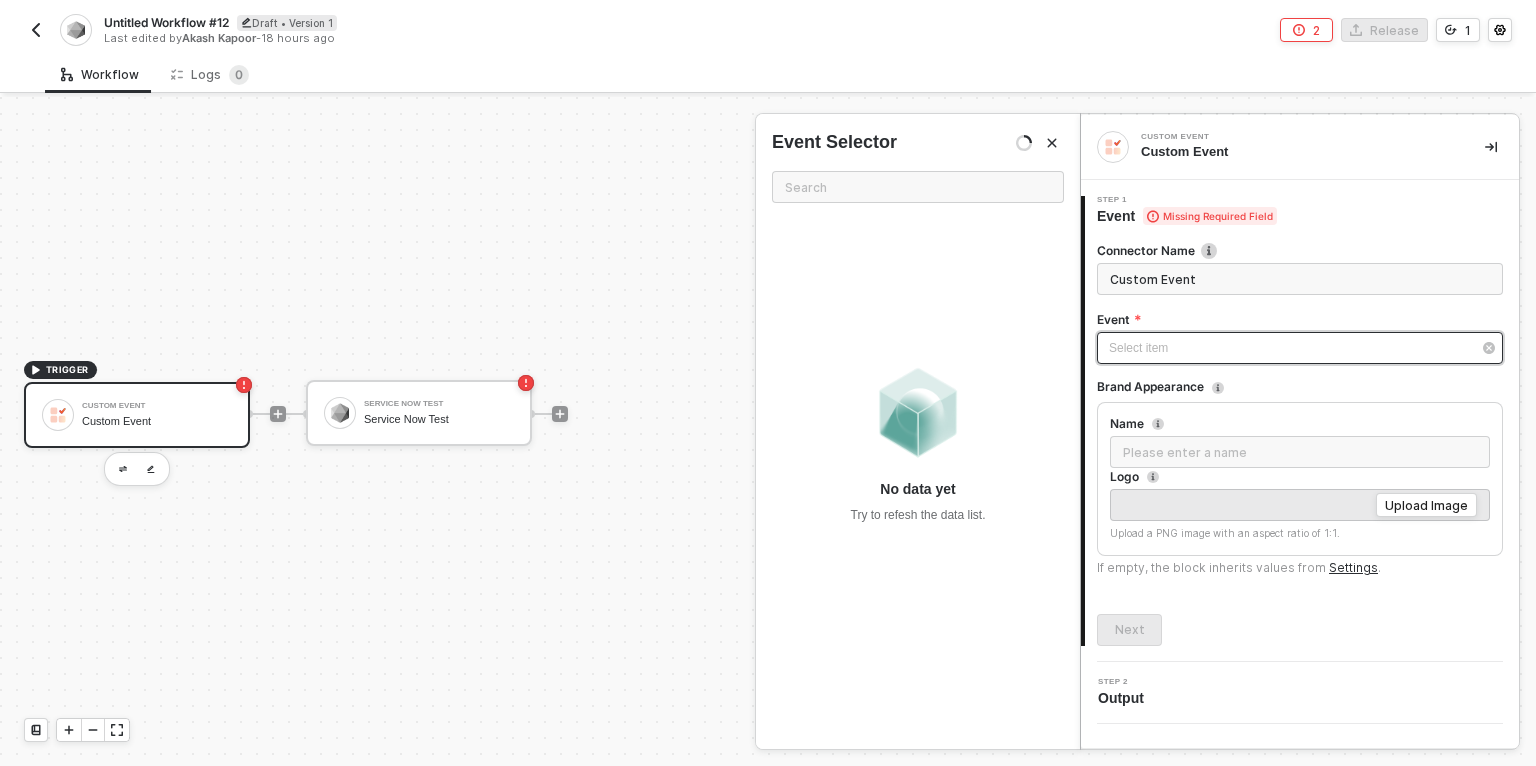 click on "Select item ﻿" at bounding box center (1300, 348) 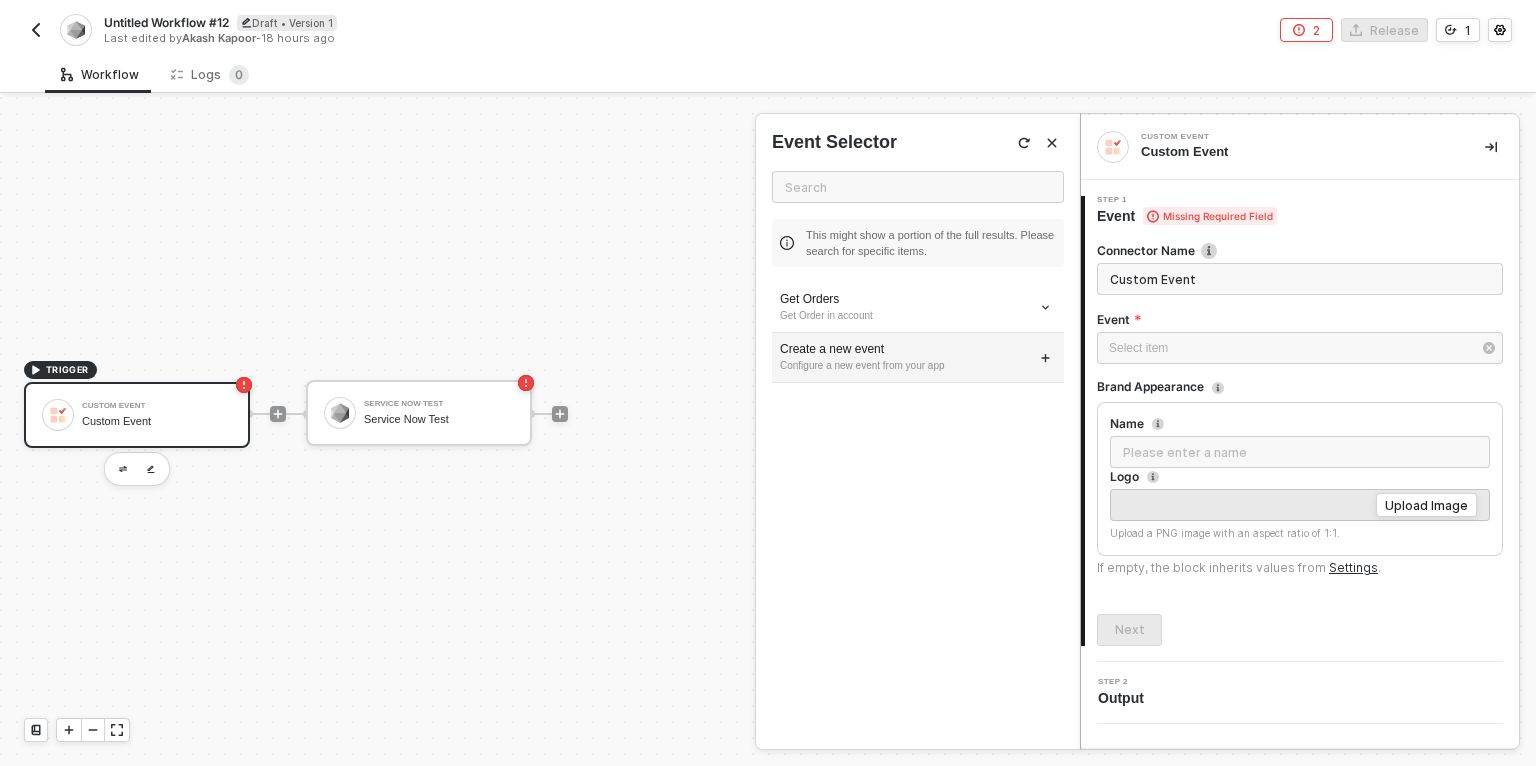 click on "Create a new event" at bounding box center (918, 349) 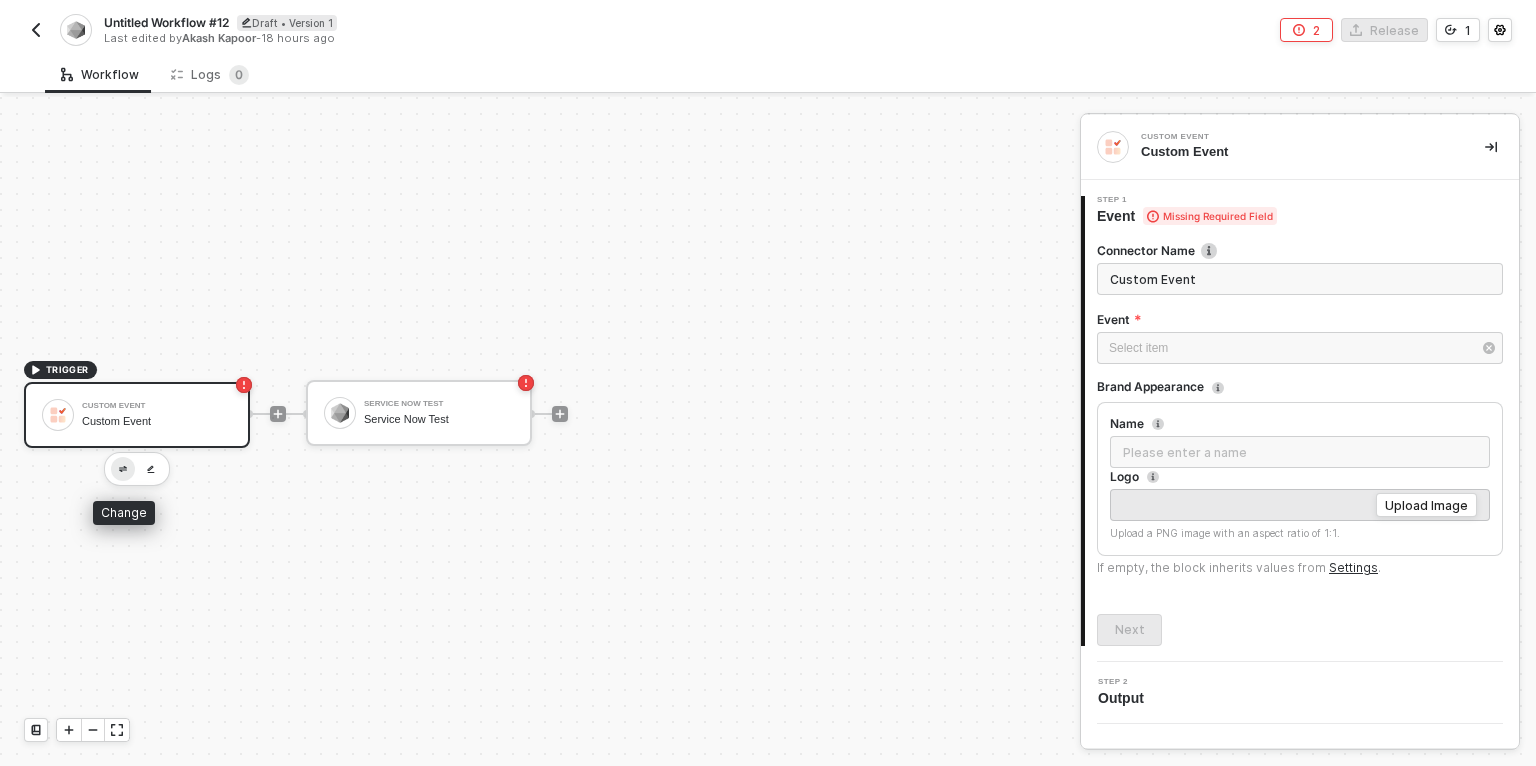 click at bounding box center (123, 469) 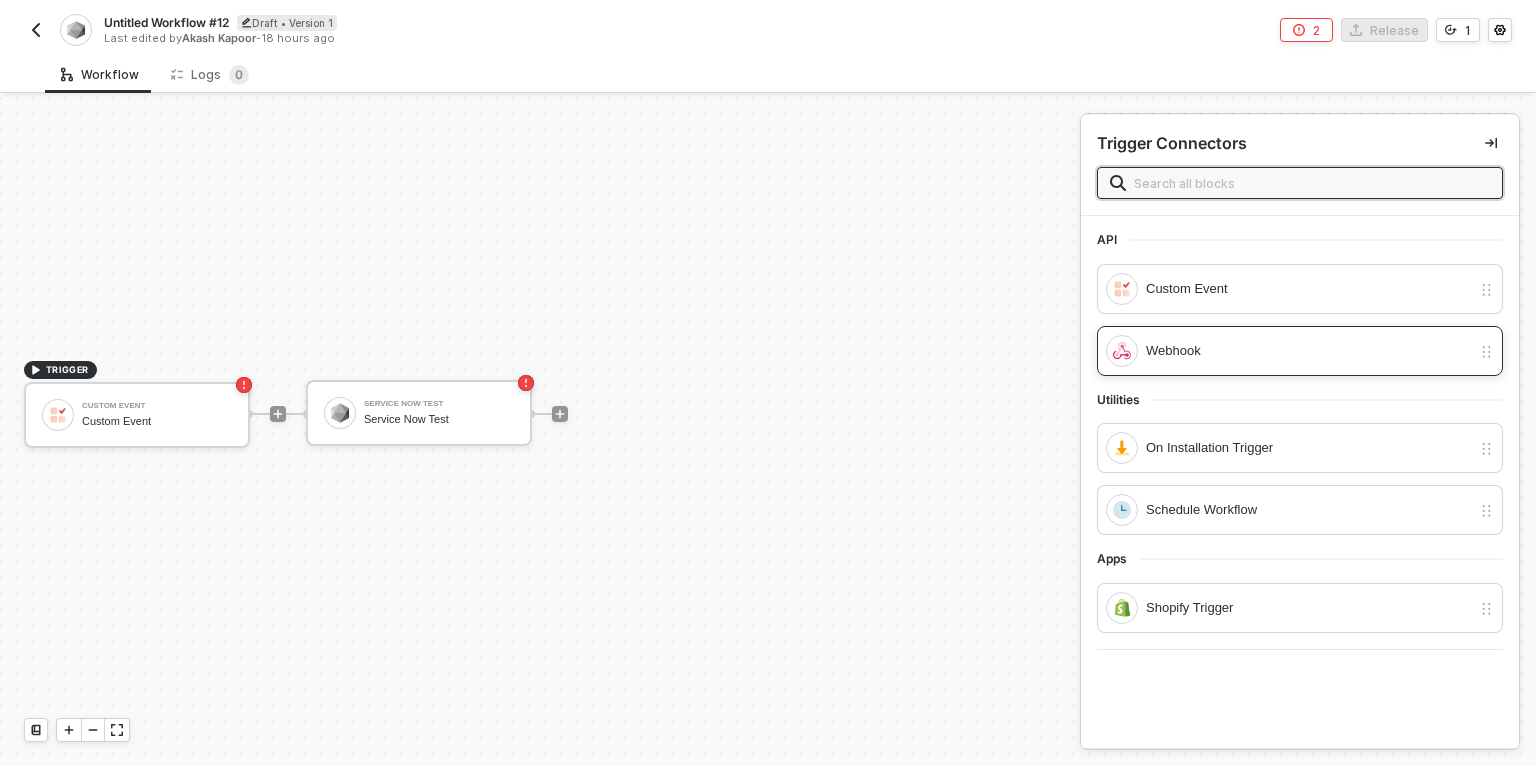 click on "Webhook" at bounding box center [1308, 351] 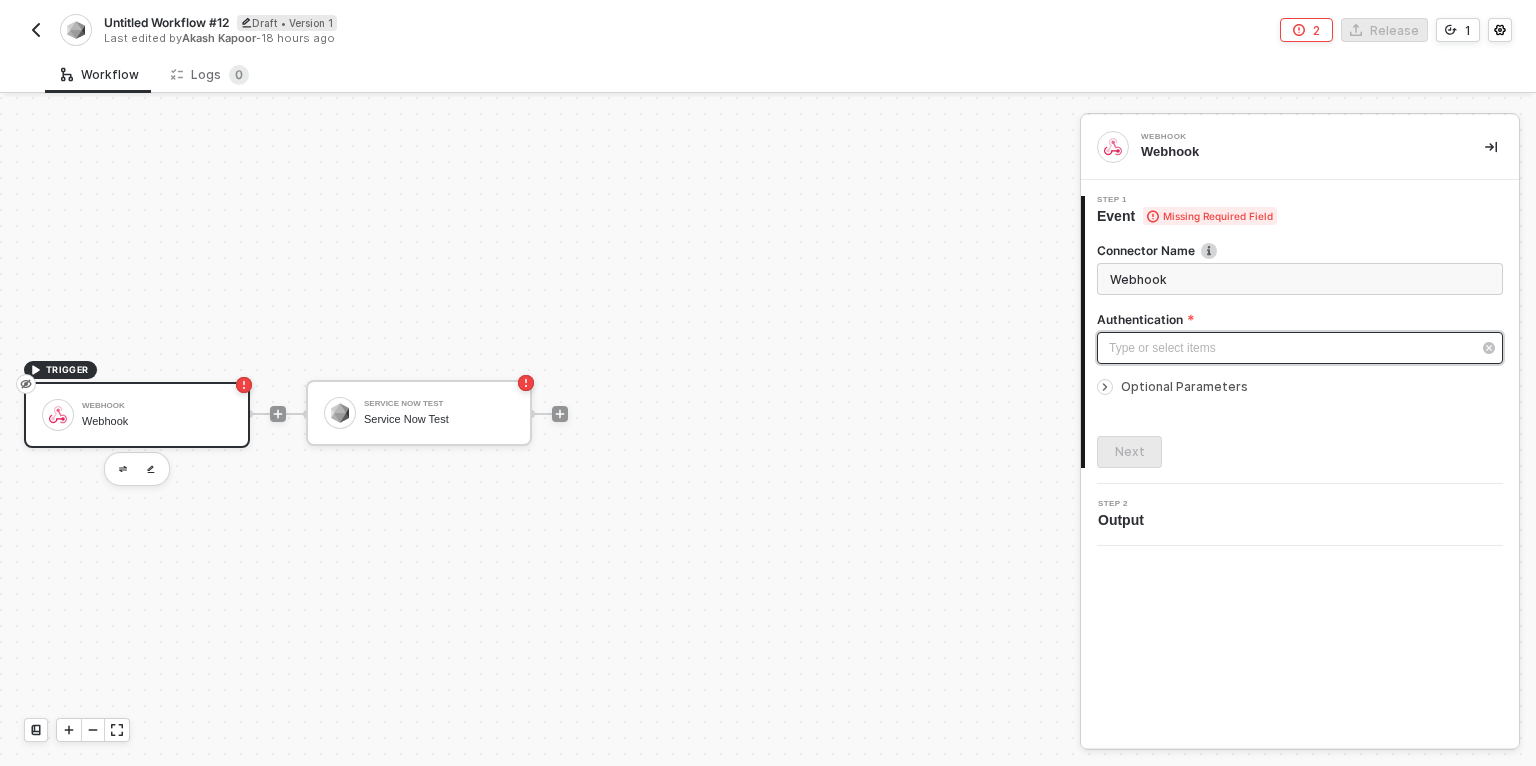 click on "Type or select items ﻿" at bounding box center (1290, 348) 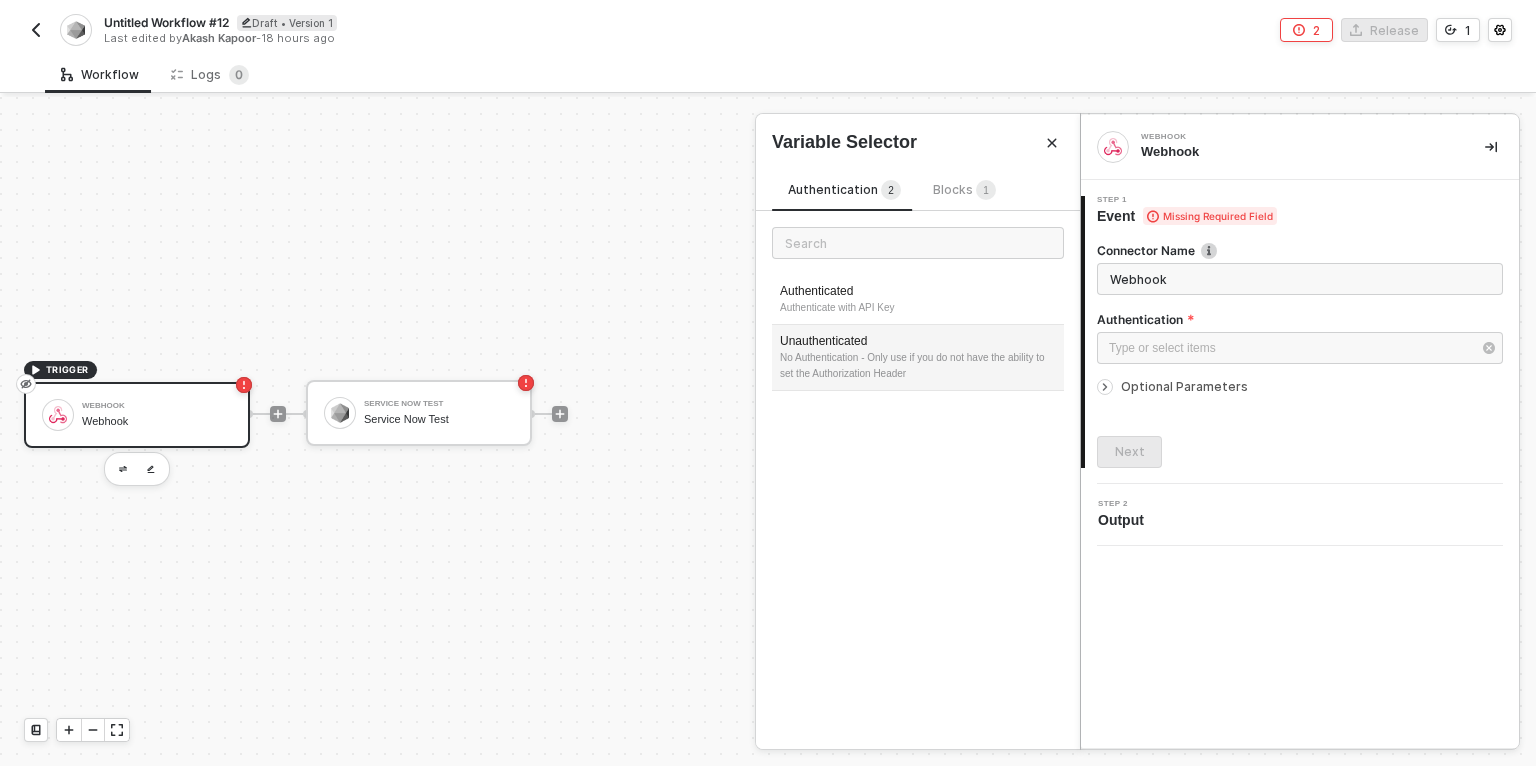 click on "Unauthenticated" at bounding box center [918, 341] 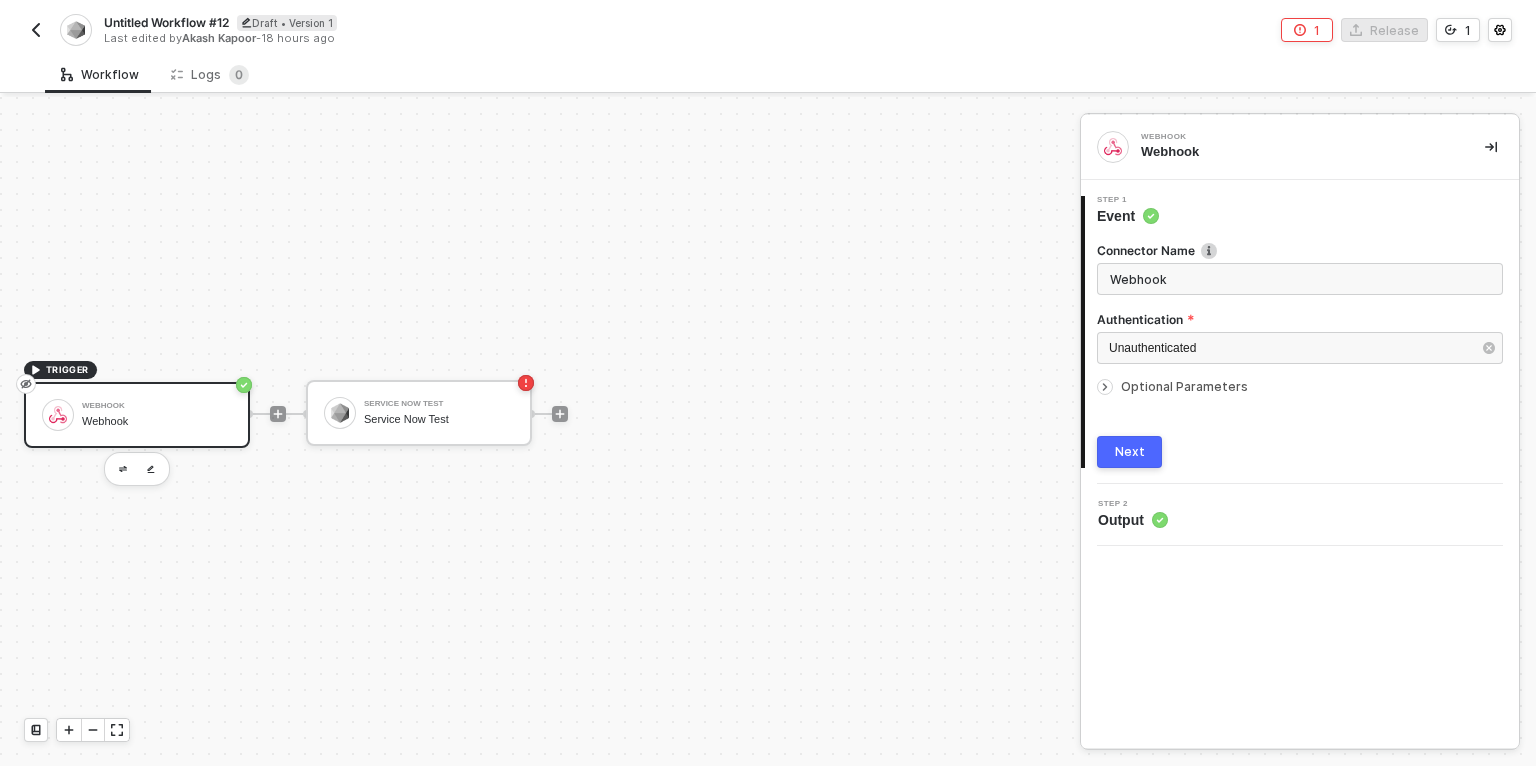 click on "Next" at bounding box center [1129, 452] 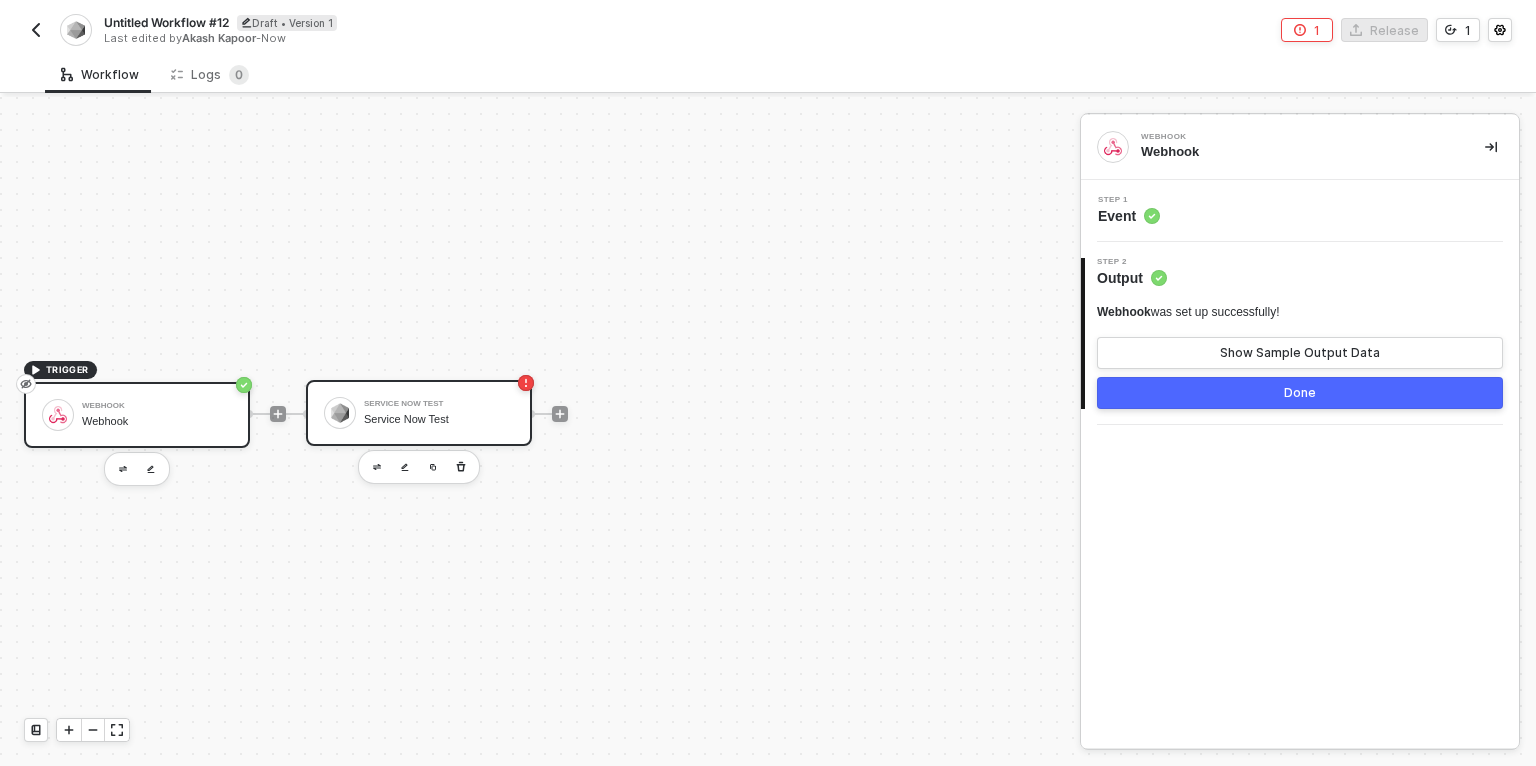 click on "Service Now Test Service Now Test" at bounding box center (435, 413) 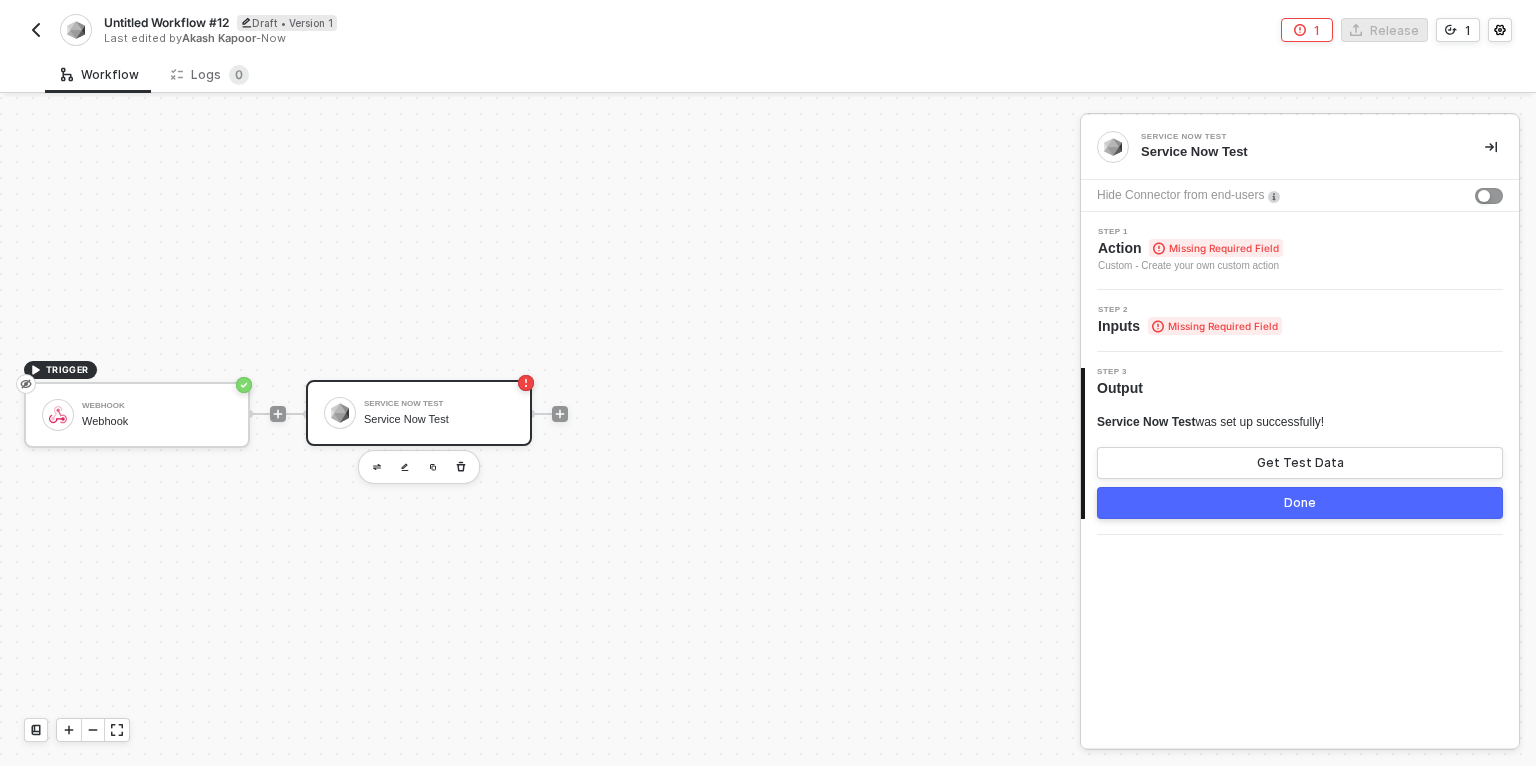 click on "Missing Required Field" at bounding box center (1216, 248) 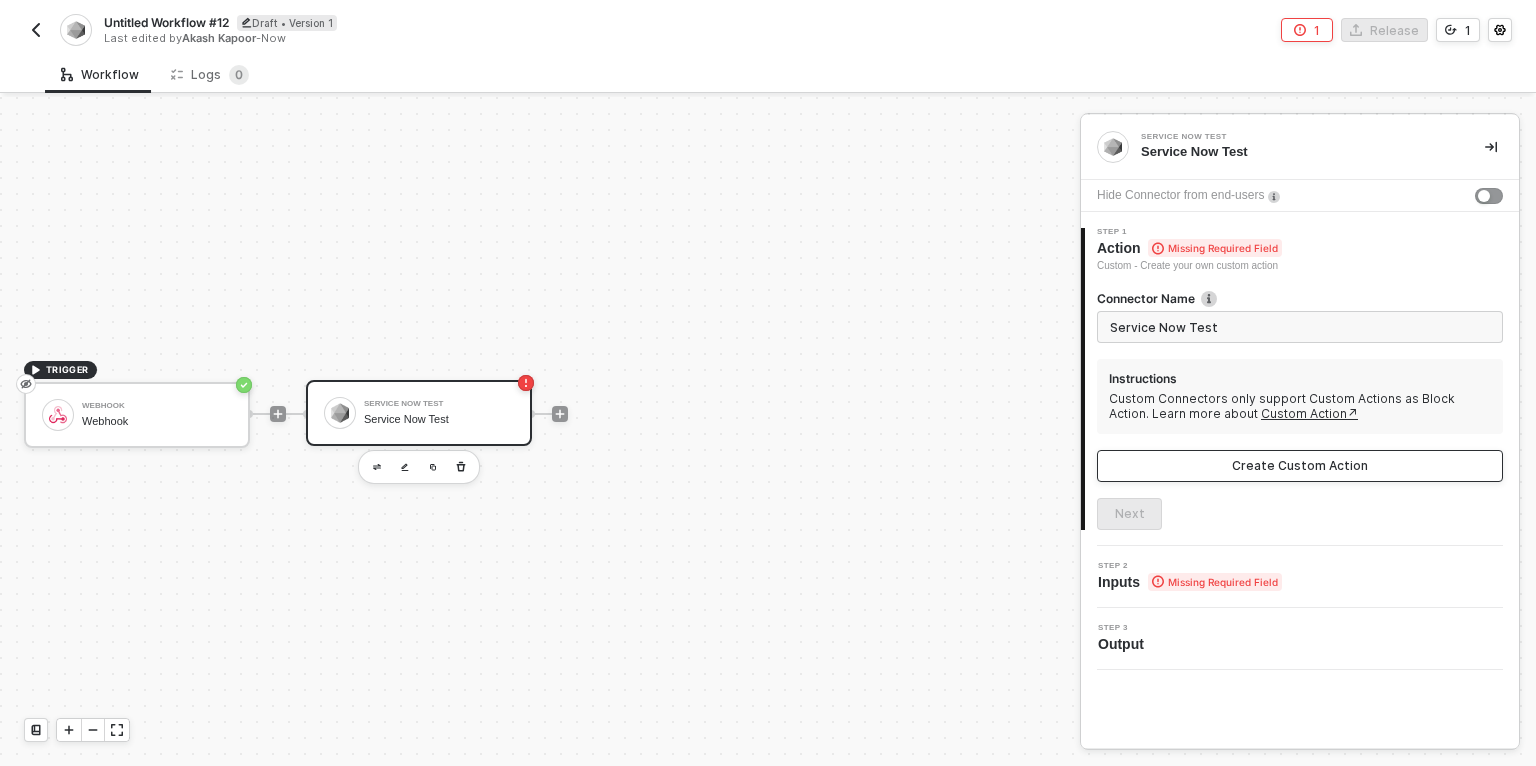 click on "Create Custom Action" at bounding box center [1300, 466] 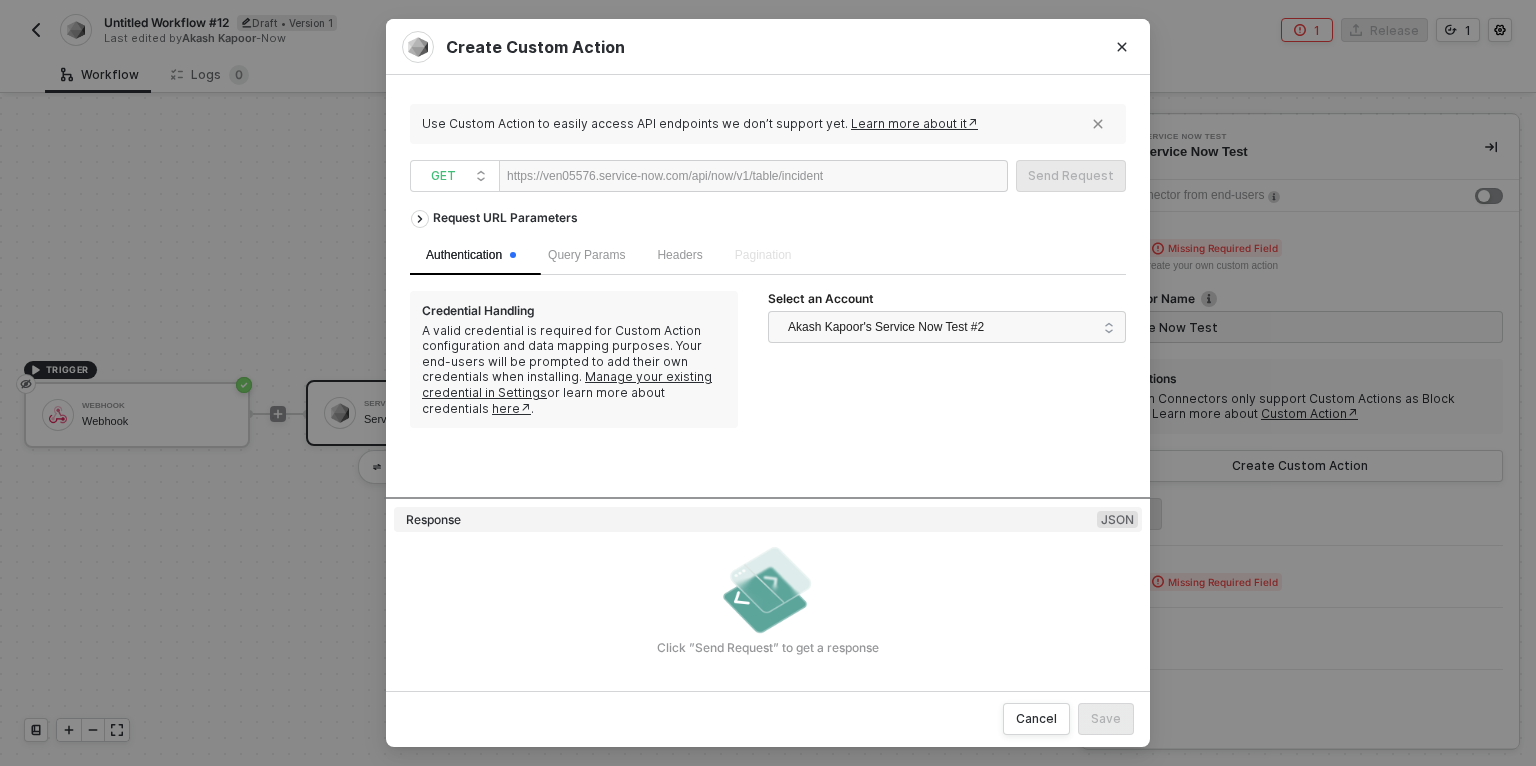 click at bounding box center [884, 177] 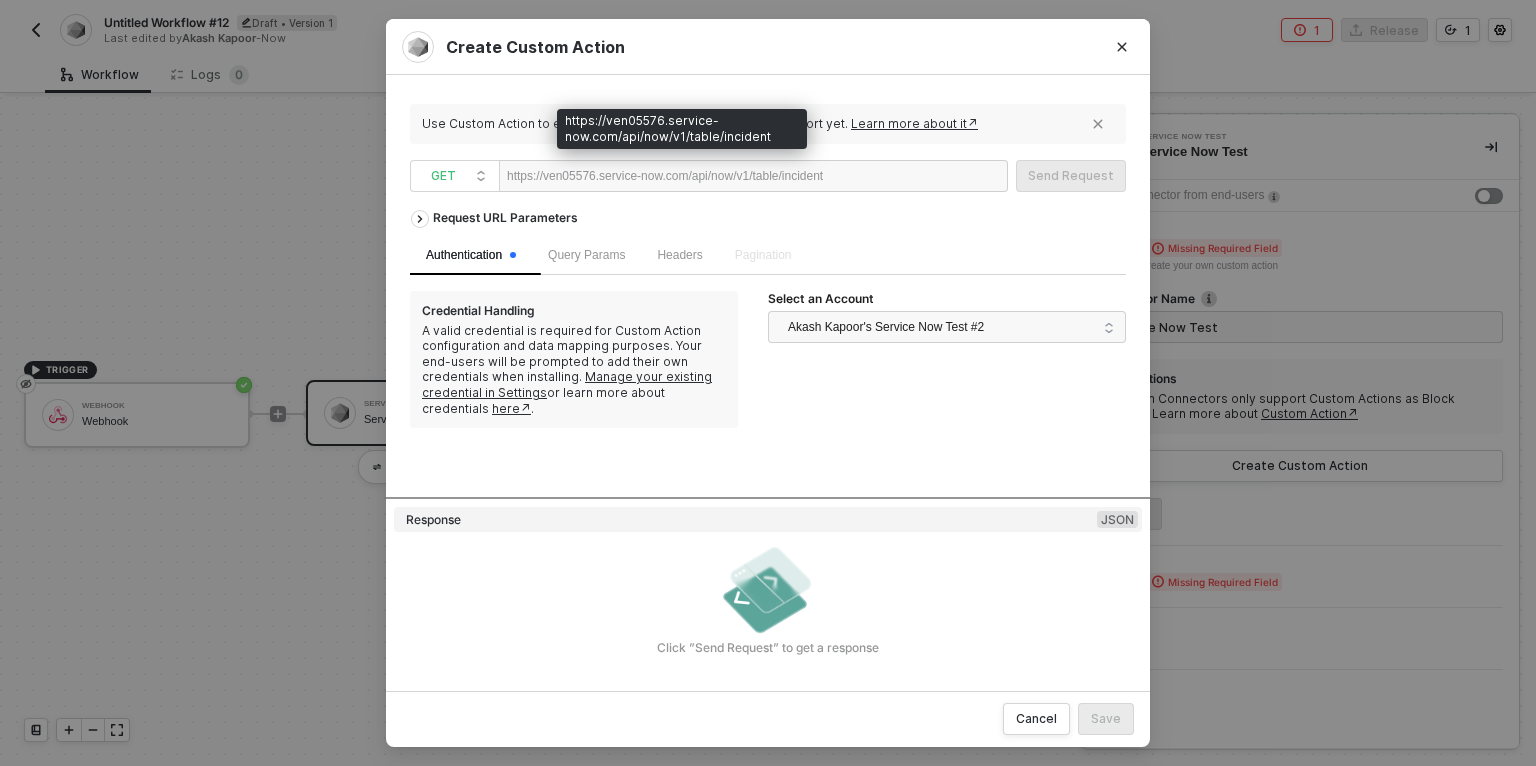 click on "https://ven05576.service-now.com/api/now/v1/table/incident" at bounding box center (665, 176) 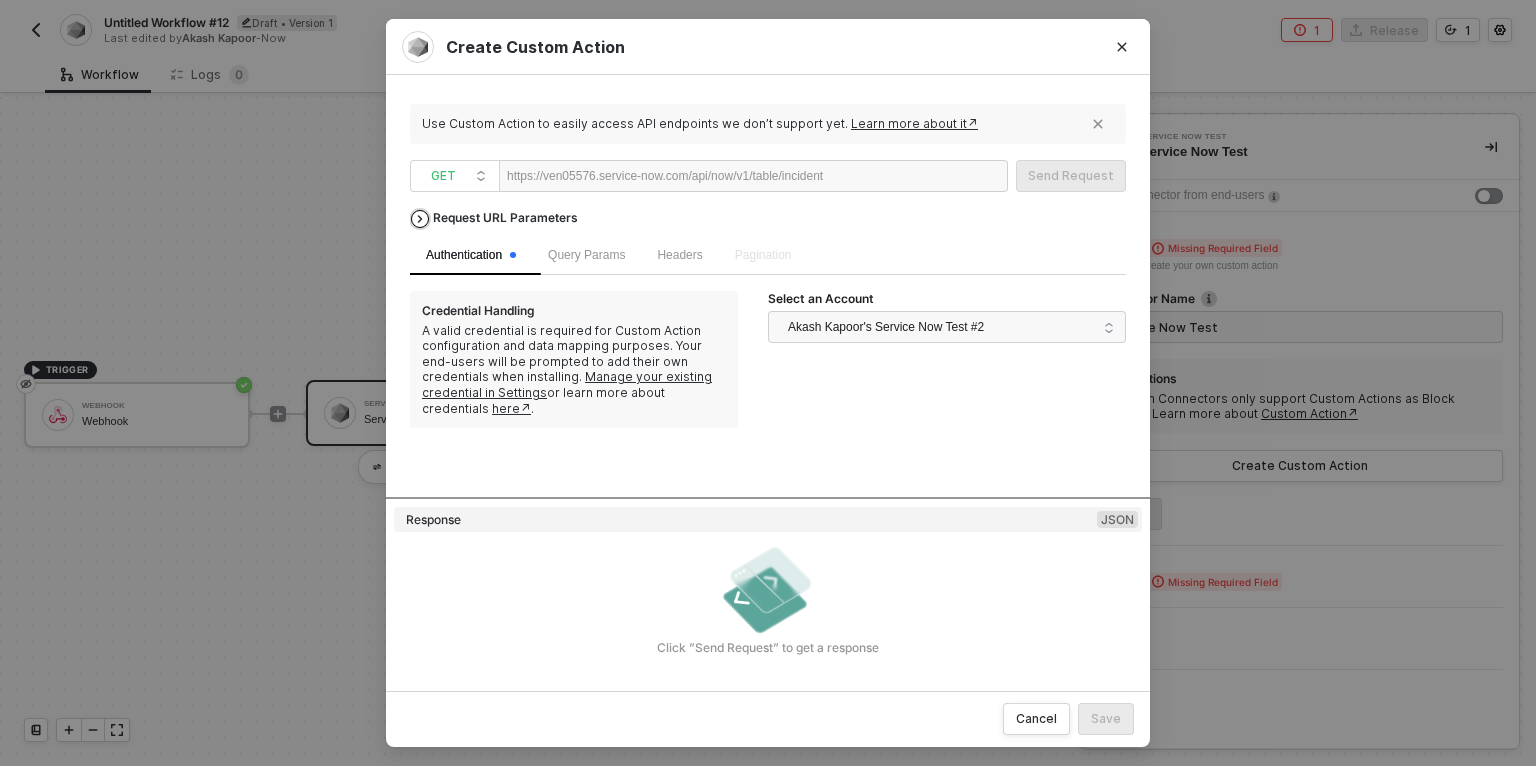 click on "Request URL Parameters" at bounding box center (505, 218) 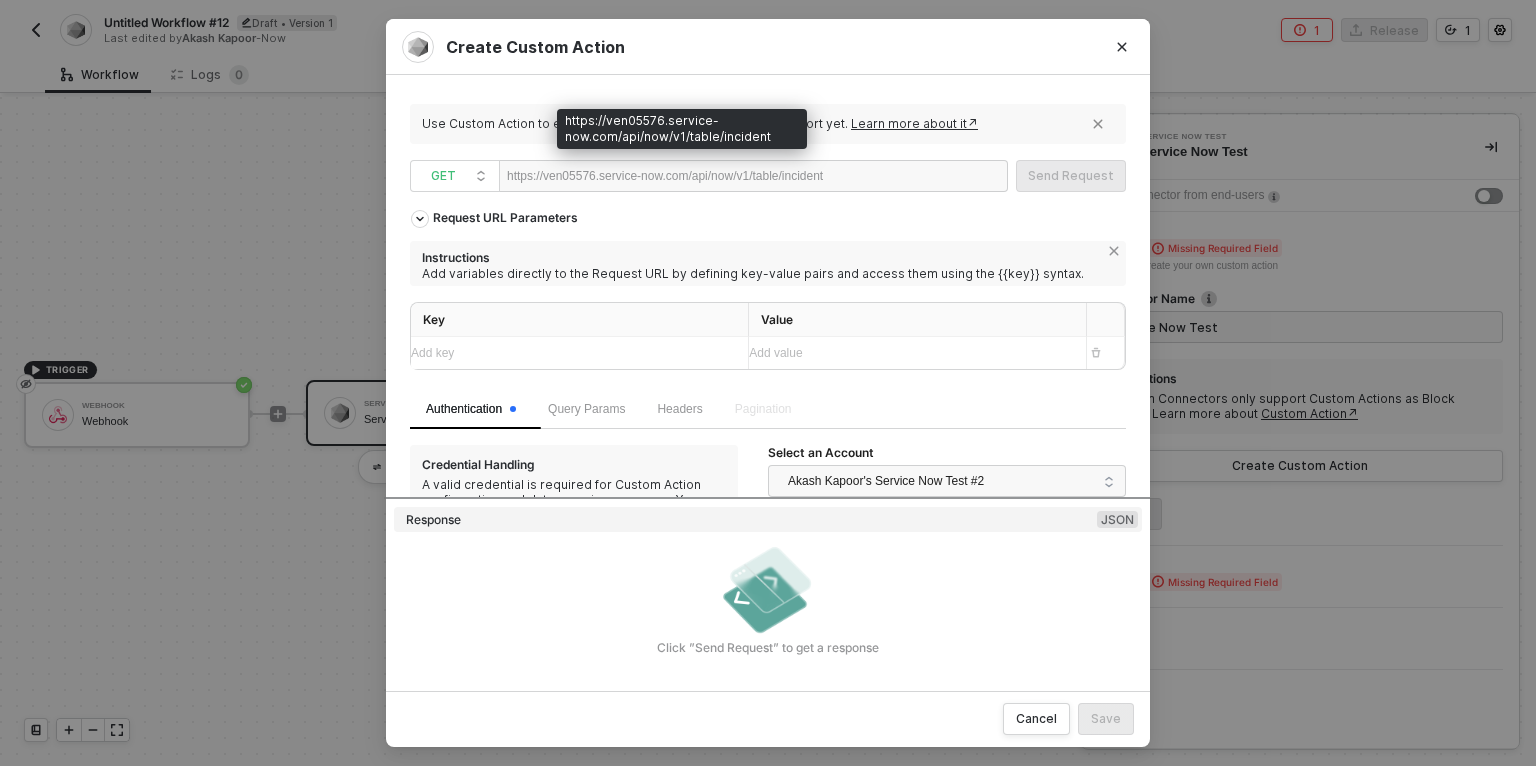 click on "https://ven05576.service-now.com/api/now/v1/table/incident" at bounding box center [665, 176] 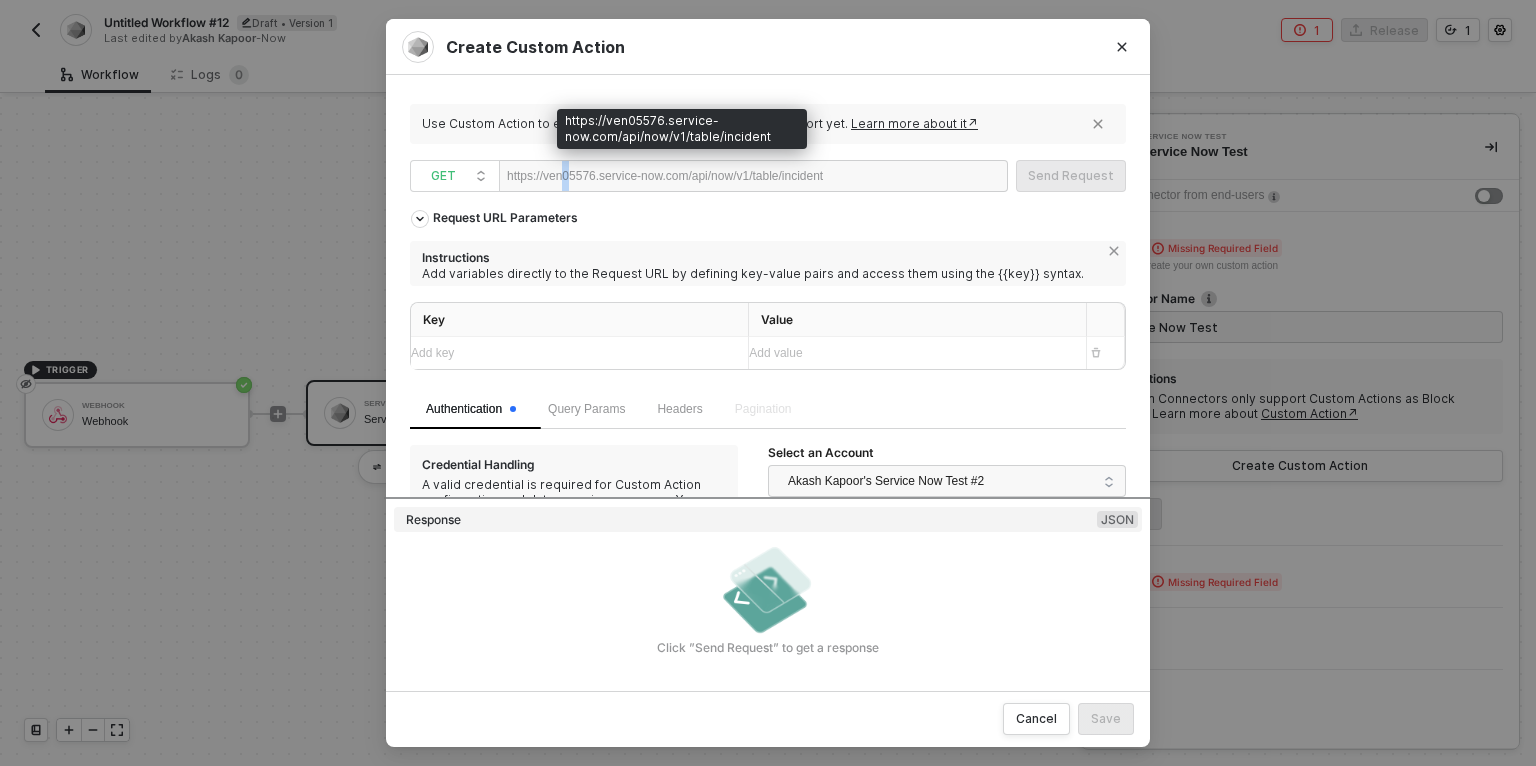 click on "https://ven05576.service-now.com/api/now/v1/table/incident" at bounding box center (665, 176) 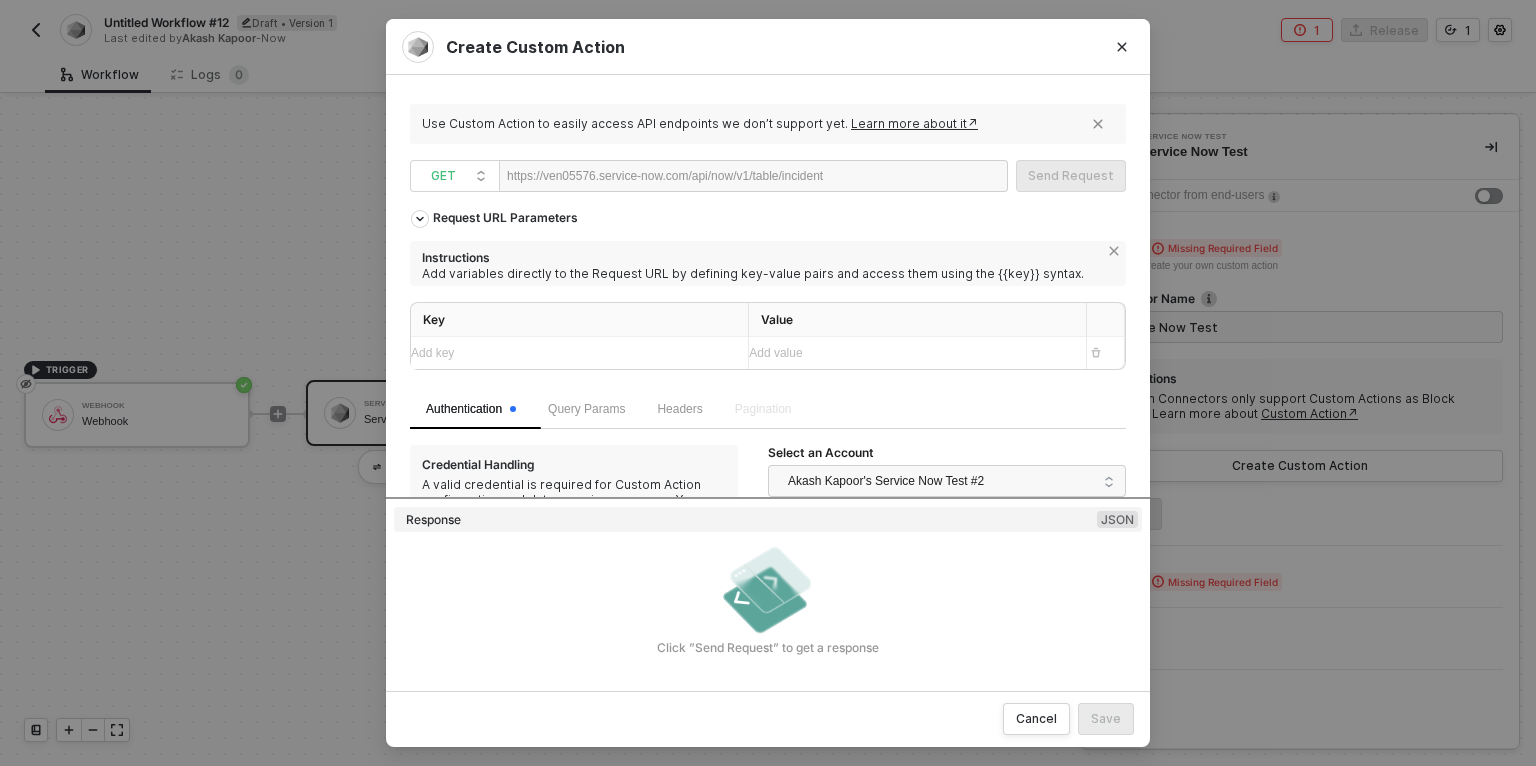 click on "https://ven05576.service-now.com/api/now/v1/table/incident" at bounding box center [665, 176] 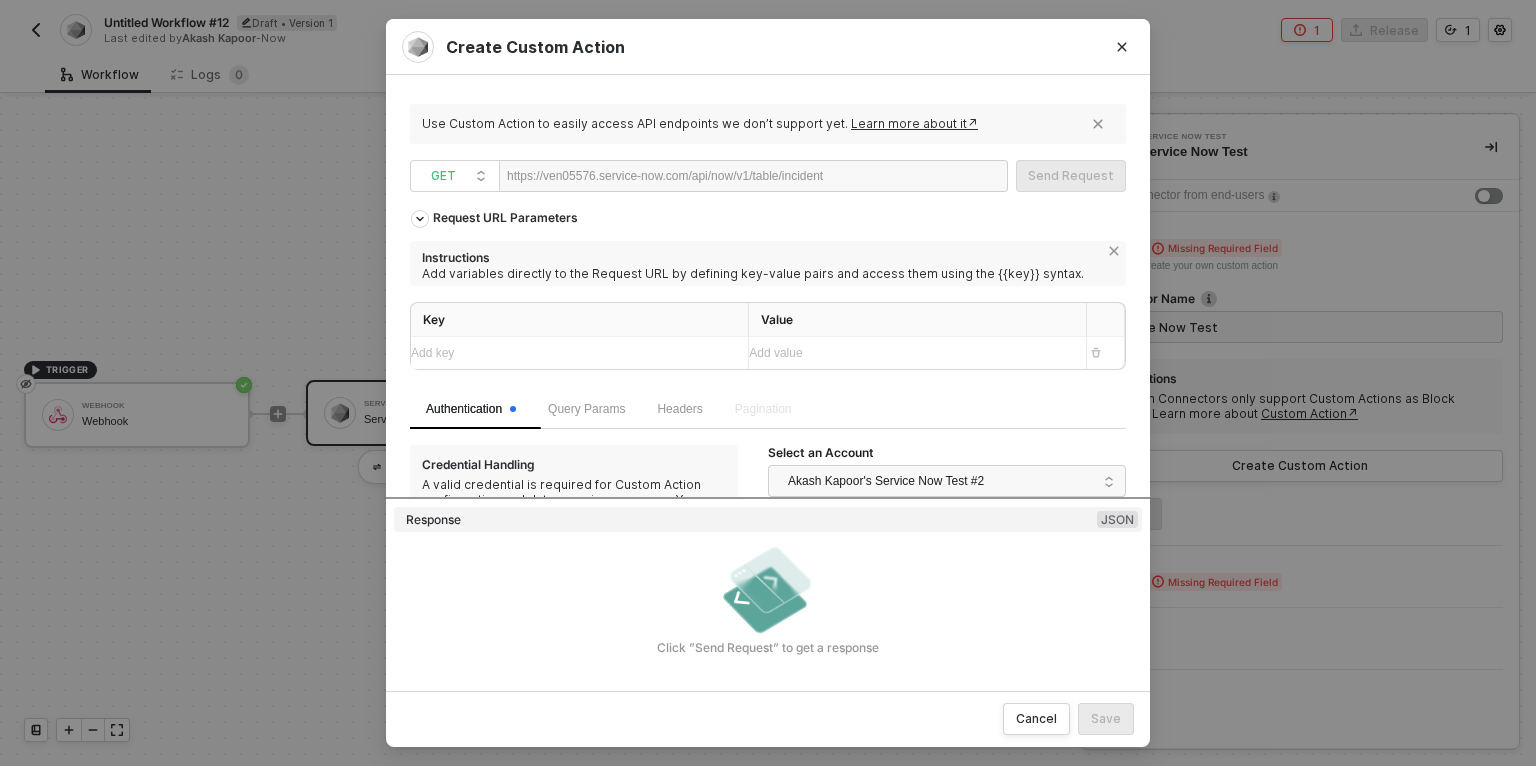 type 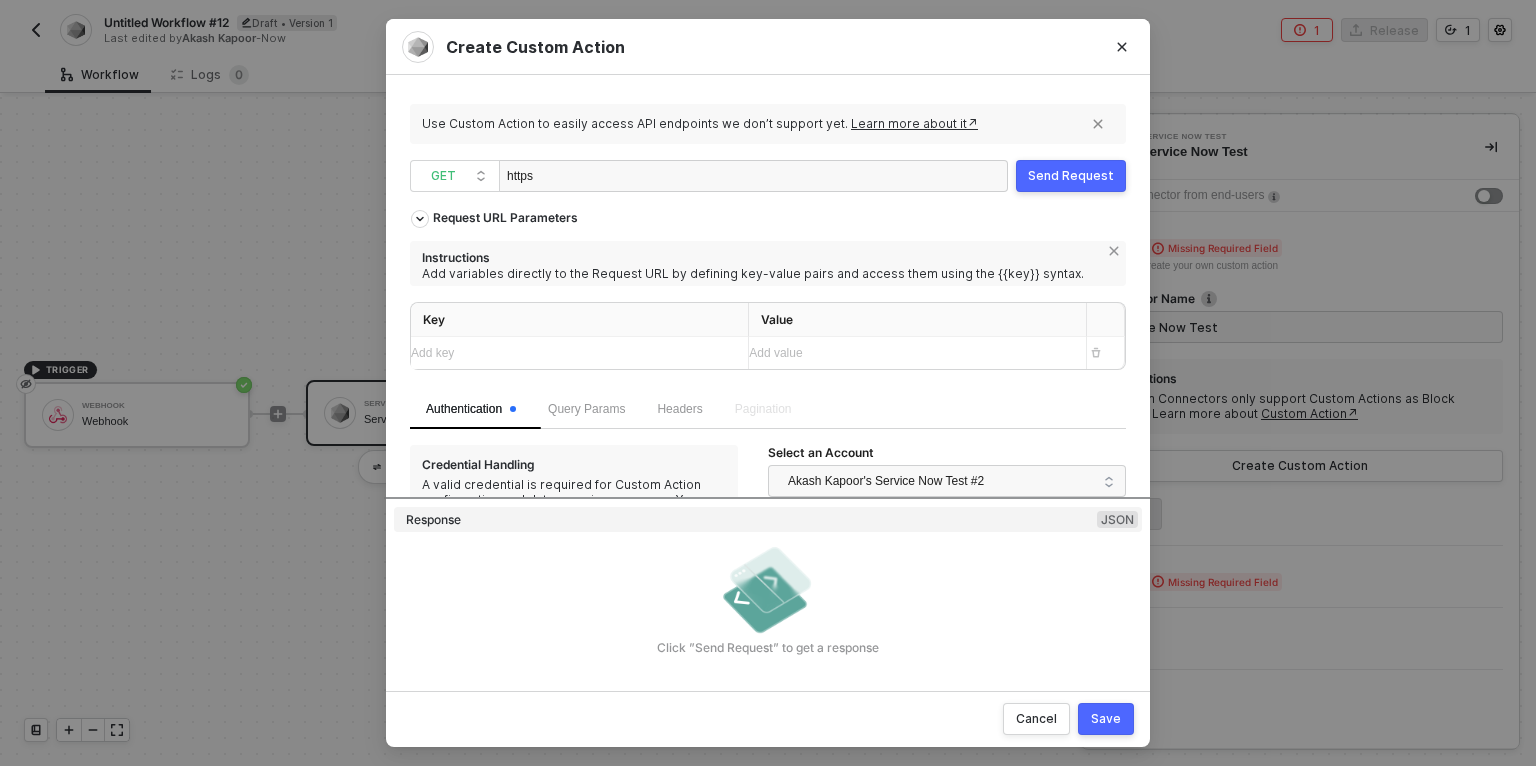 click on "https" at bounding box center [753, 176] 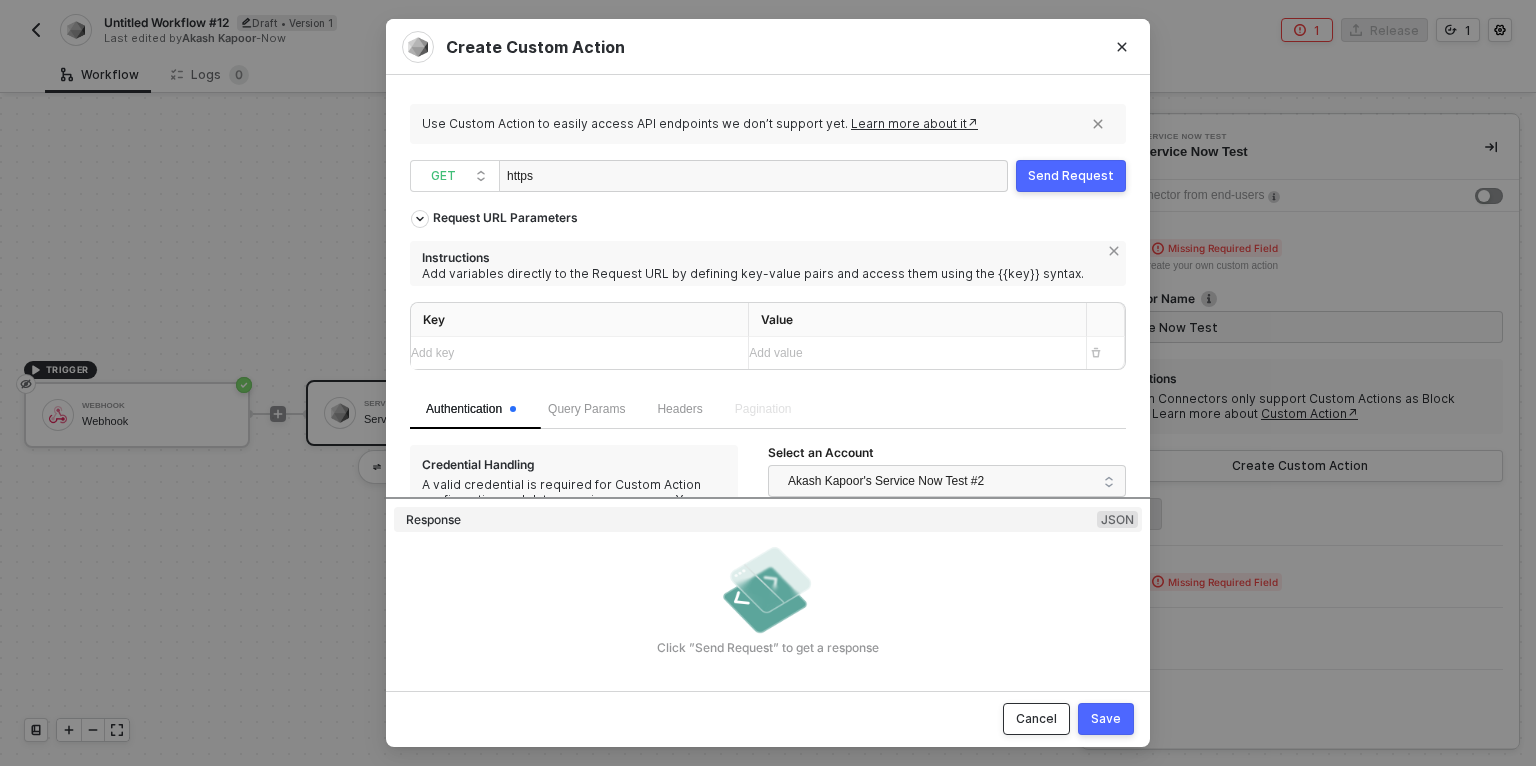 click on "Cancel" at bounding box center (1036, 719) 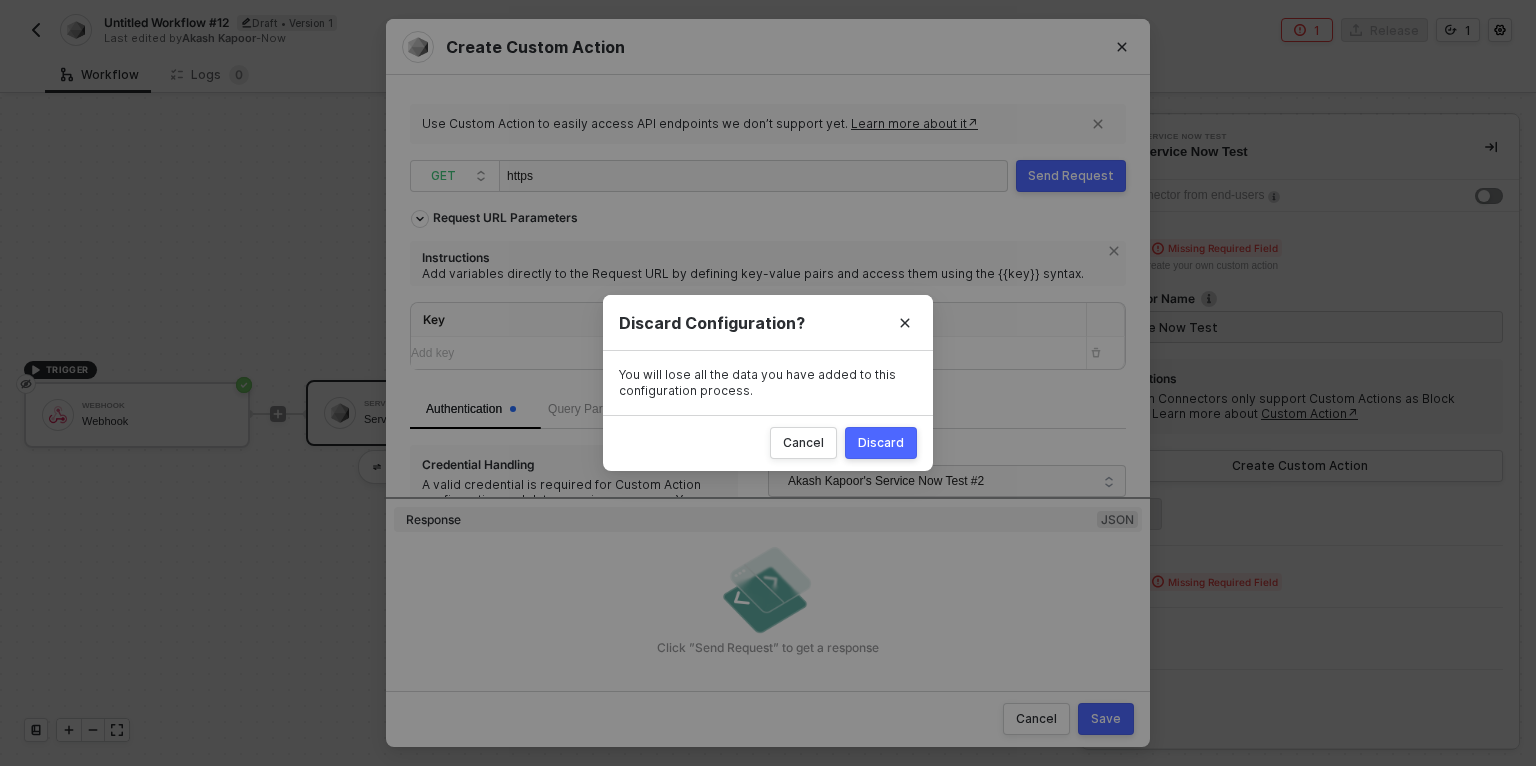 click on "Discard" at bounding box center [881, 443] 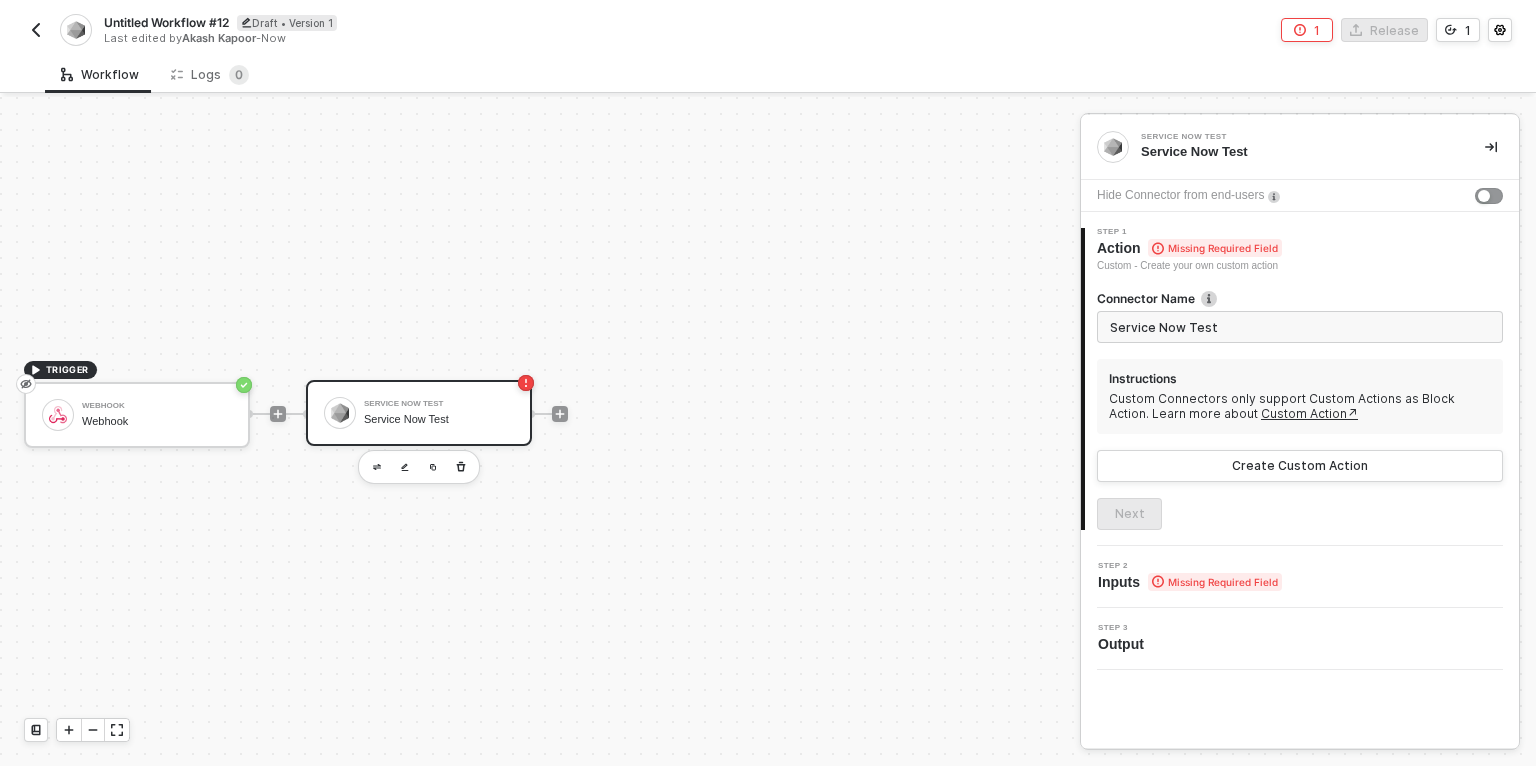 click on "Service Now Test Service Now Test" at bounding box center (439, 413) 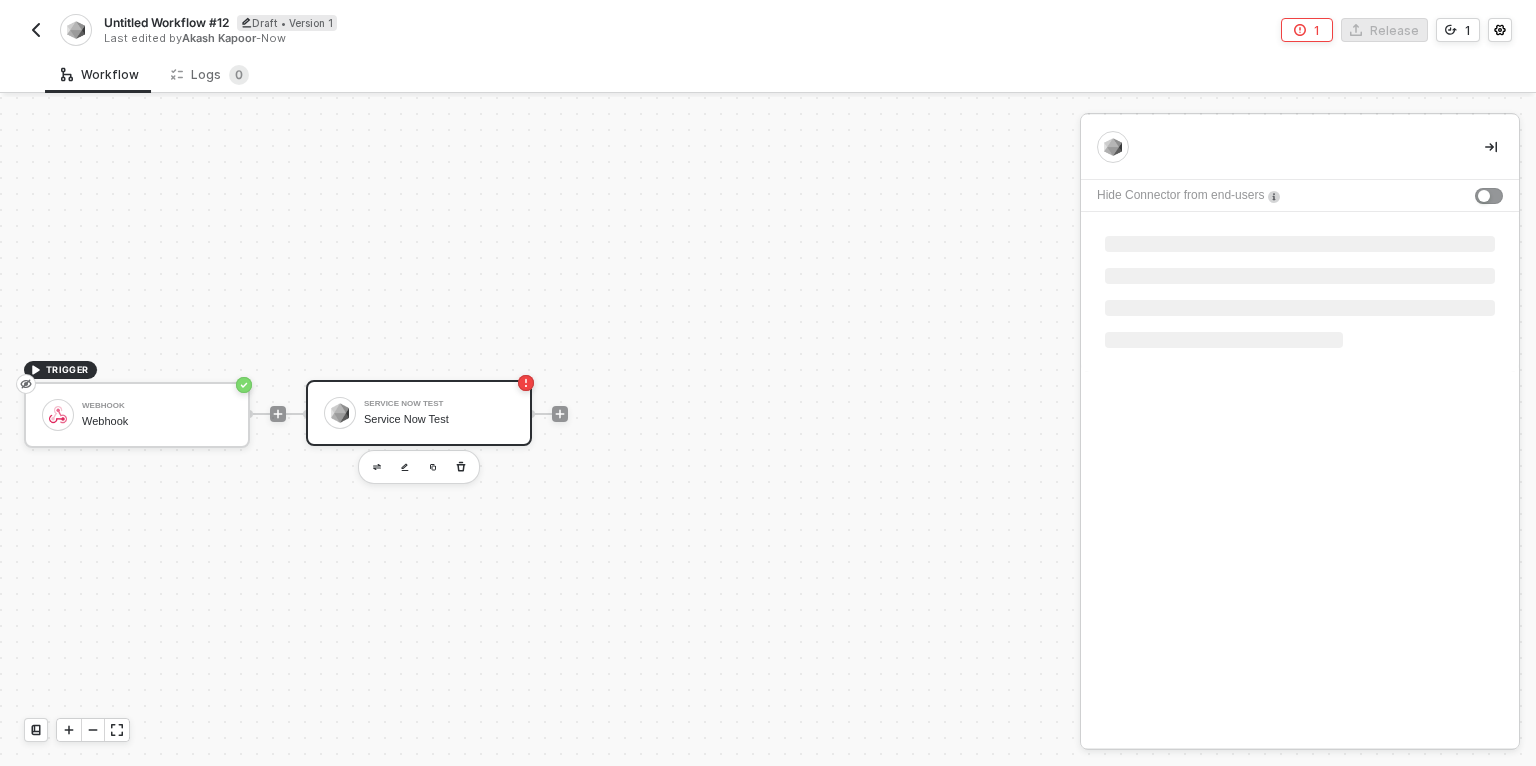 click on "Service Now Test Service Now Test" at bounding box center (439, 413) 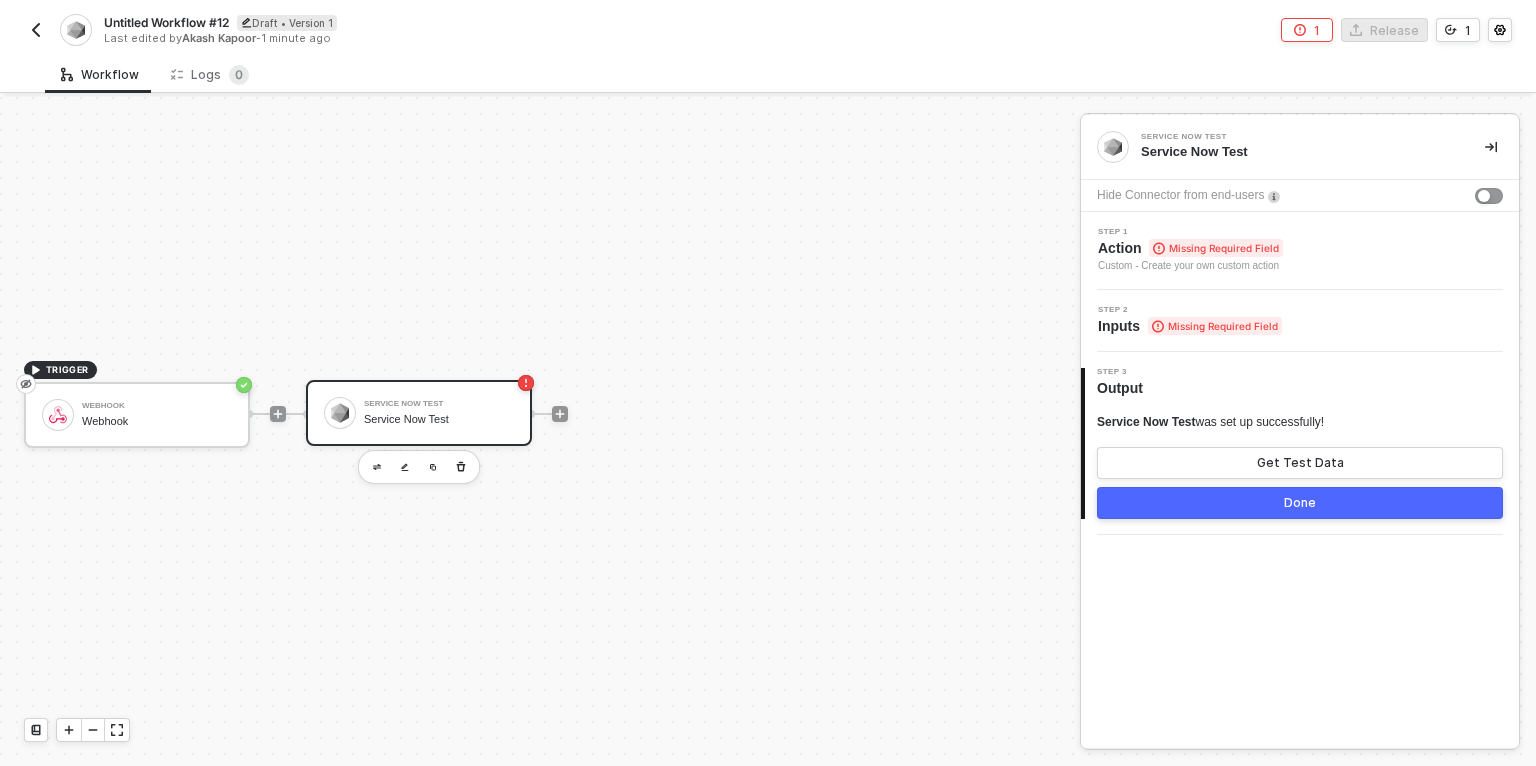 click on "Step 1 Action      Missing Required Field Custom - Create your own custom action" at bounding box center (1302, 251) 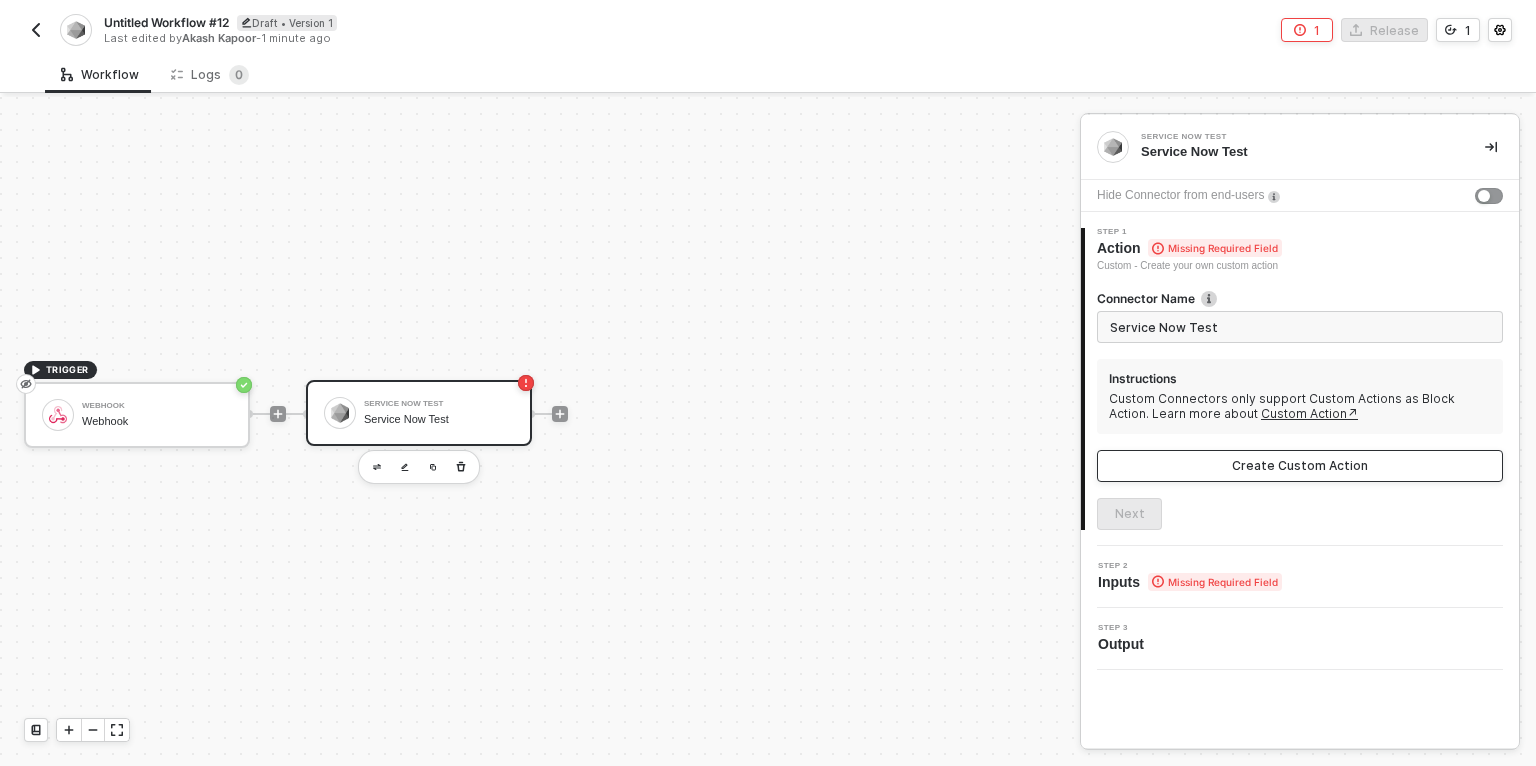 click on "Create Custom Action" at bounding box center (1300, 466) 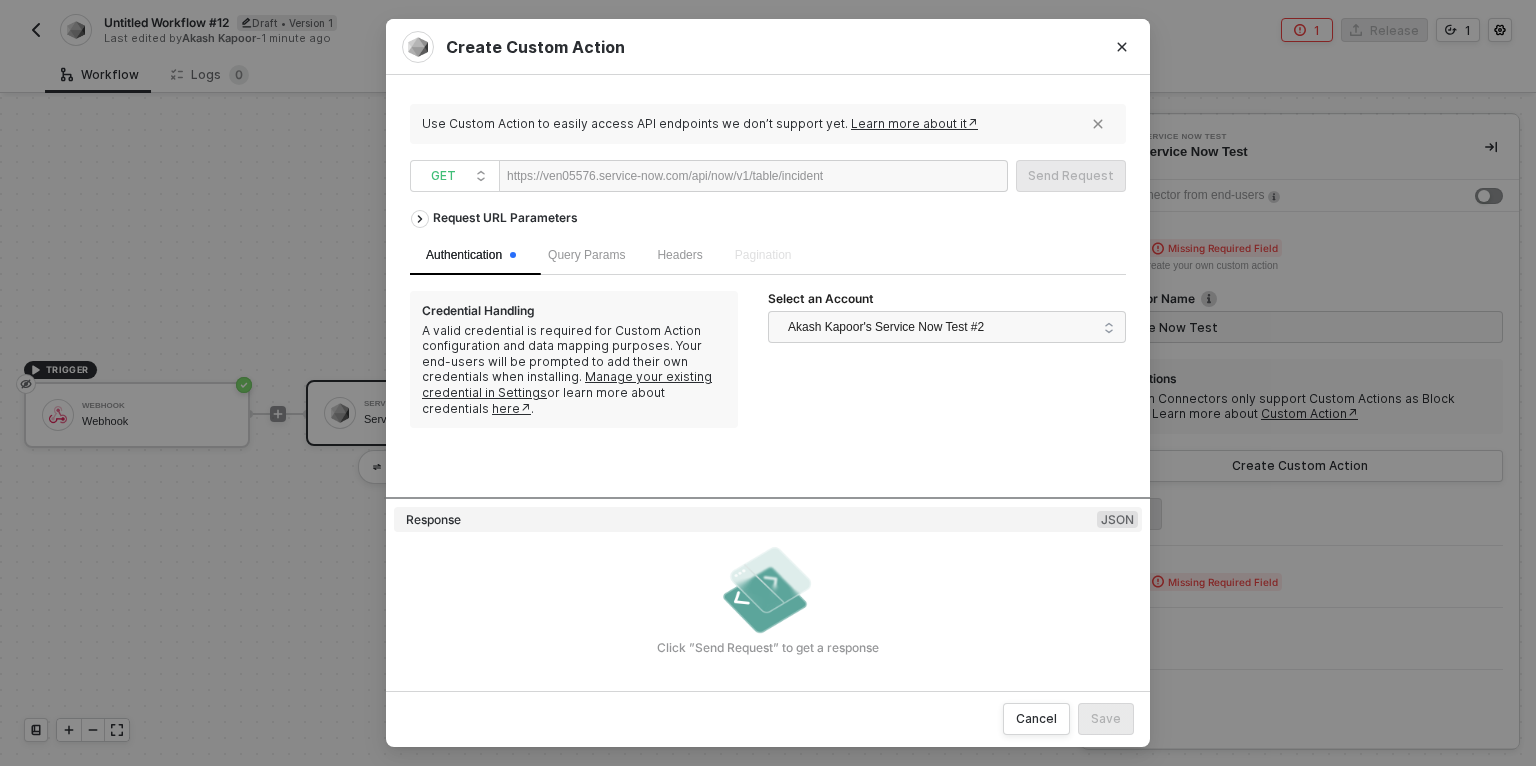 click on "https://ven05576.service-now.com/api/now/v1/table/incident" at bounding box center [665, 176] 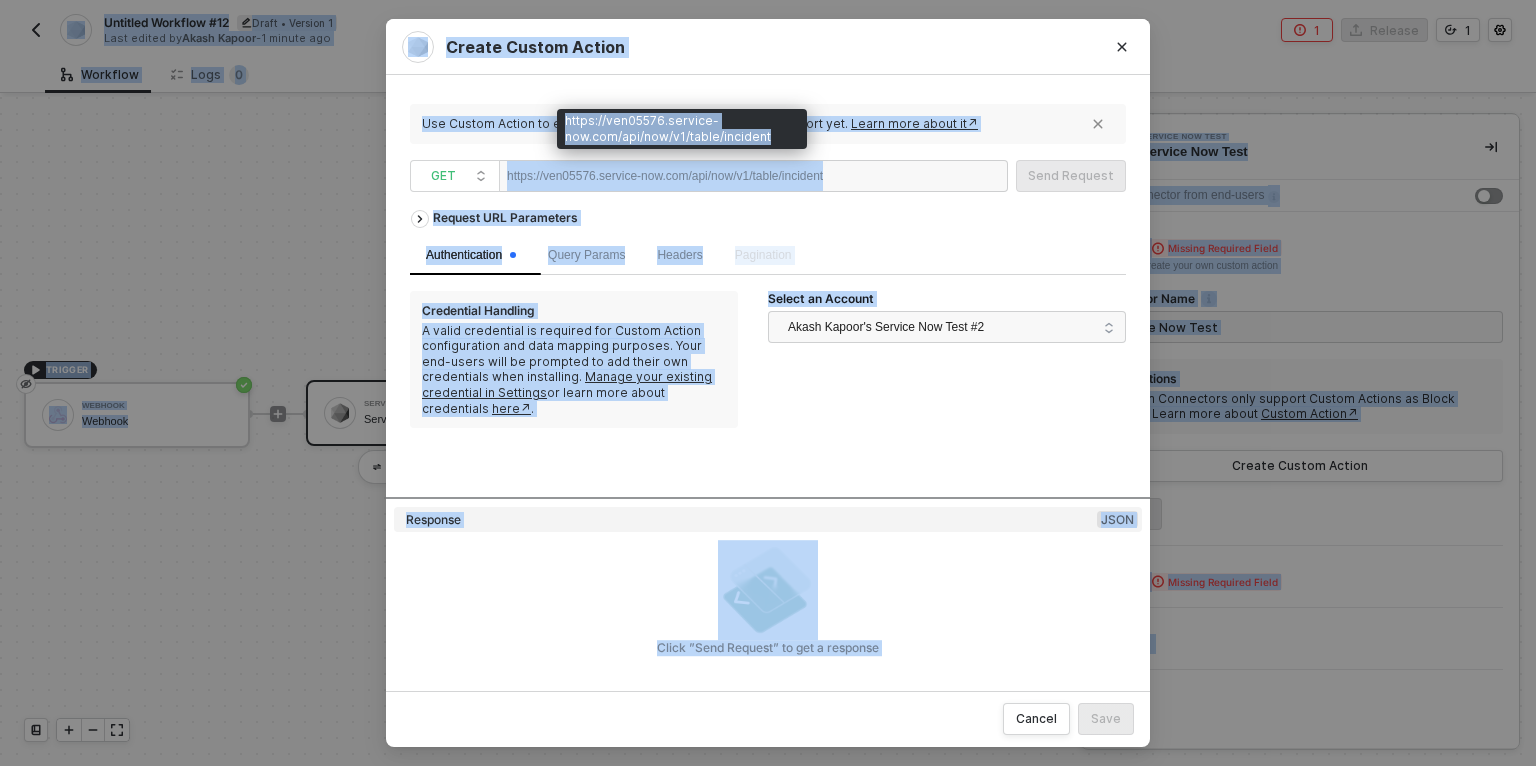 click on "https://ven05576.service-now.com/api/now/v1/table/incident" at bounding box center [665, 176] 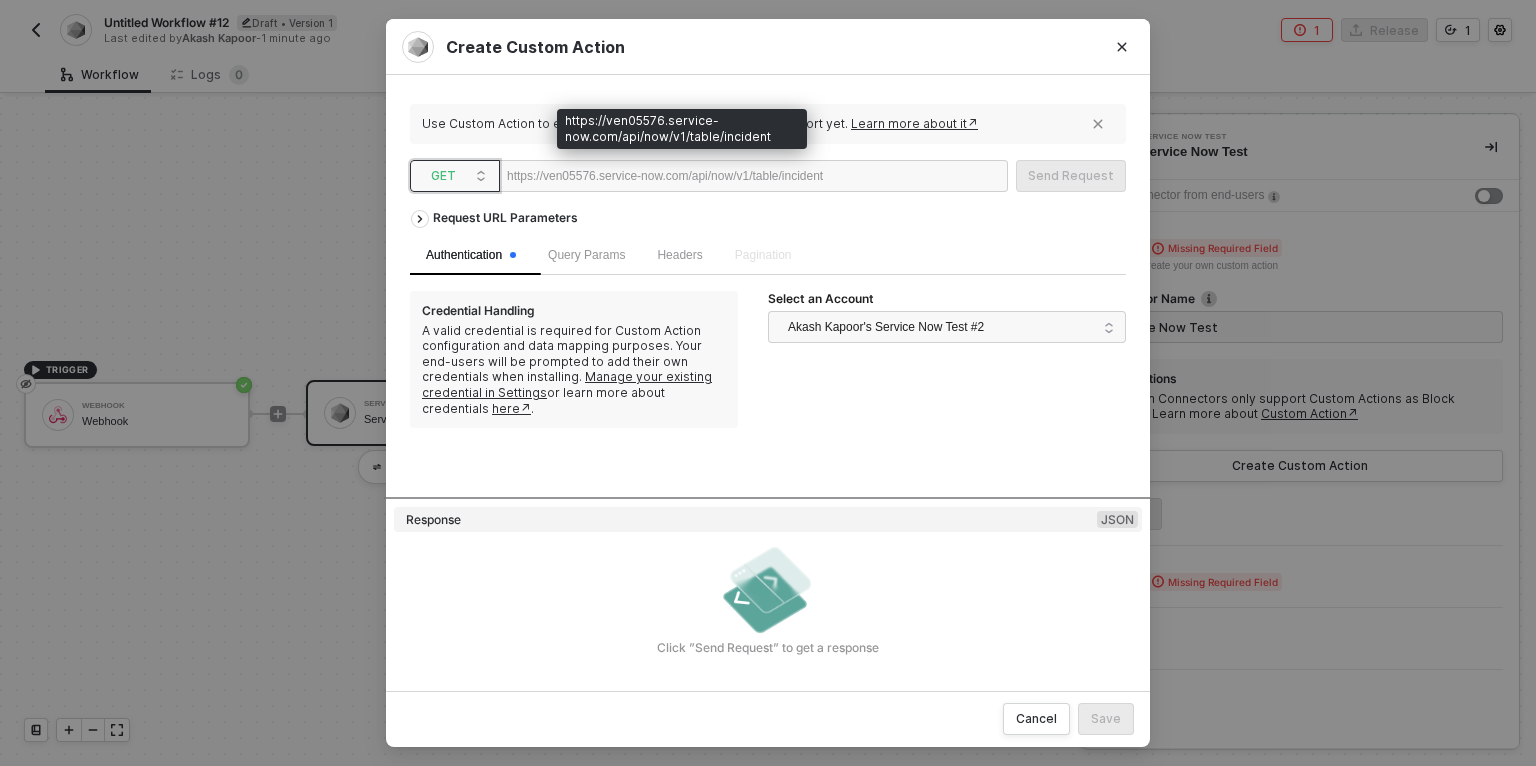 drag, startPoint x: 858, startPoint y: 174, endPoint x: 489, endPoint y: 179, distance: 369.03387 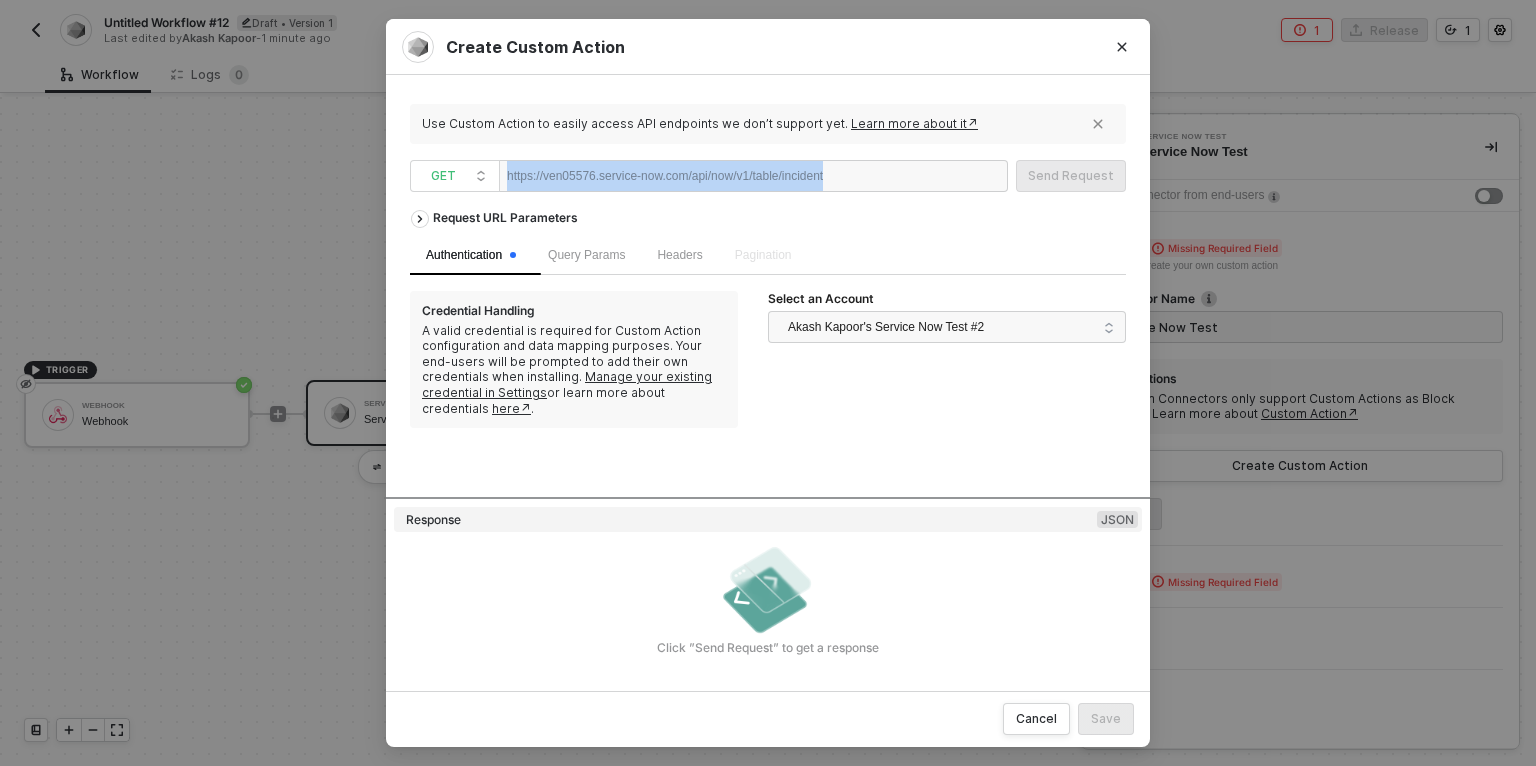 drag, startPoint x: 508, startPoint y: 179, endPoint x: 886, endPoint y: 174, distance: 378.03308 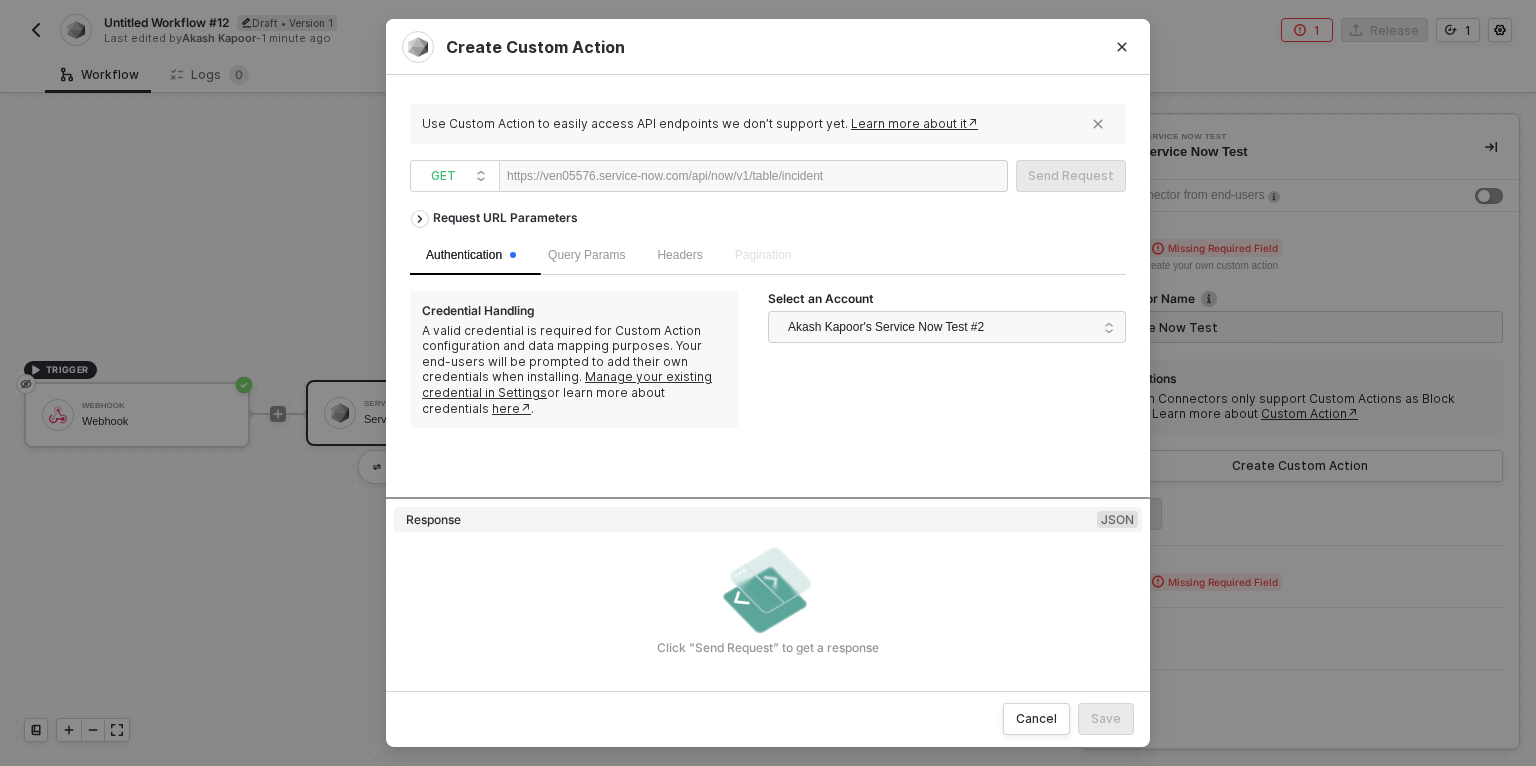 type 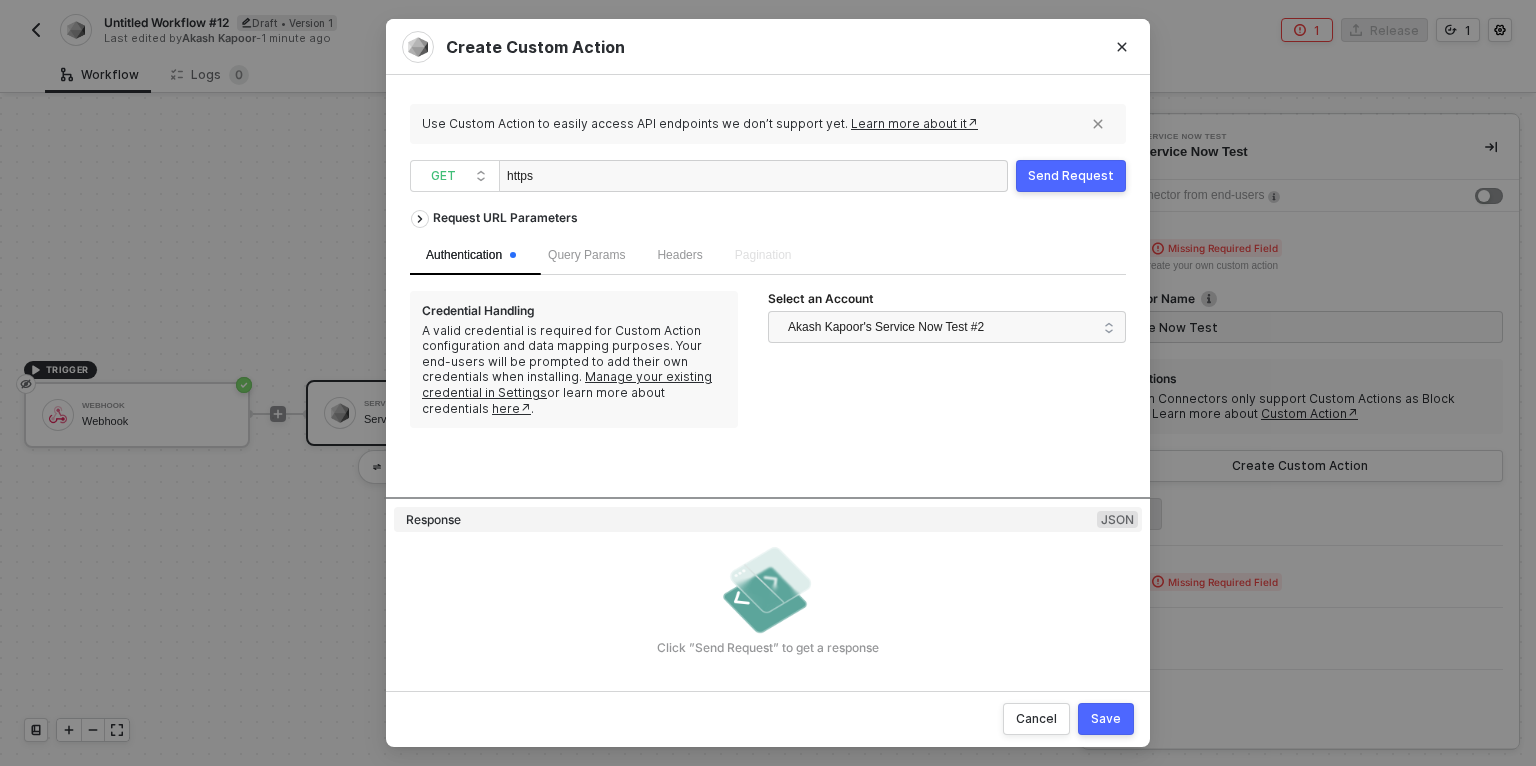 scroll, scrollTop: 0, scrollLeft: 20, axis: horizontal 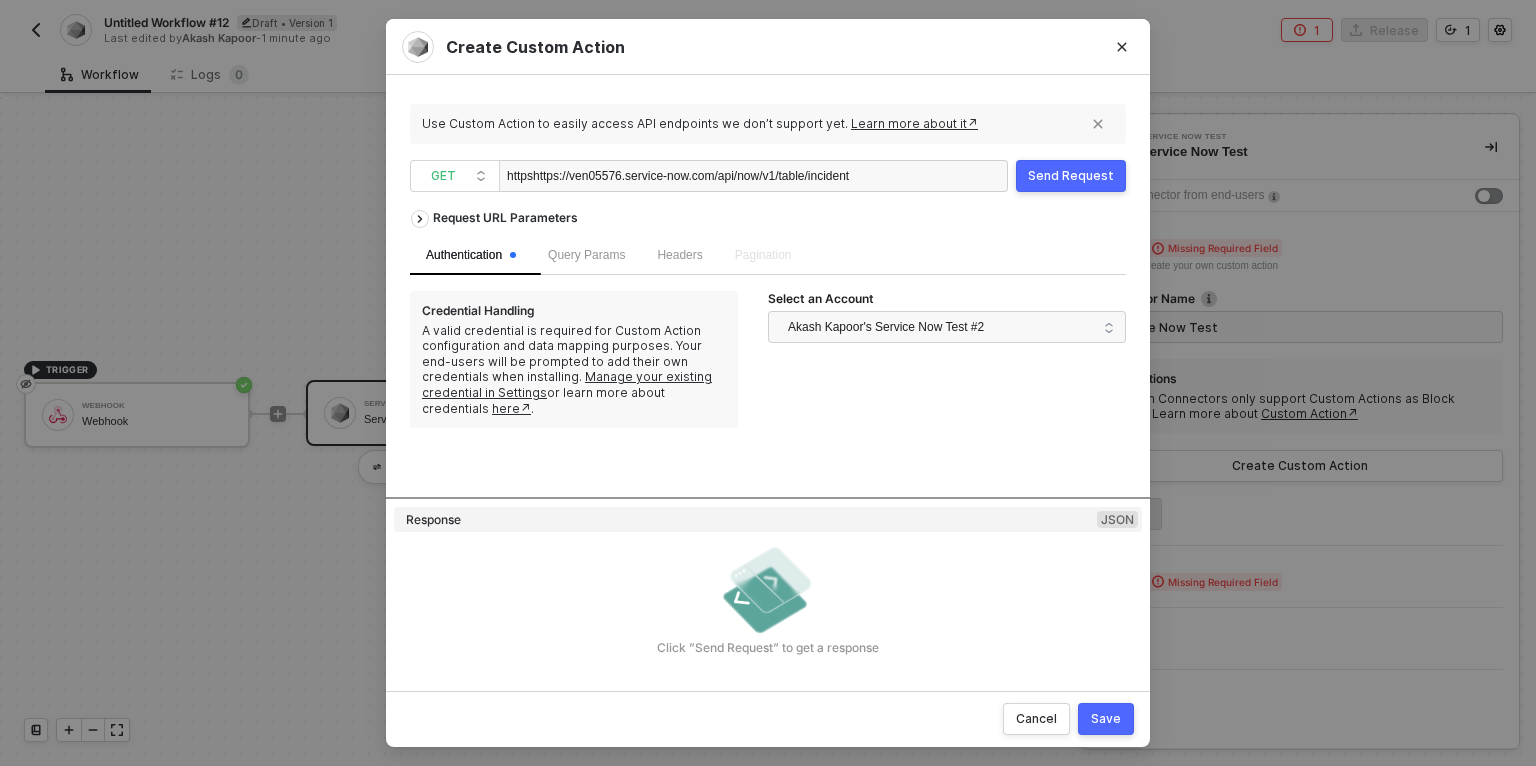 click on "httpshttps://ven05576.service-now.com/api/now/v1/table/incident" at bounding box center [678, 177] 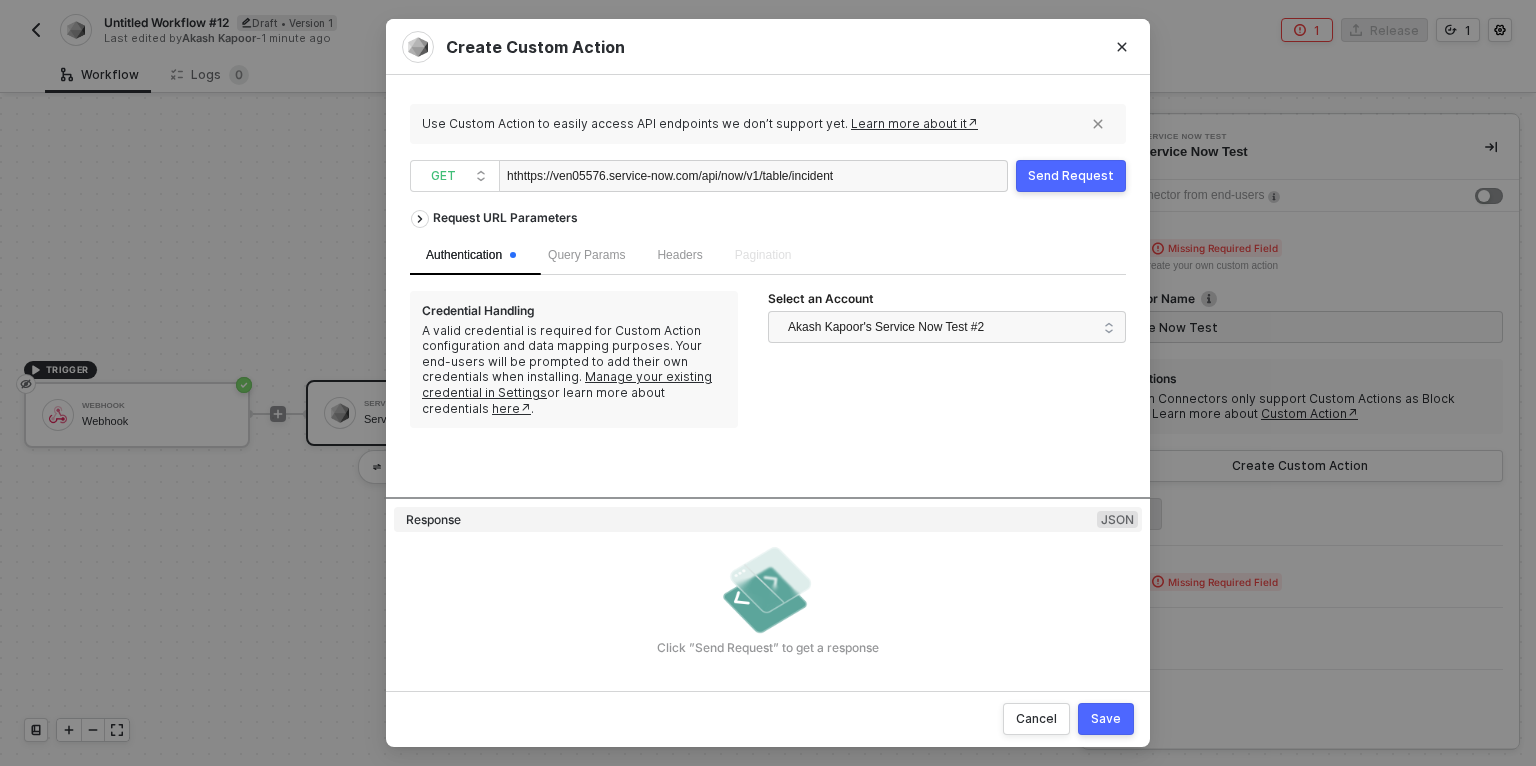 scroll, scrollTop: 0, scrollLeft: 0, axis: both 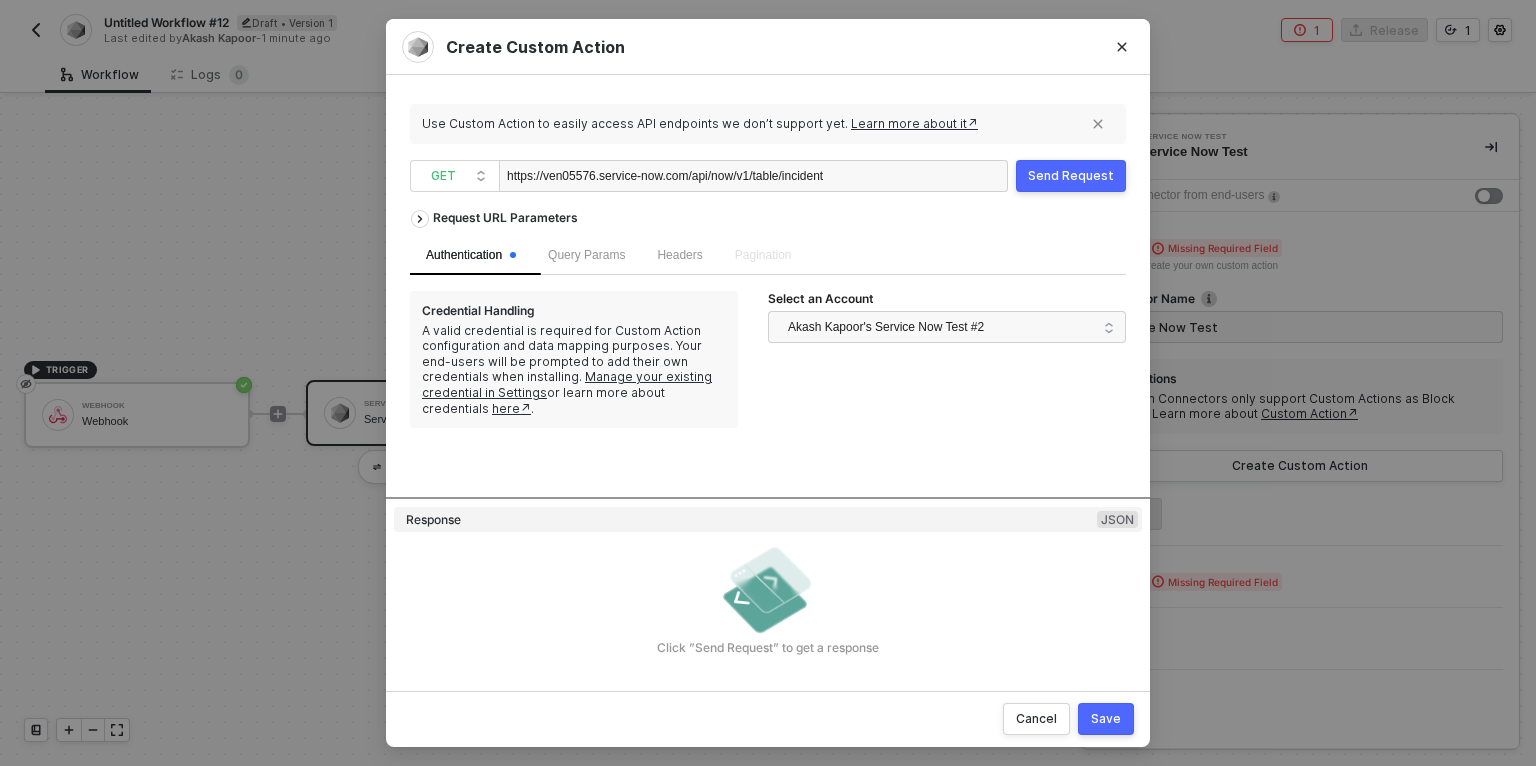click on "Send Request" at bounding box center [1071, 176] 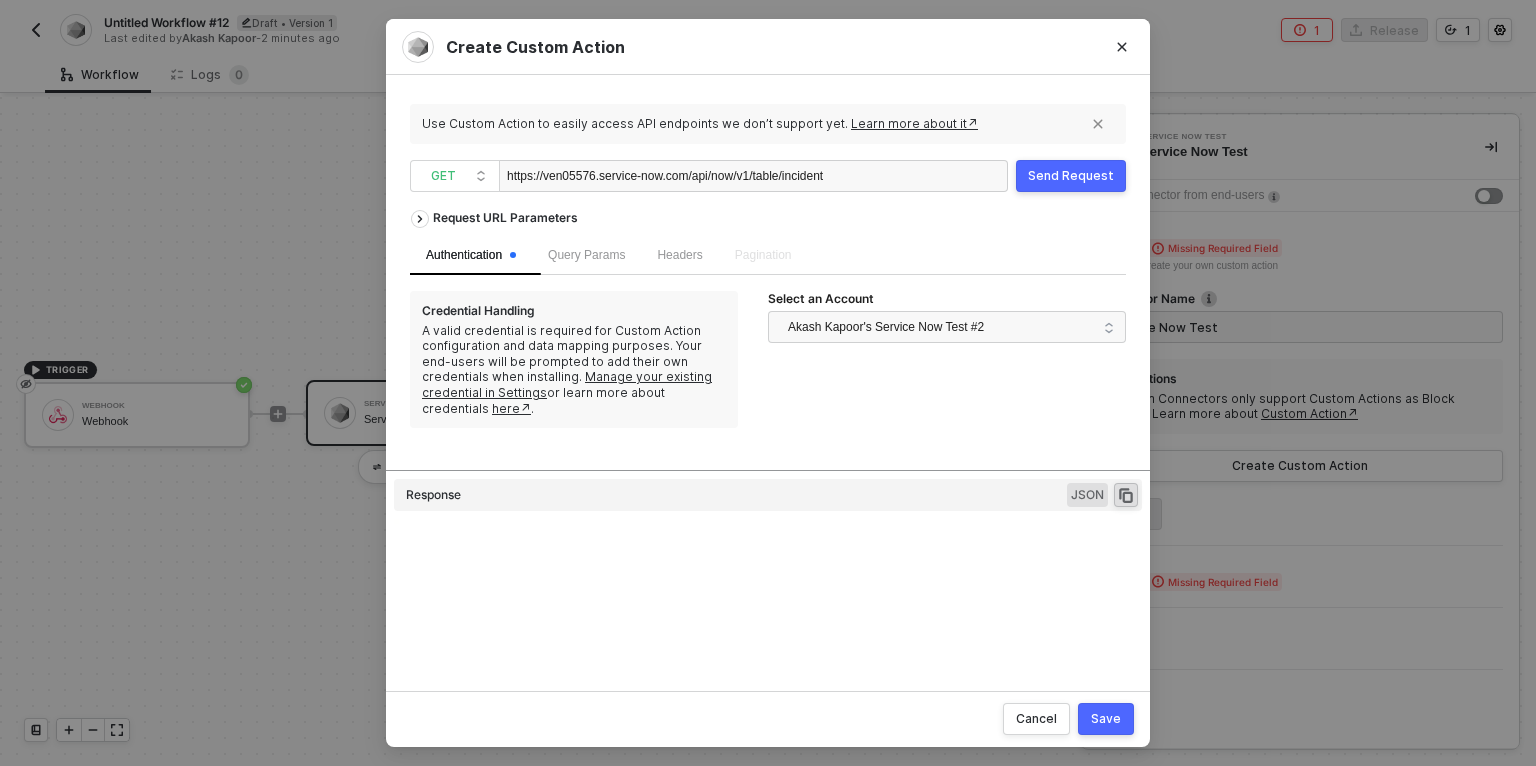 type on "HTTP/1.1   400   Bad Request
{
"error": {
"message": "Requested URI does not represent any resource",
"detail": null
},
"status": "failure"
}" 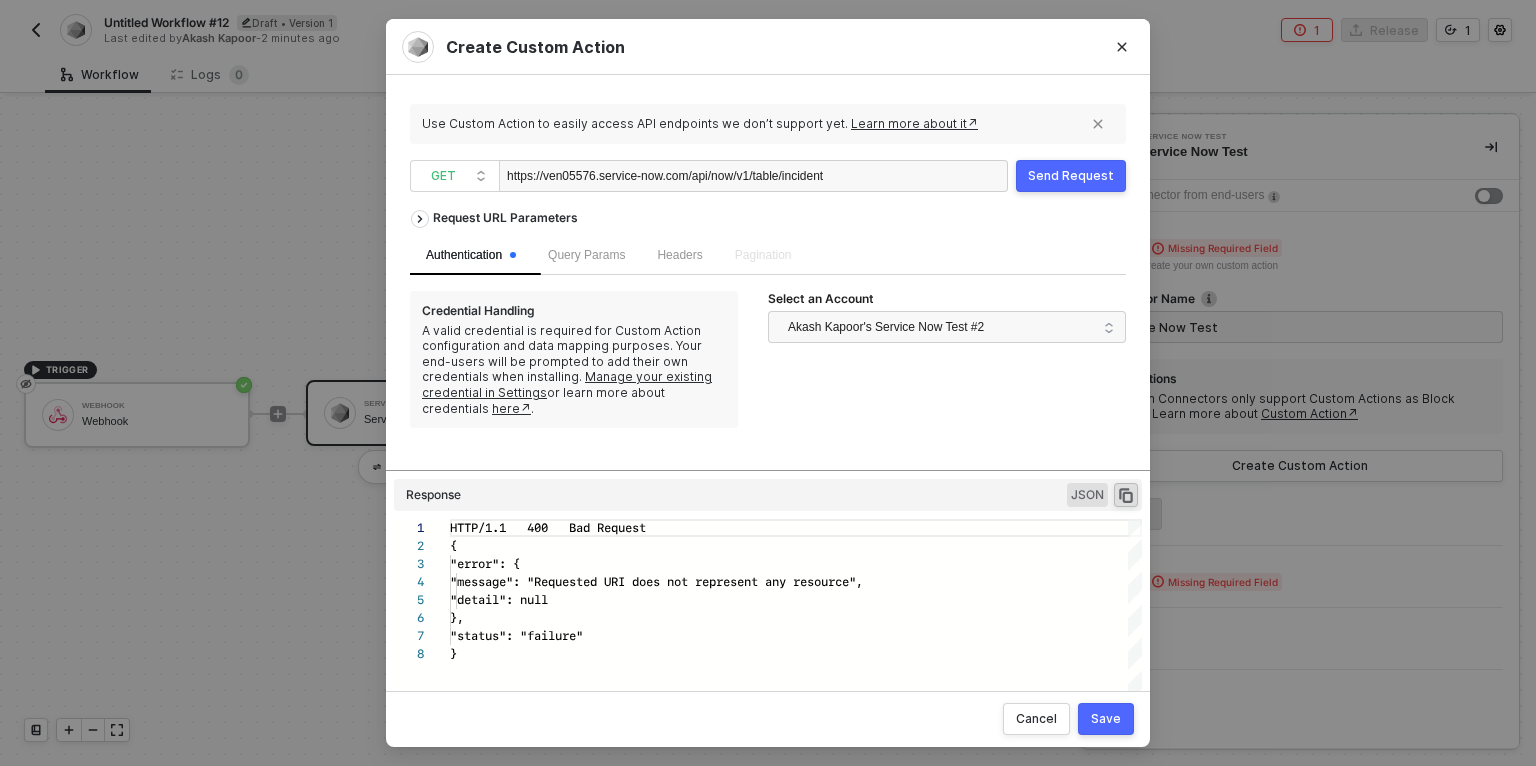 scroll, scrollTop: 125, scrollLeft: 0, axis: vertical 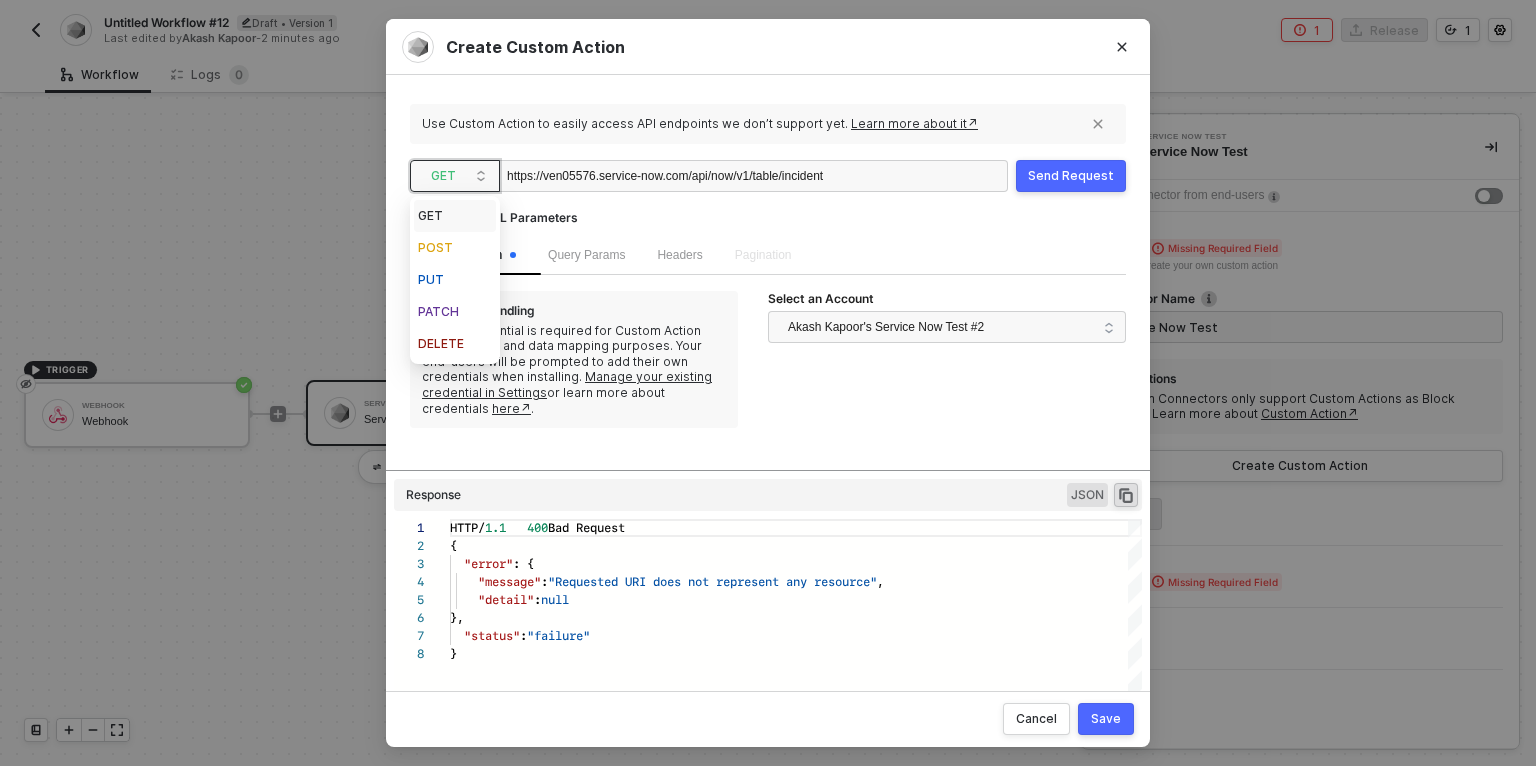click on "GET" at bounding box center (459, 176) 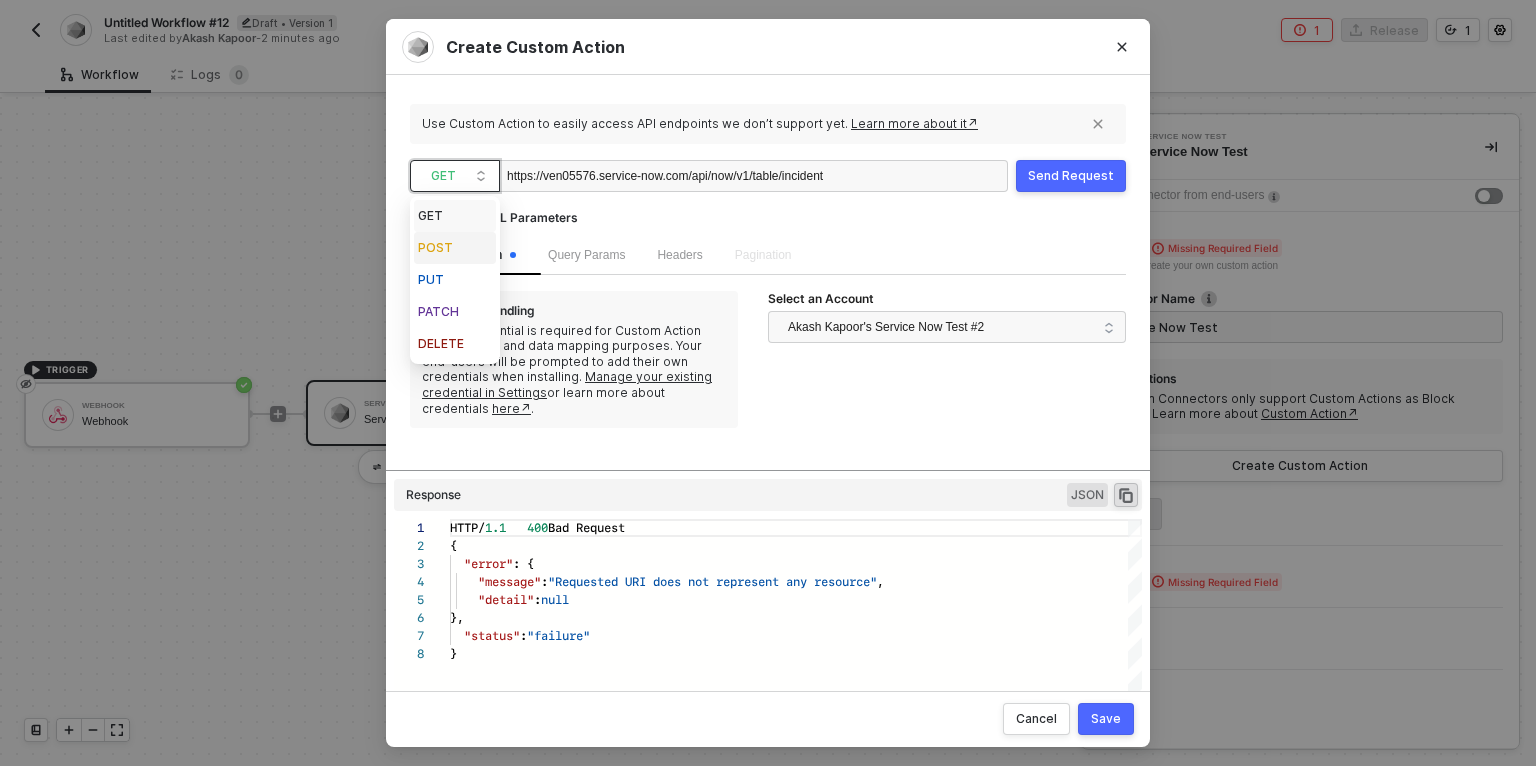 click on "POST" at bounding box center (455, 248) 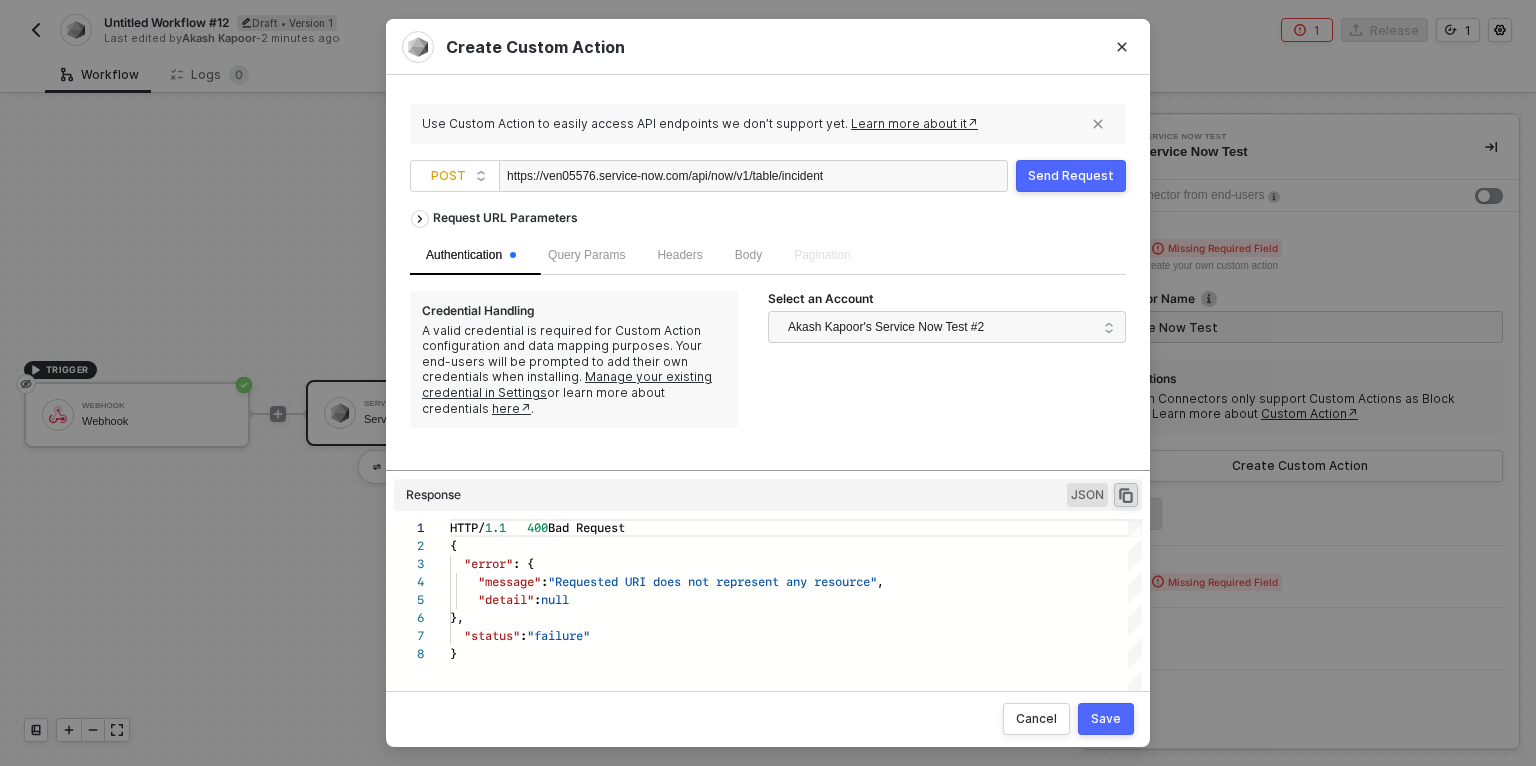 click on "Send Request" at bounding box center [1071, 176] 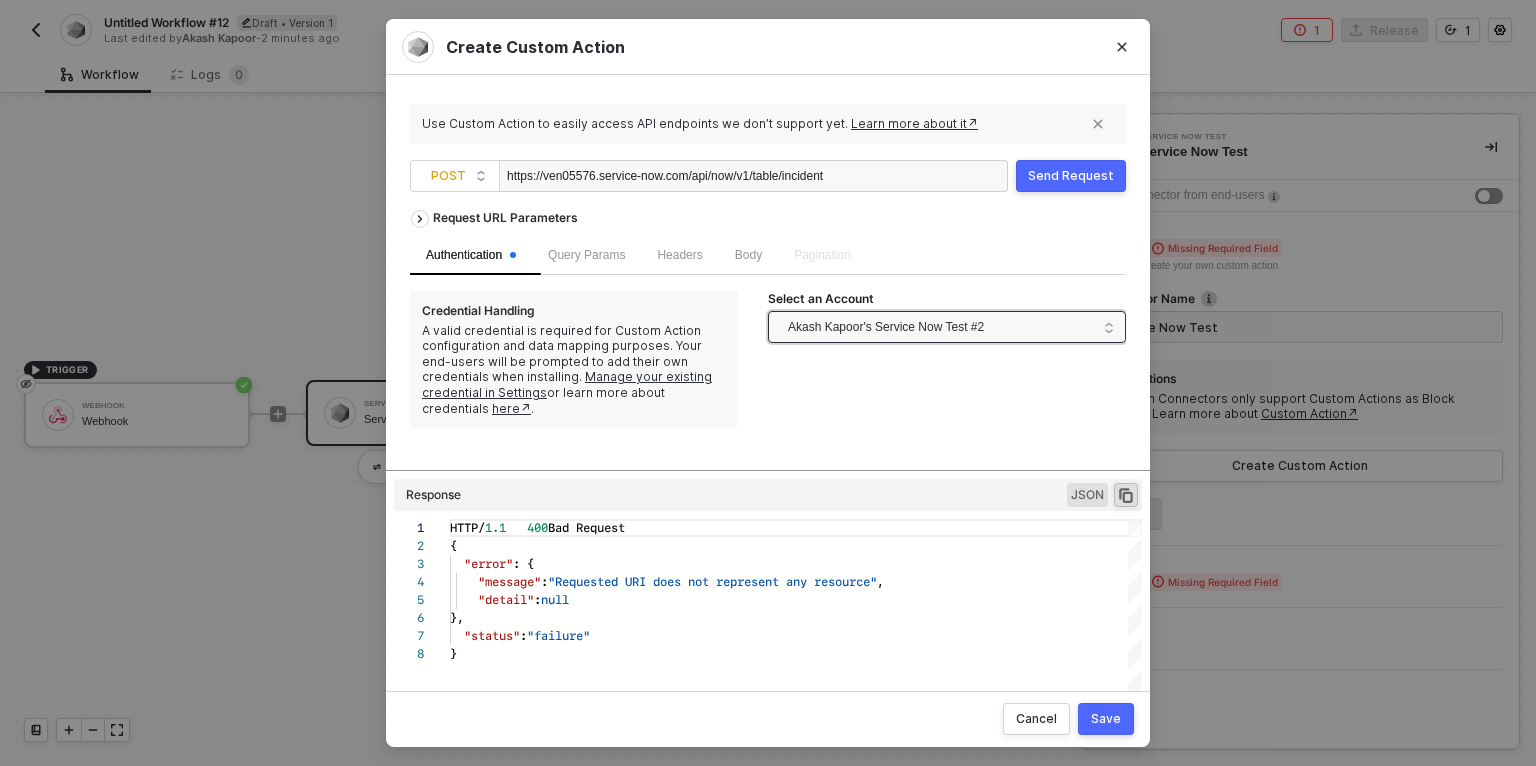 click on "Akash Kapoor's Service Now Test #2" at bounding box center (942, 327) 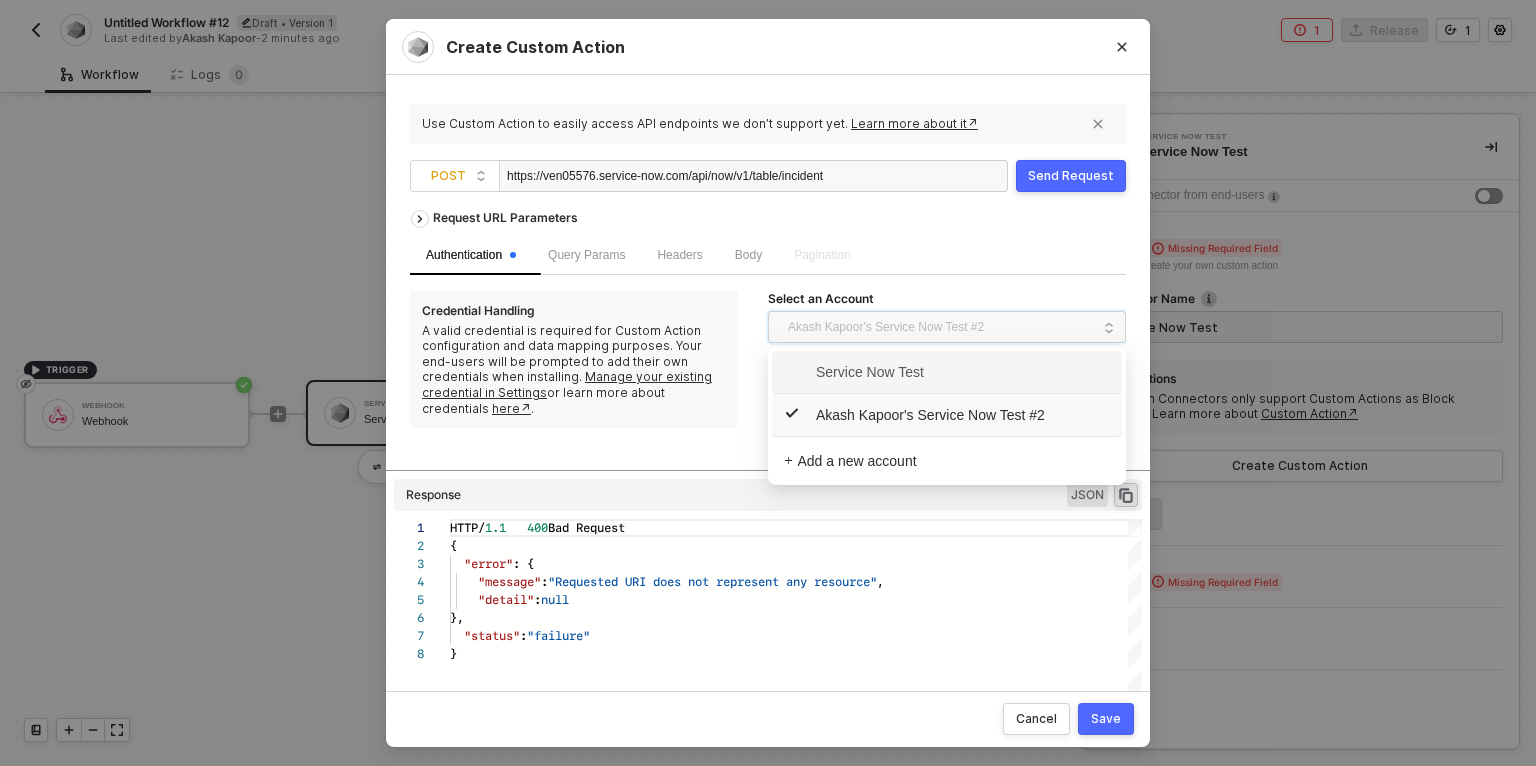 click on "Service Now Test" at bounding box center (854, 372) 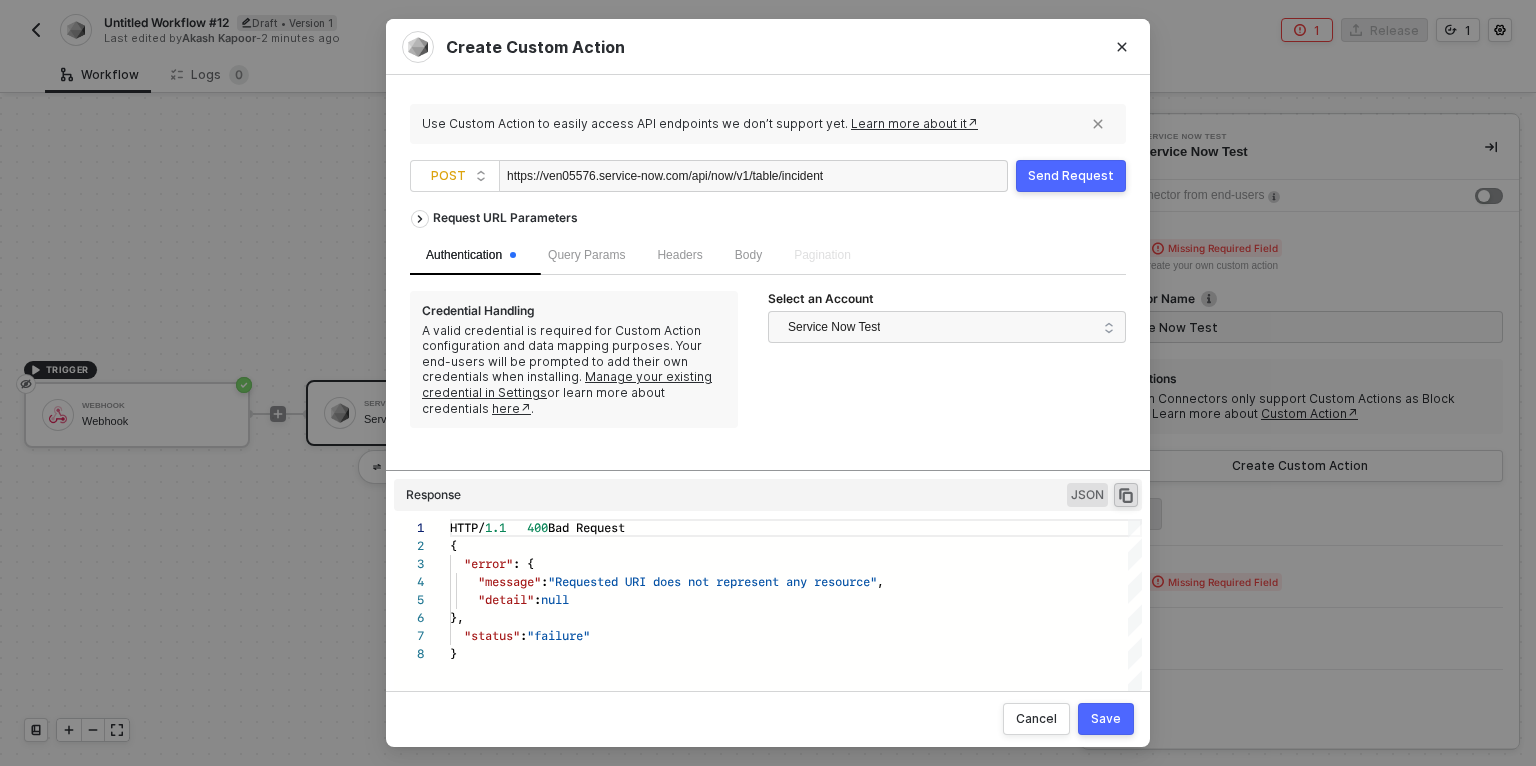 click on "Send Request" at bounding box center (1071, 176) 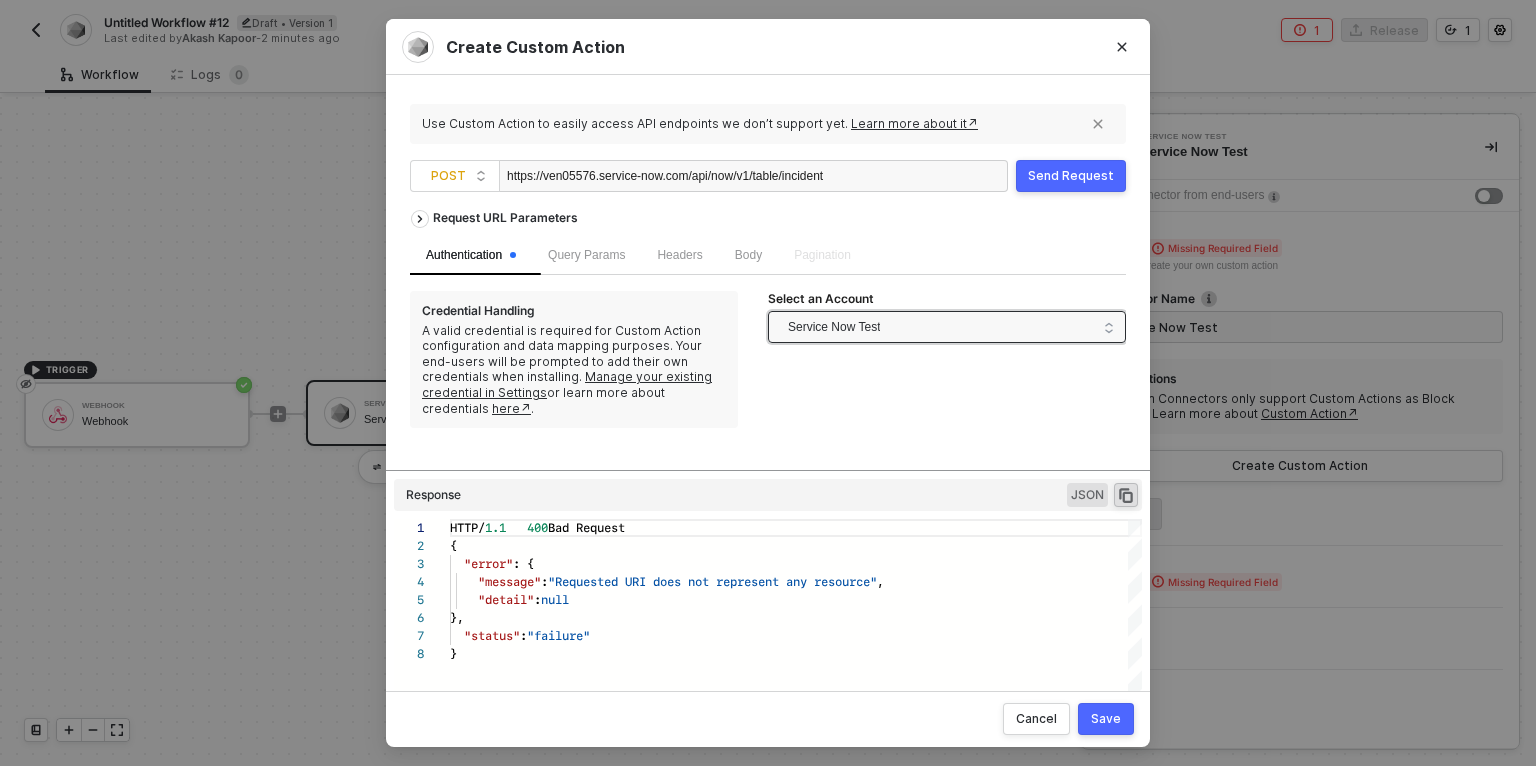 click on "Service Now Test" at bounding box center (942, 327) 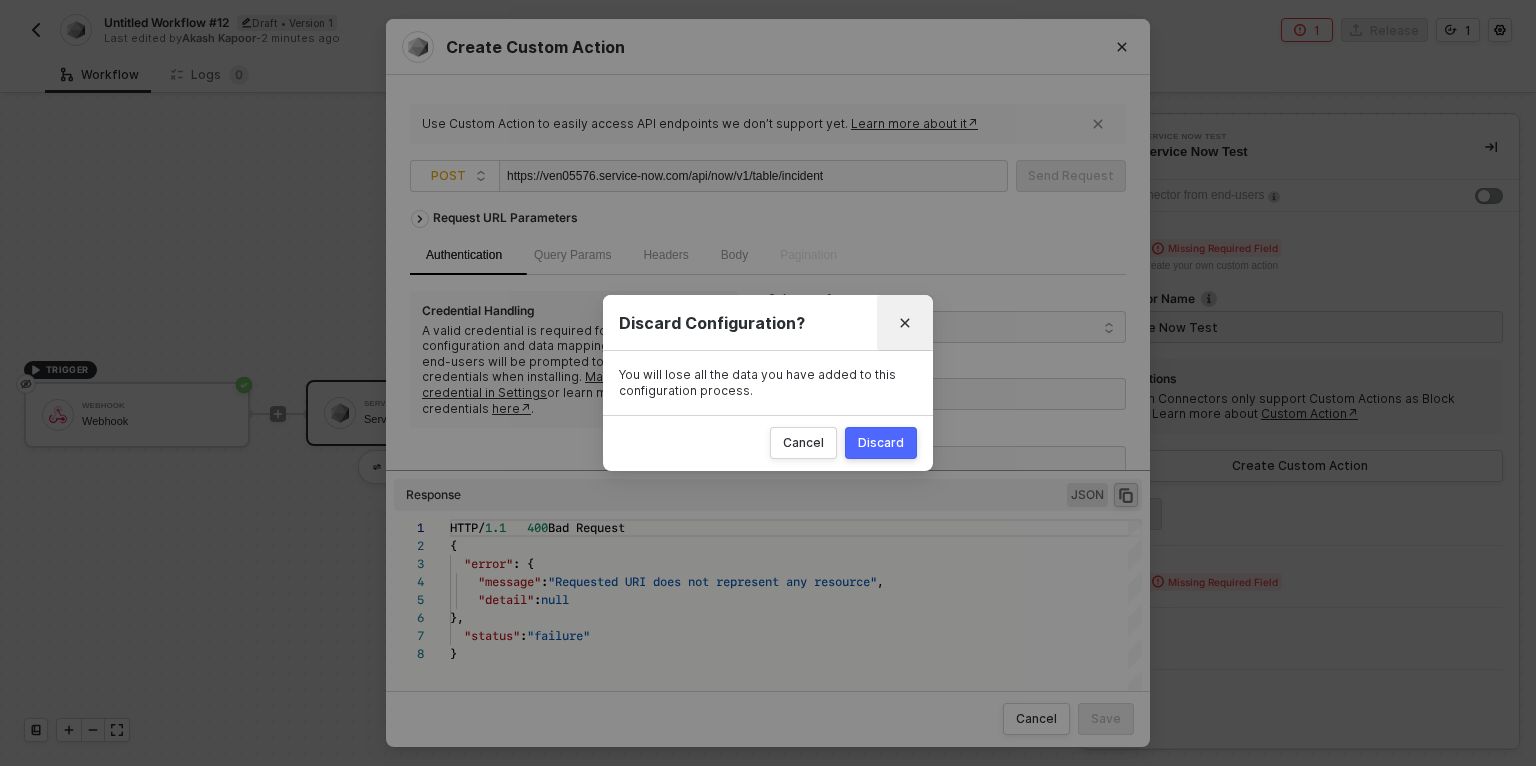 click at bounding box center [905, 323] 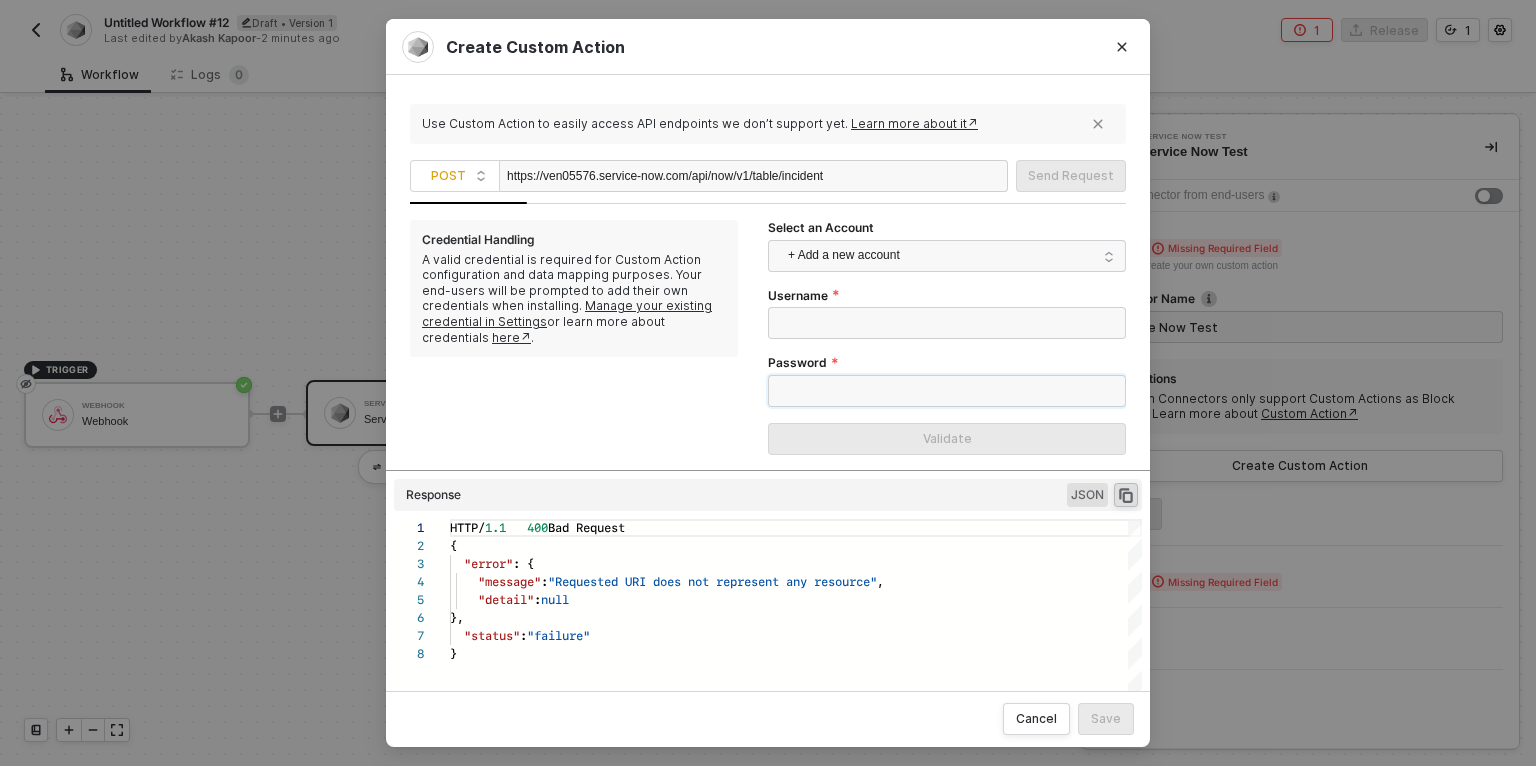 scroll, scrollTop: 0, scrollLeft: 0, axis: both 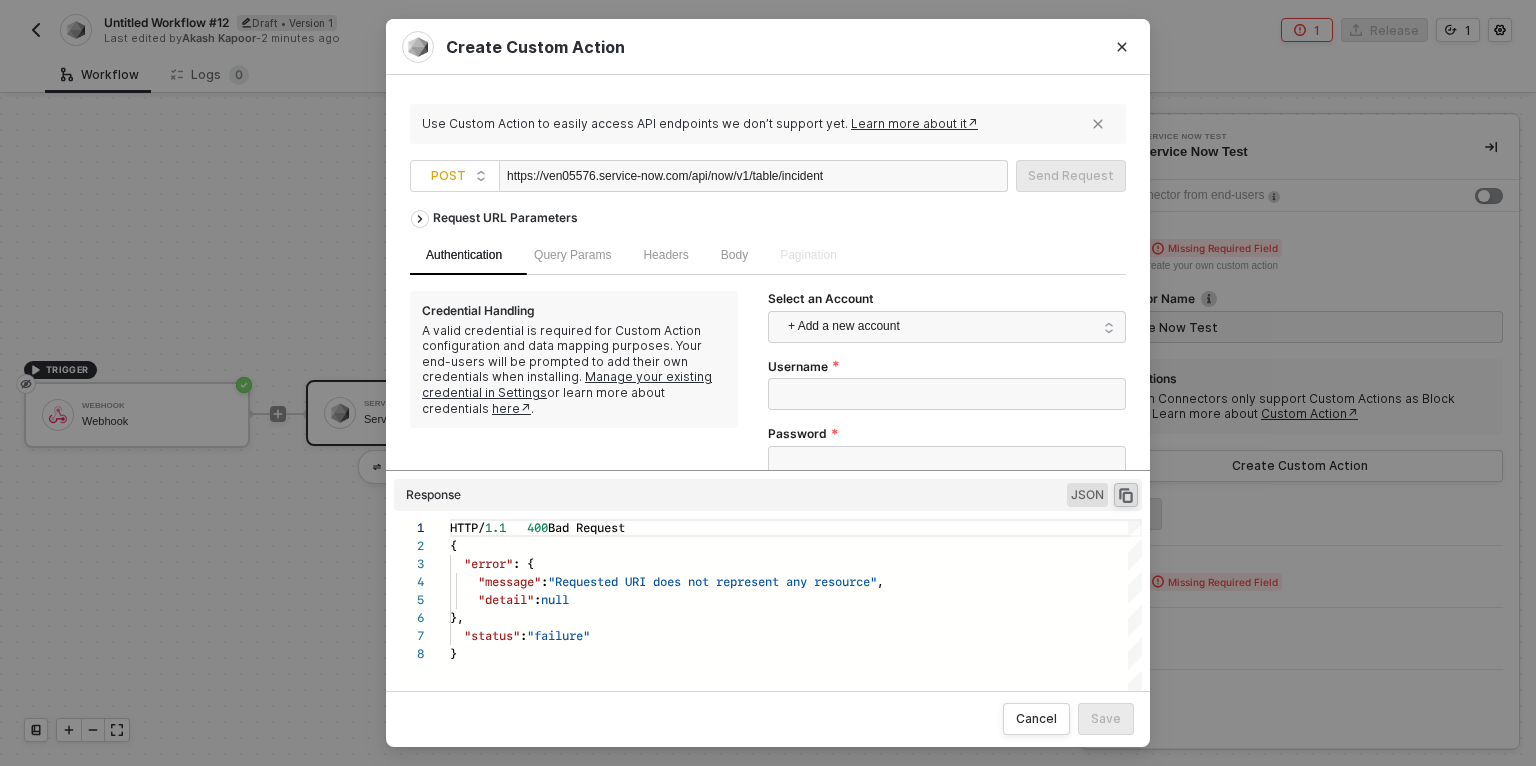 click on "https://ven05576.service-now.com/api/now/v1/table/incident" at bounding box center [753, 176] 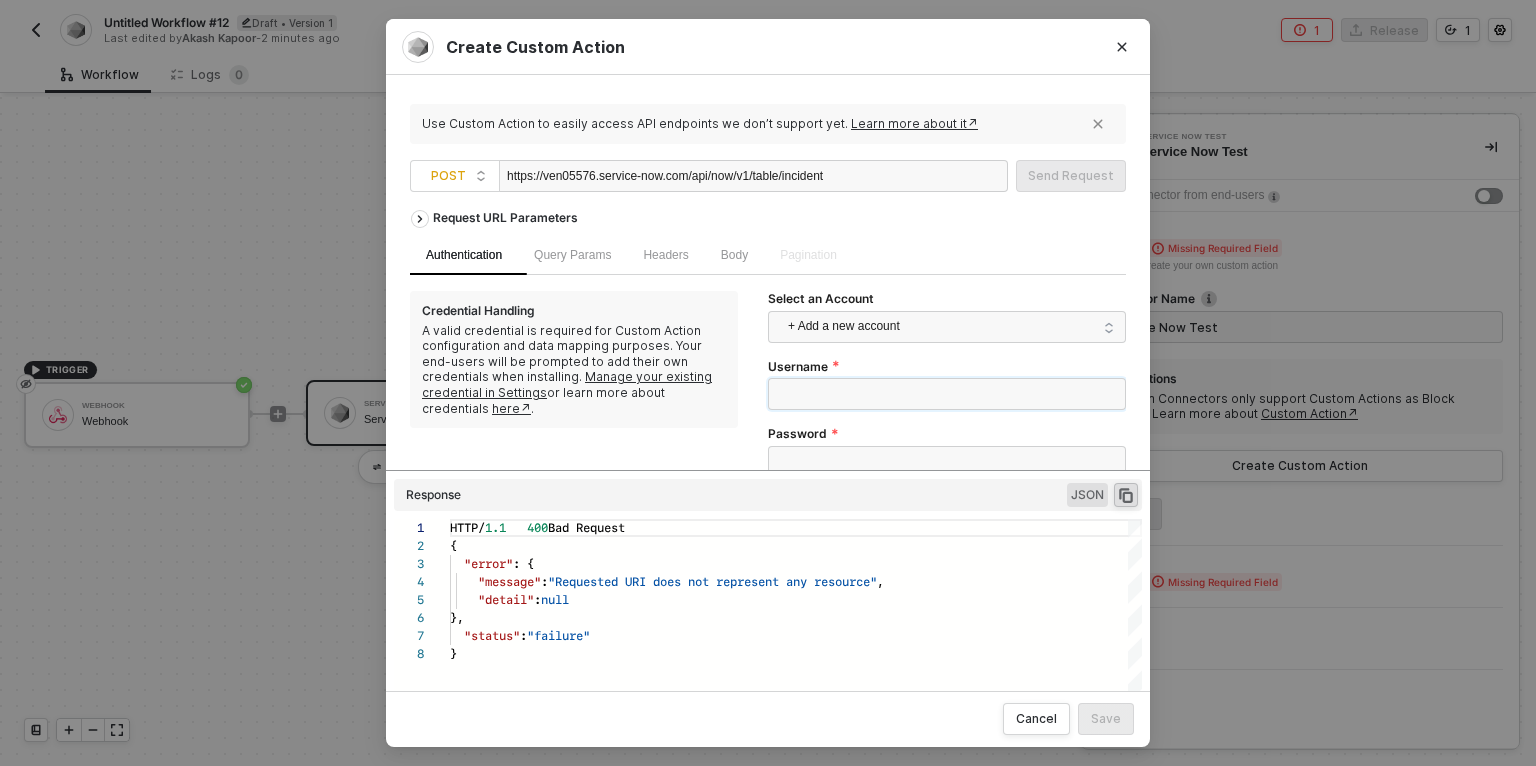 click on "Username" at bounding box center (947, 394) 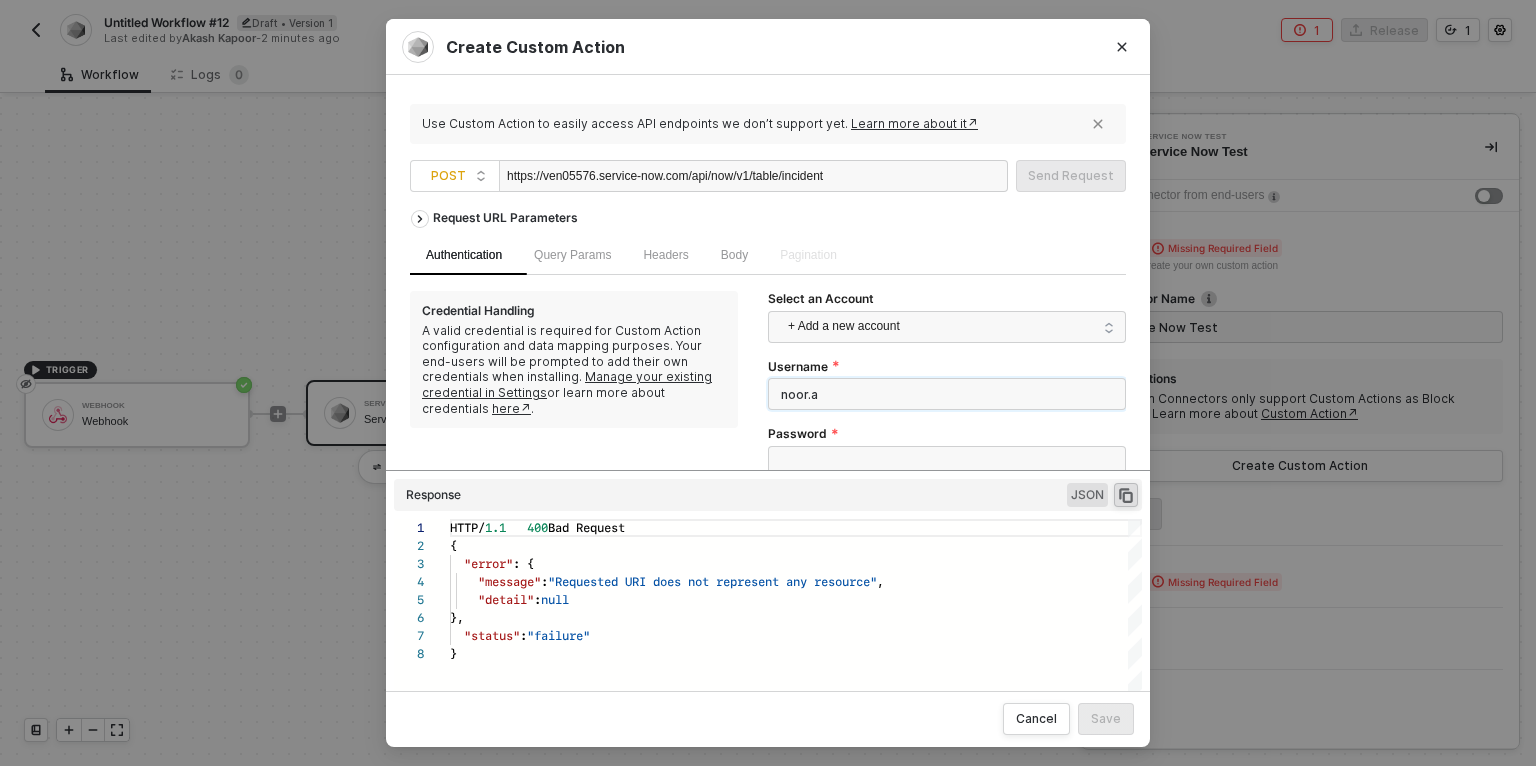 click on "noor.a" at bounding box center [947, 394] 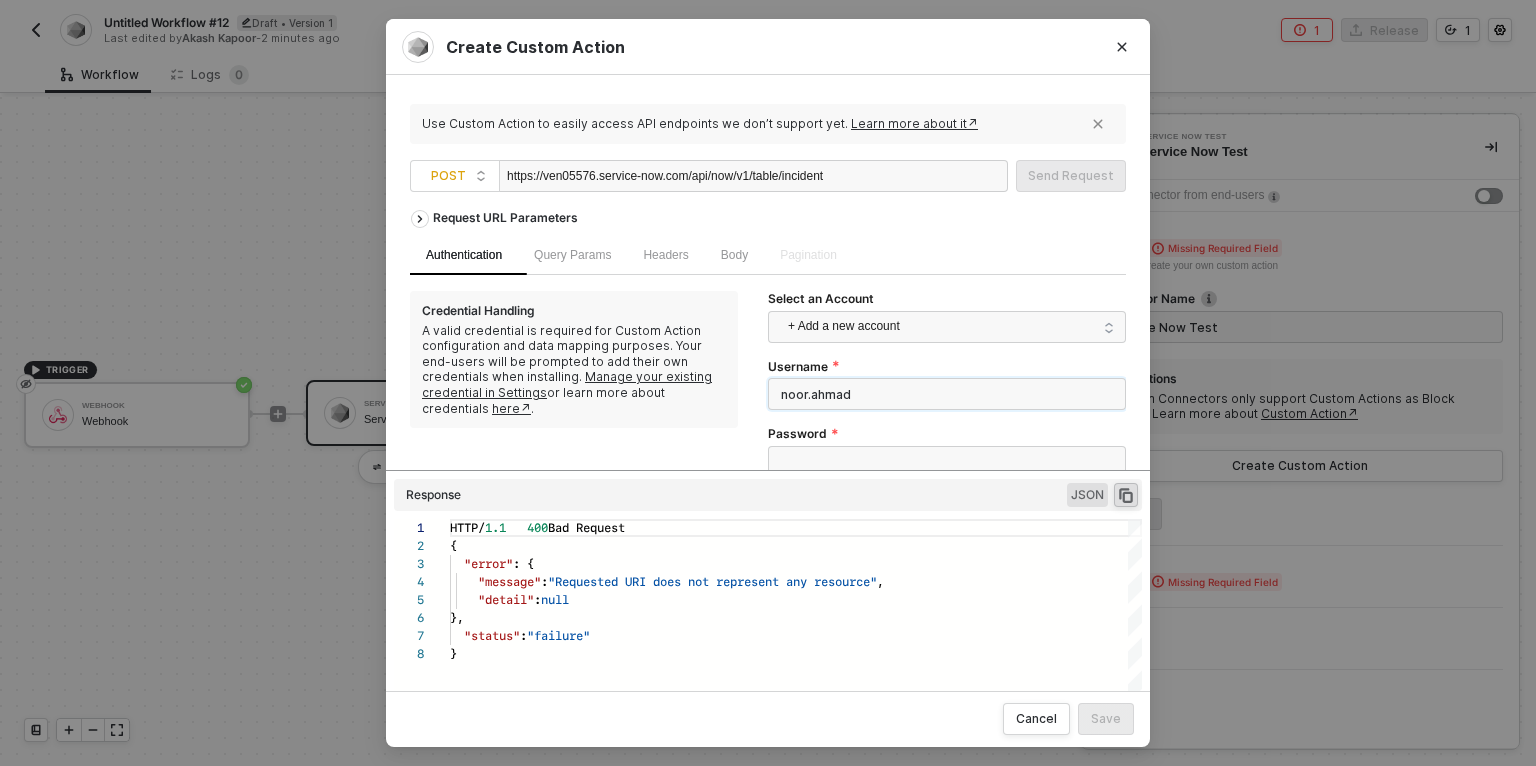 type on "noor.ahmad" 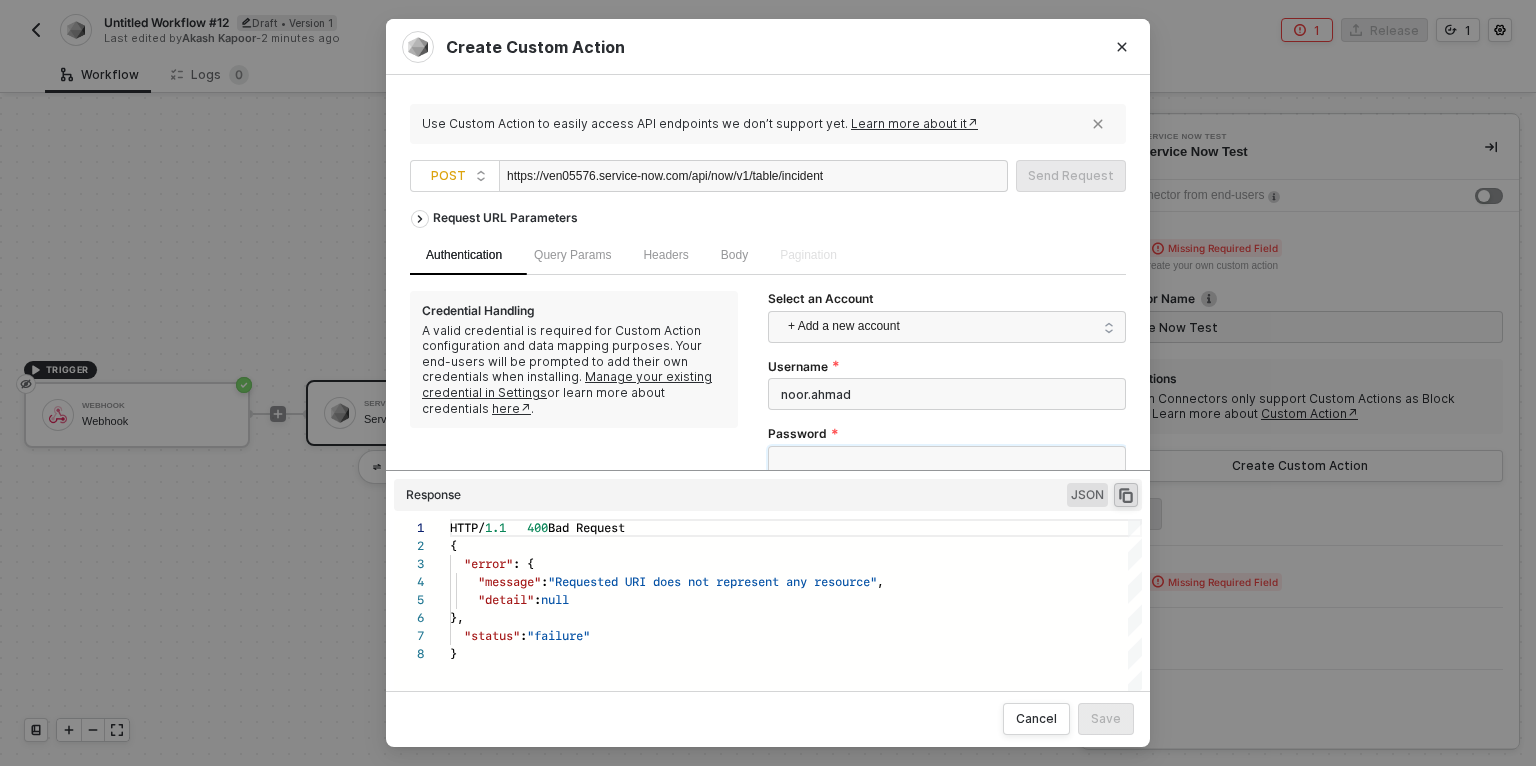 click on "Password" at bounding box center [947, 462] 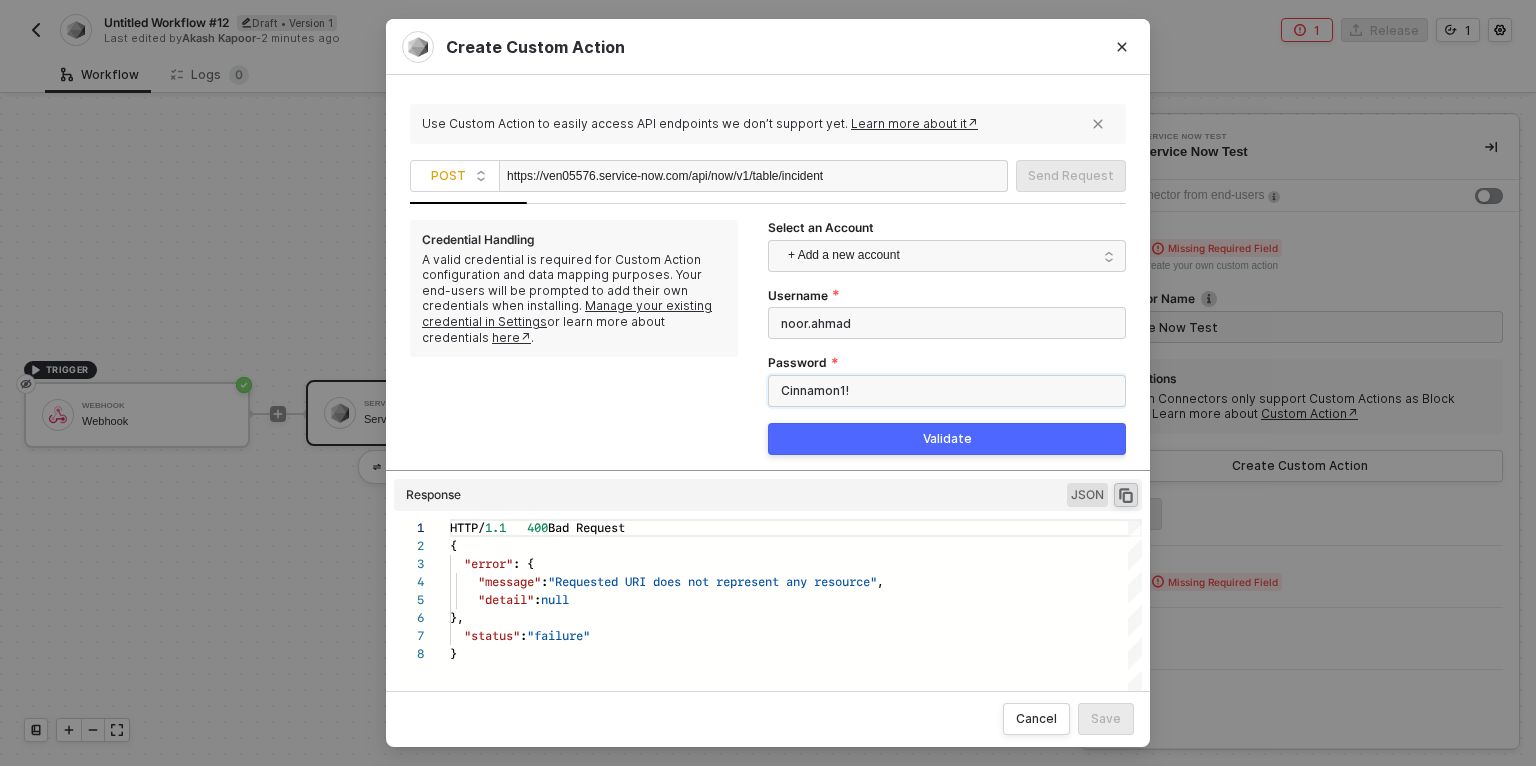 type on "Cinnamon1!" 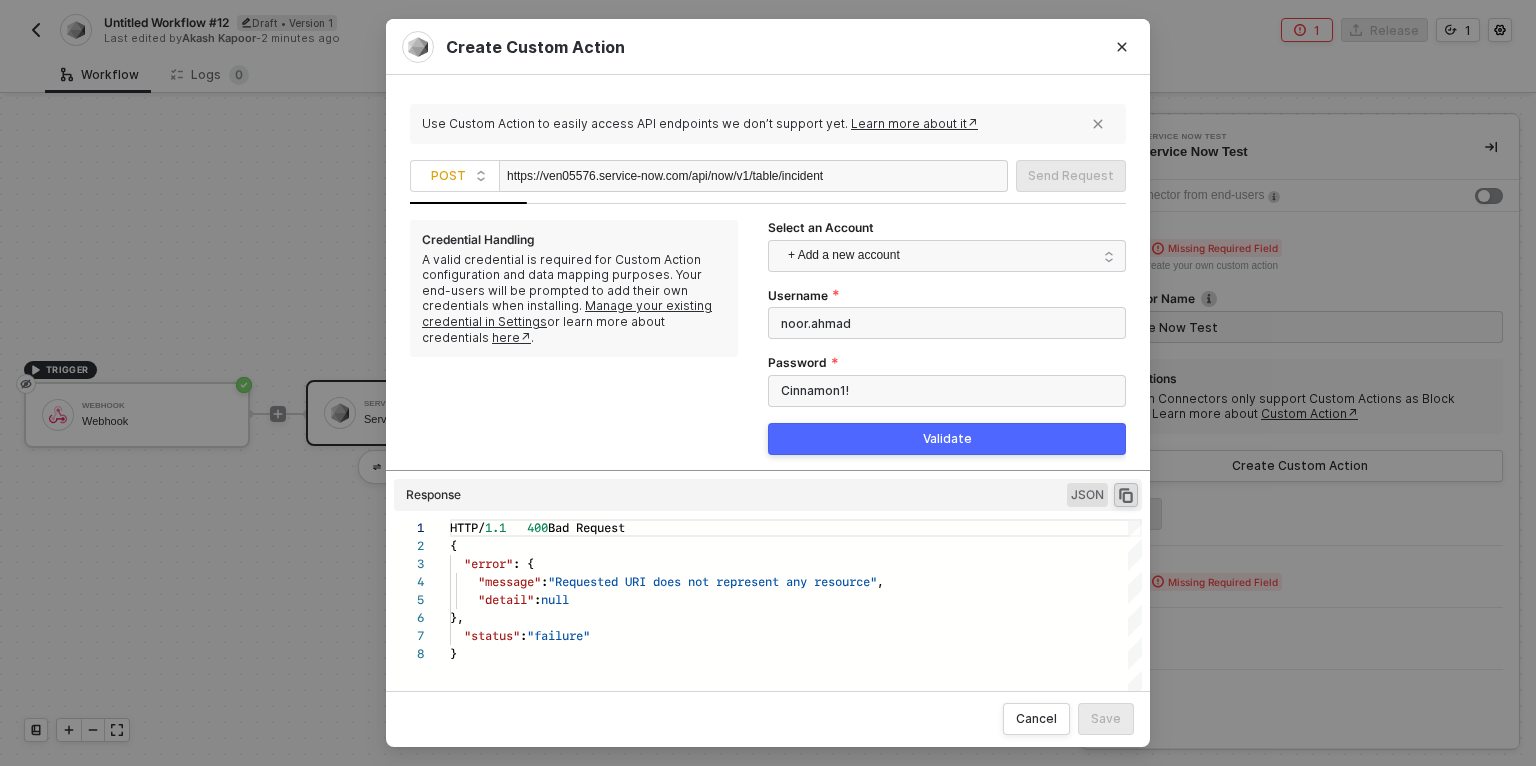 click on "Validate" at bounding box center (947, 439) 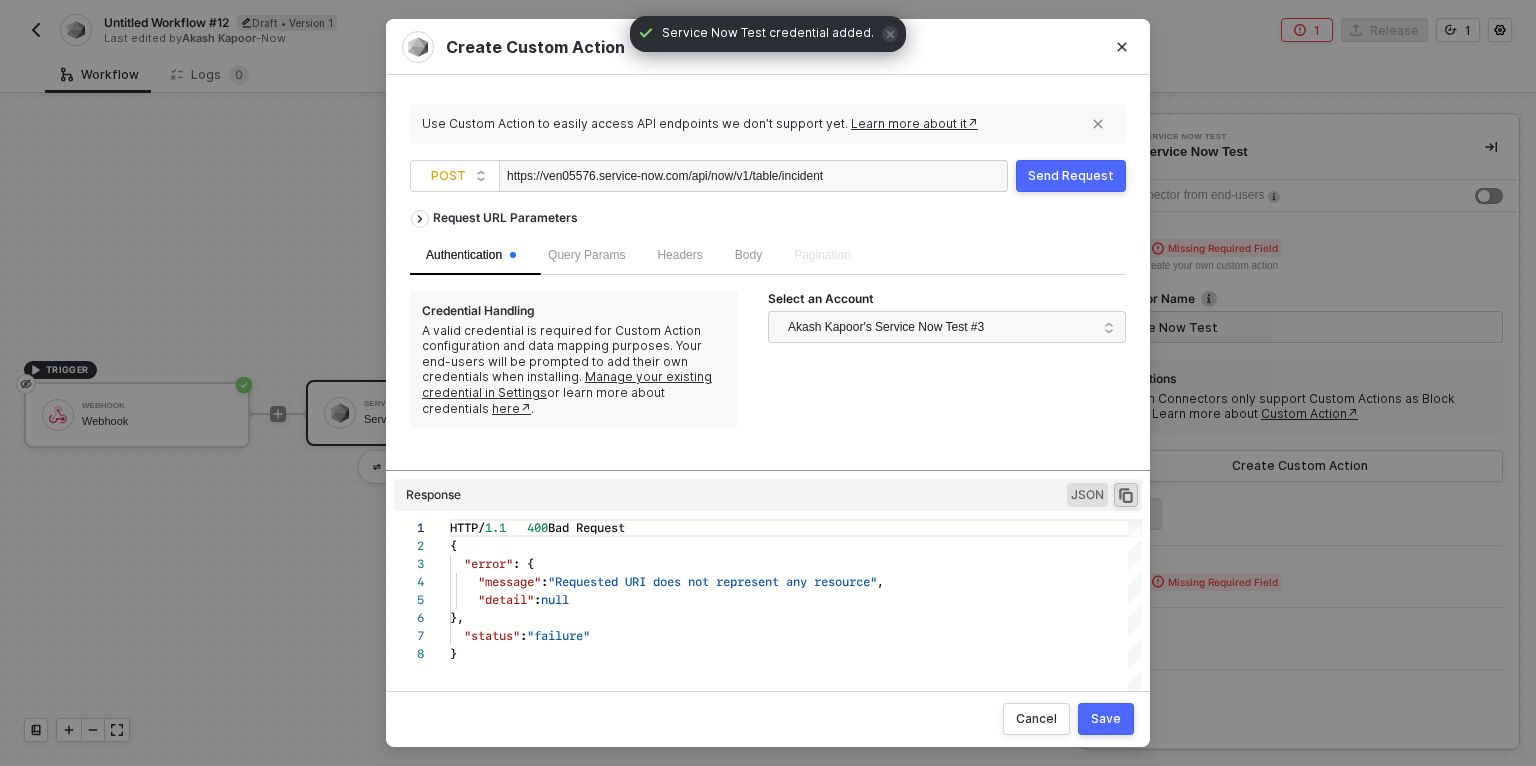 scroll, scrollTop: 0, scrollLeft: 0, axis: both 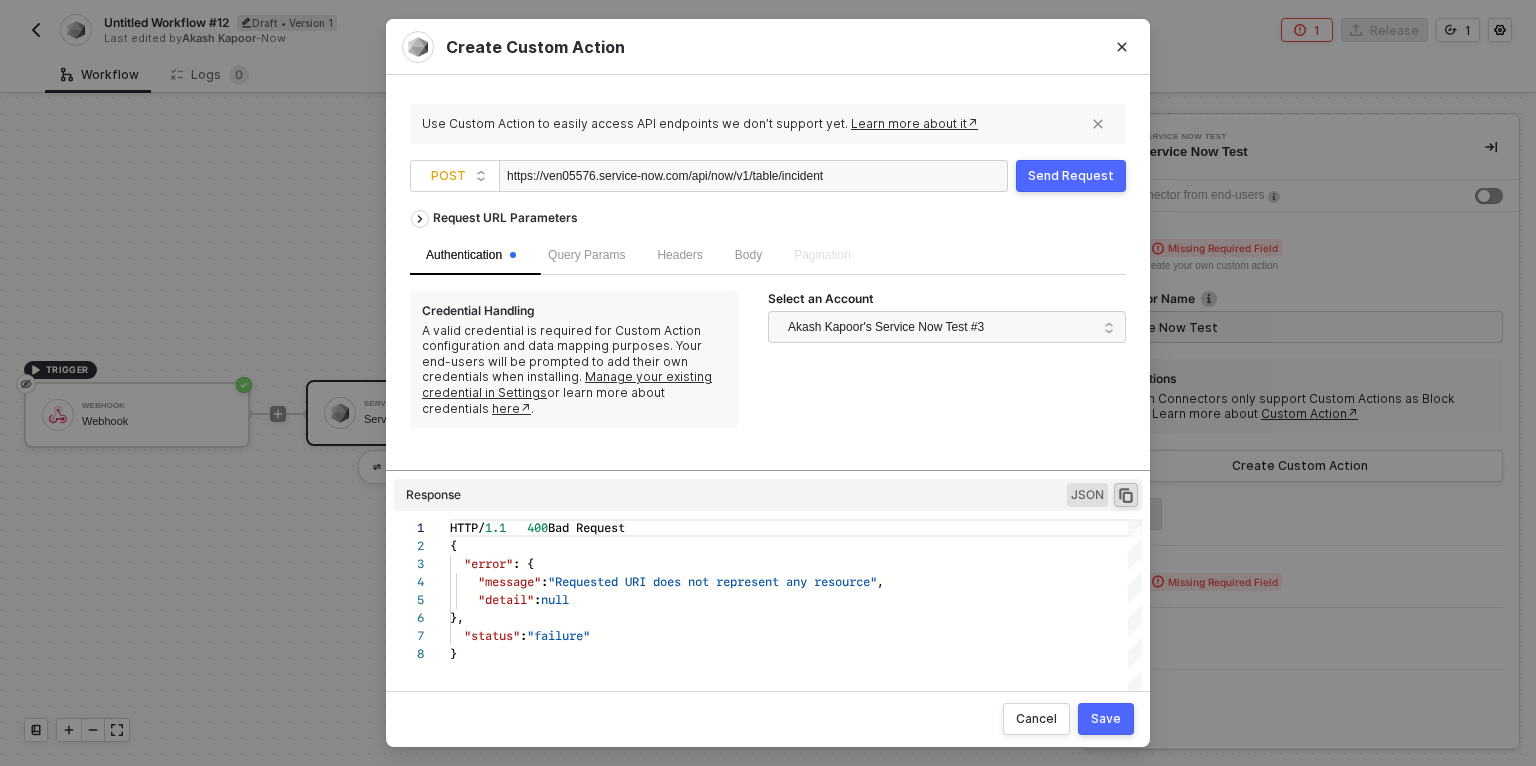 click on "Send Request" at bounding box center [1071, 176] 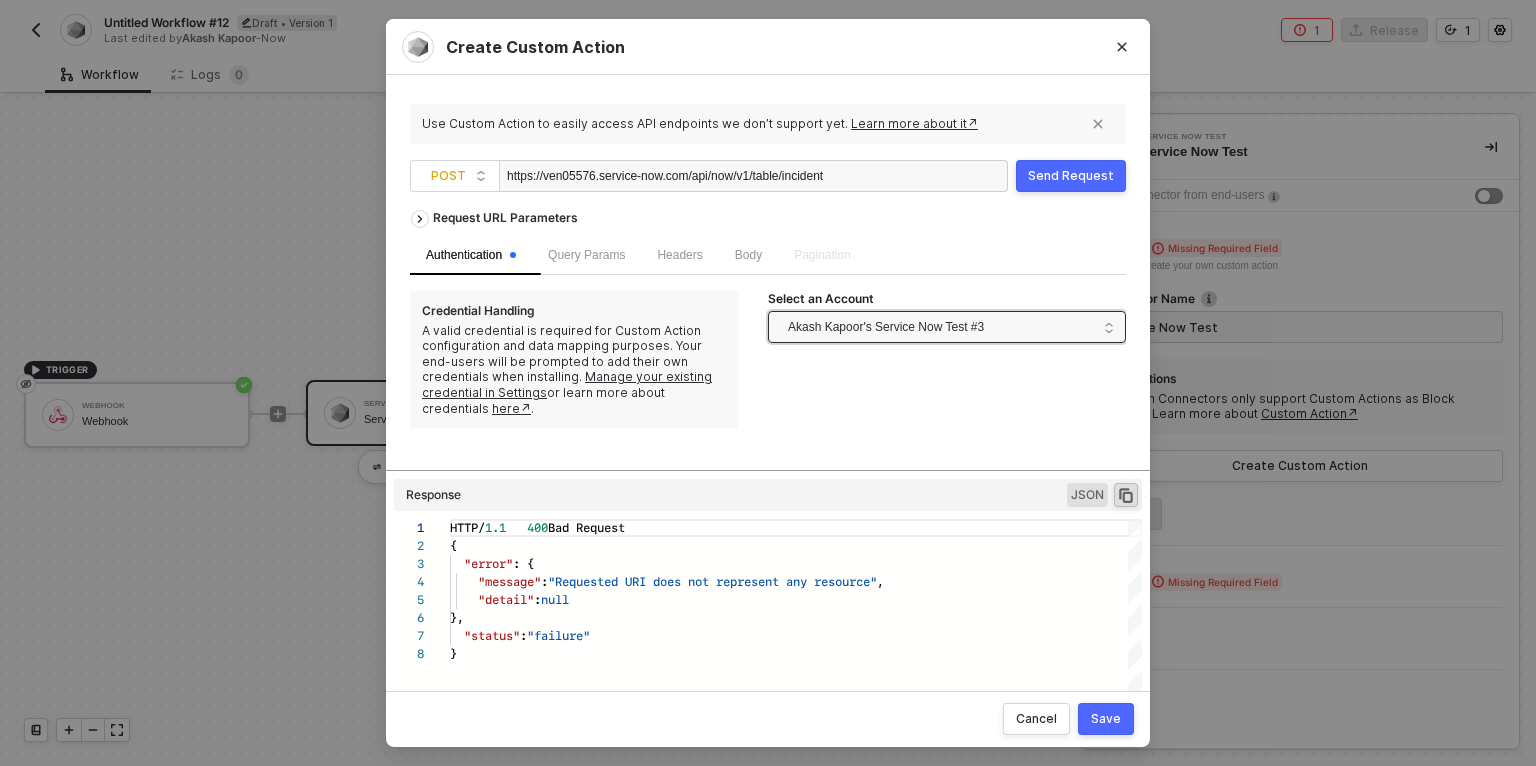 scroll, scrollTop: 125, scrollLeft: 0, axis: vertical 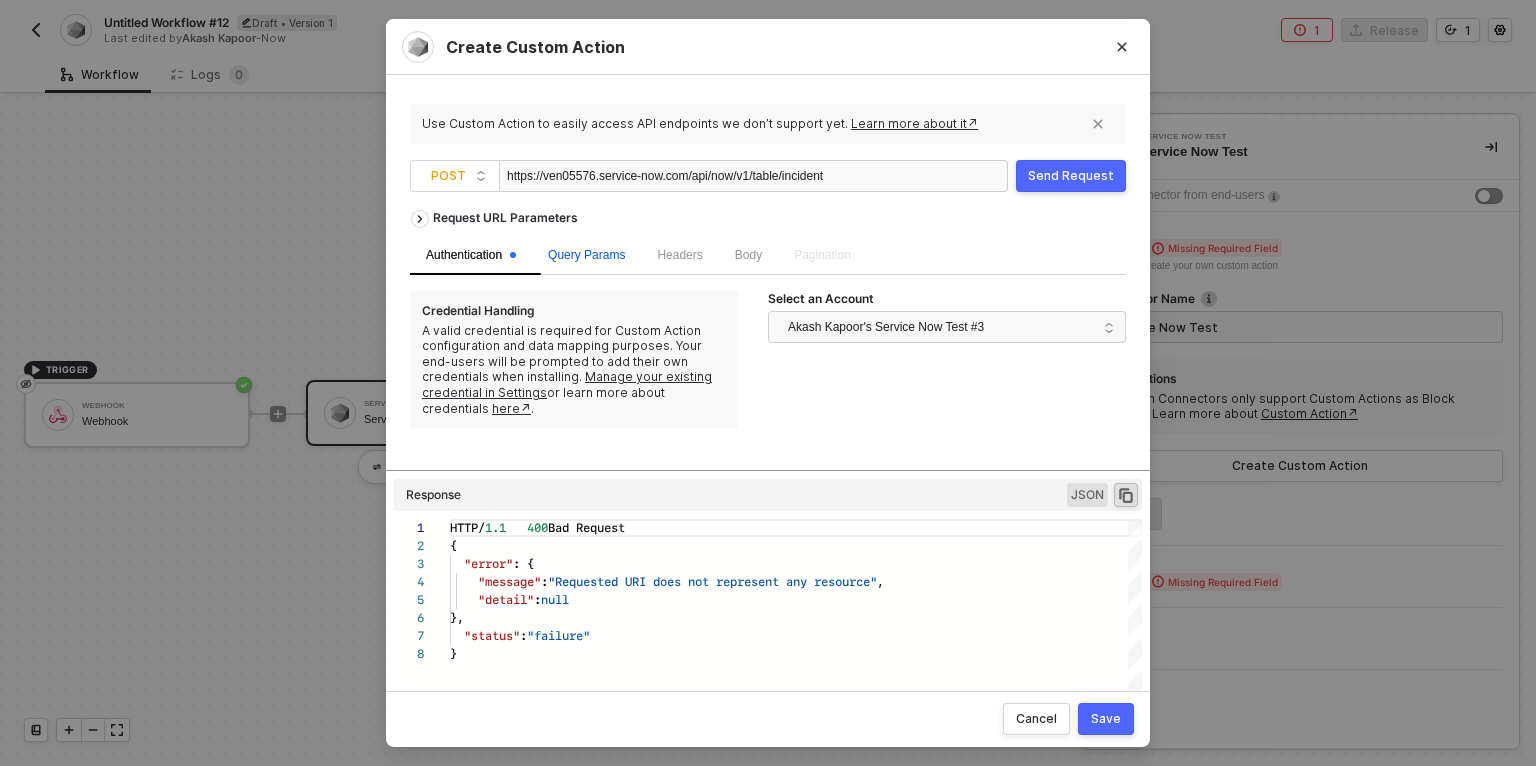 click on "Query Params" at bounding box center (586, 255) 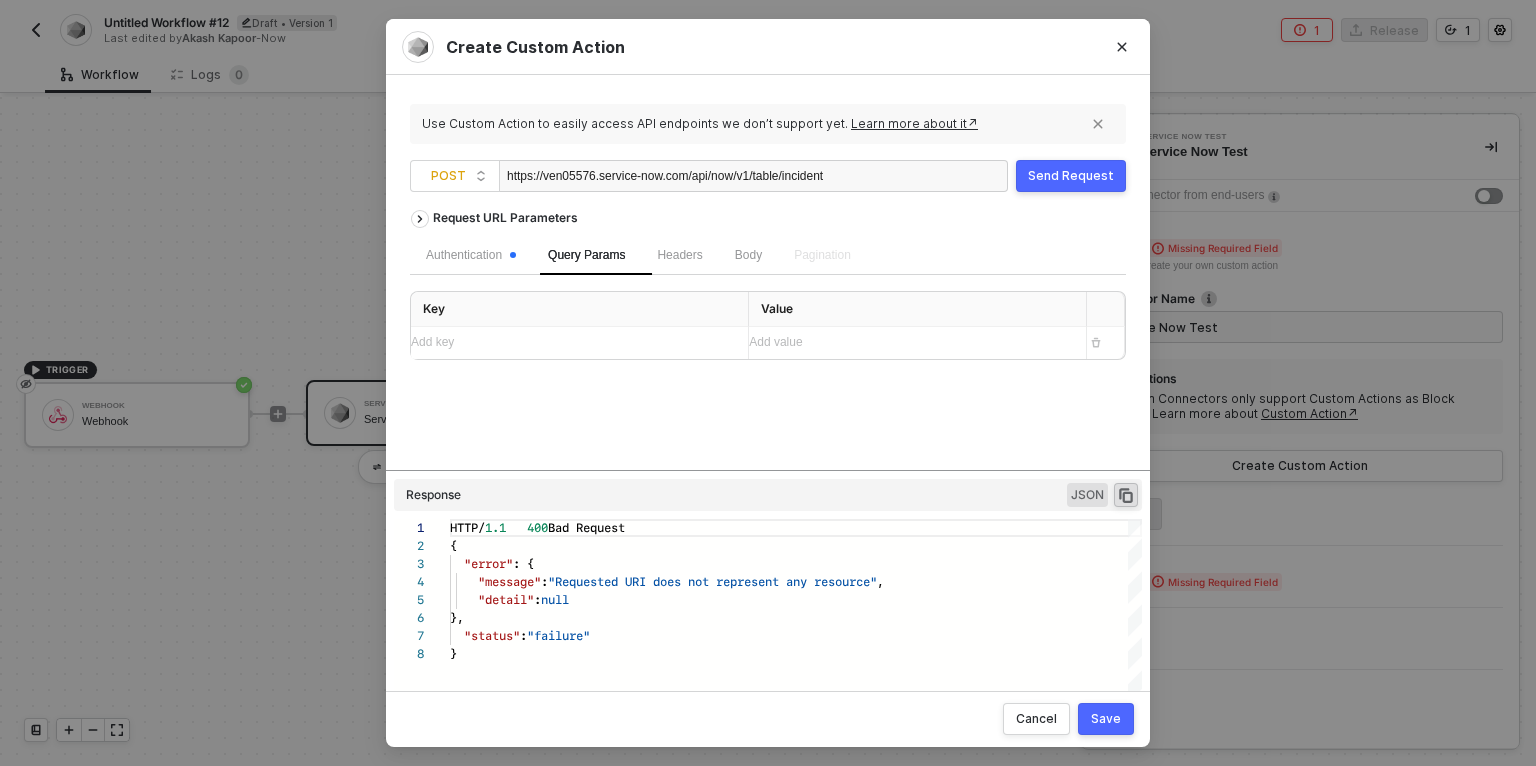 click on "Headers" at bounding box center (679, 255) 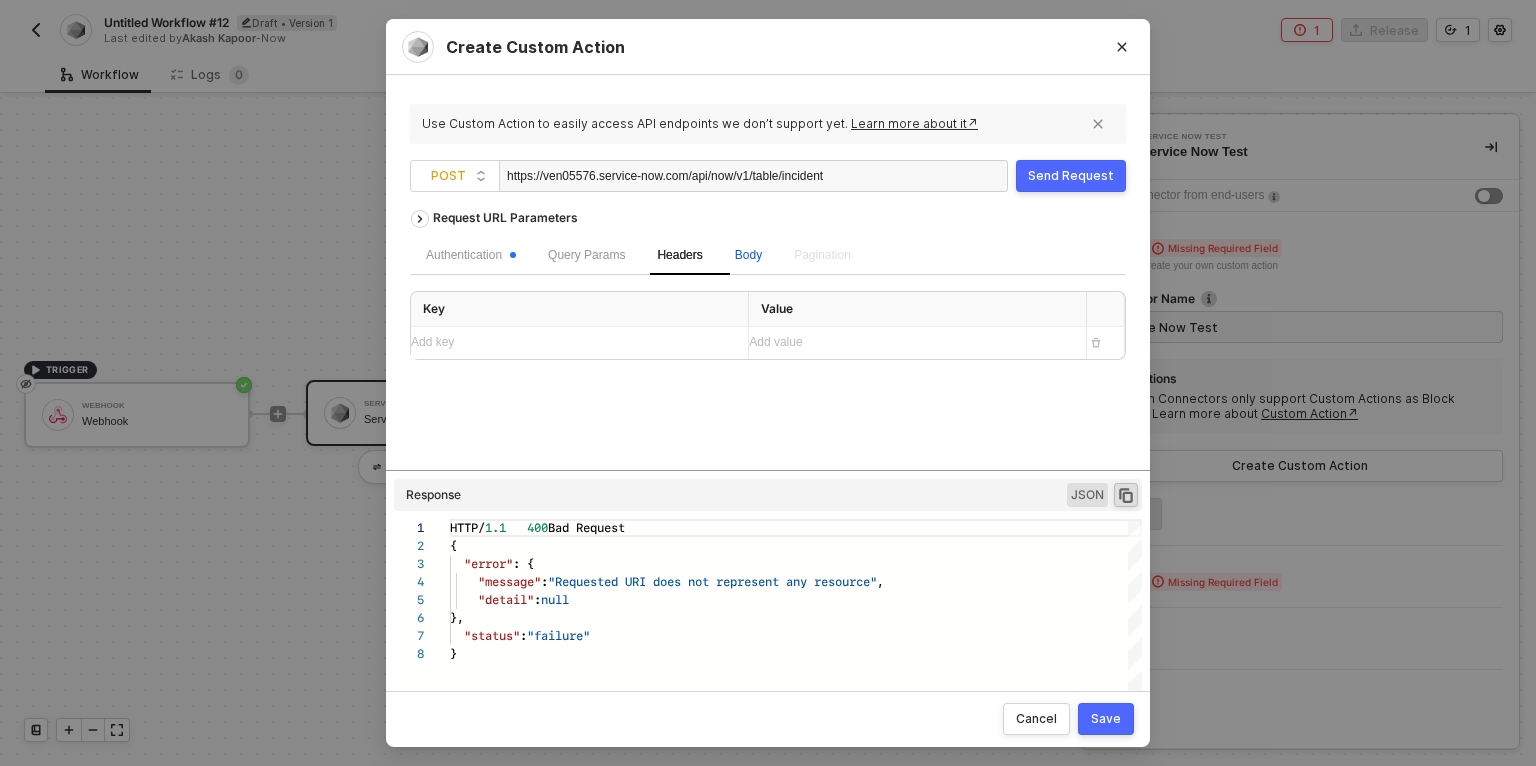 click on "Body" at bounding box center (748, 255) 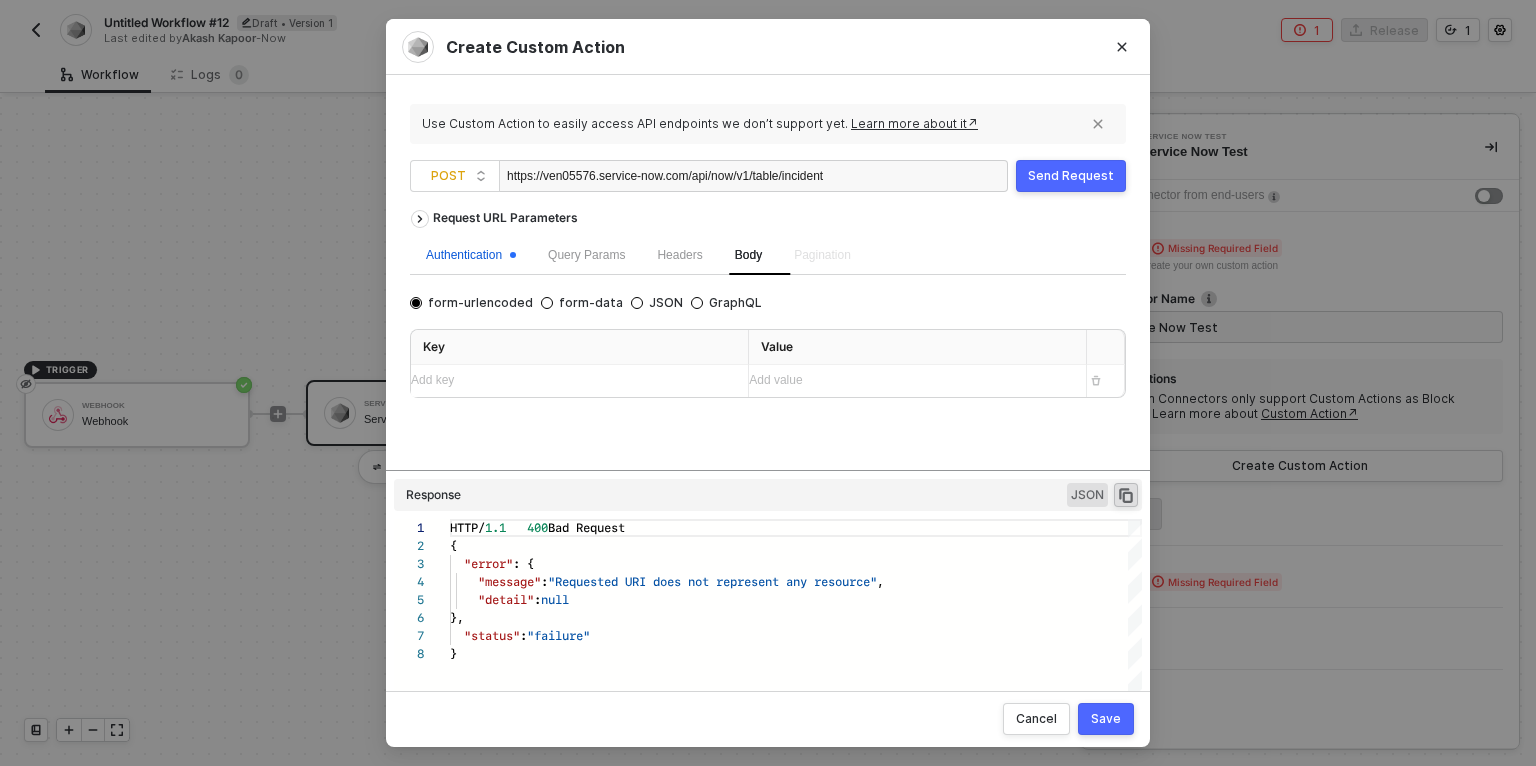 click on "Authentication" at bounding box center (471, 255) 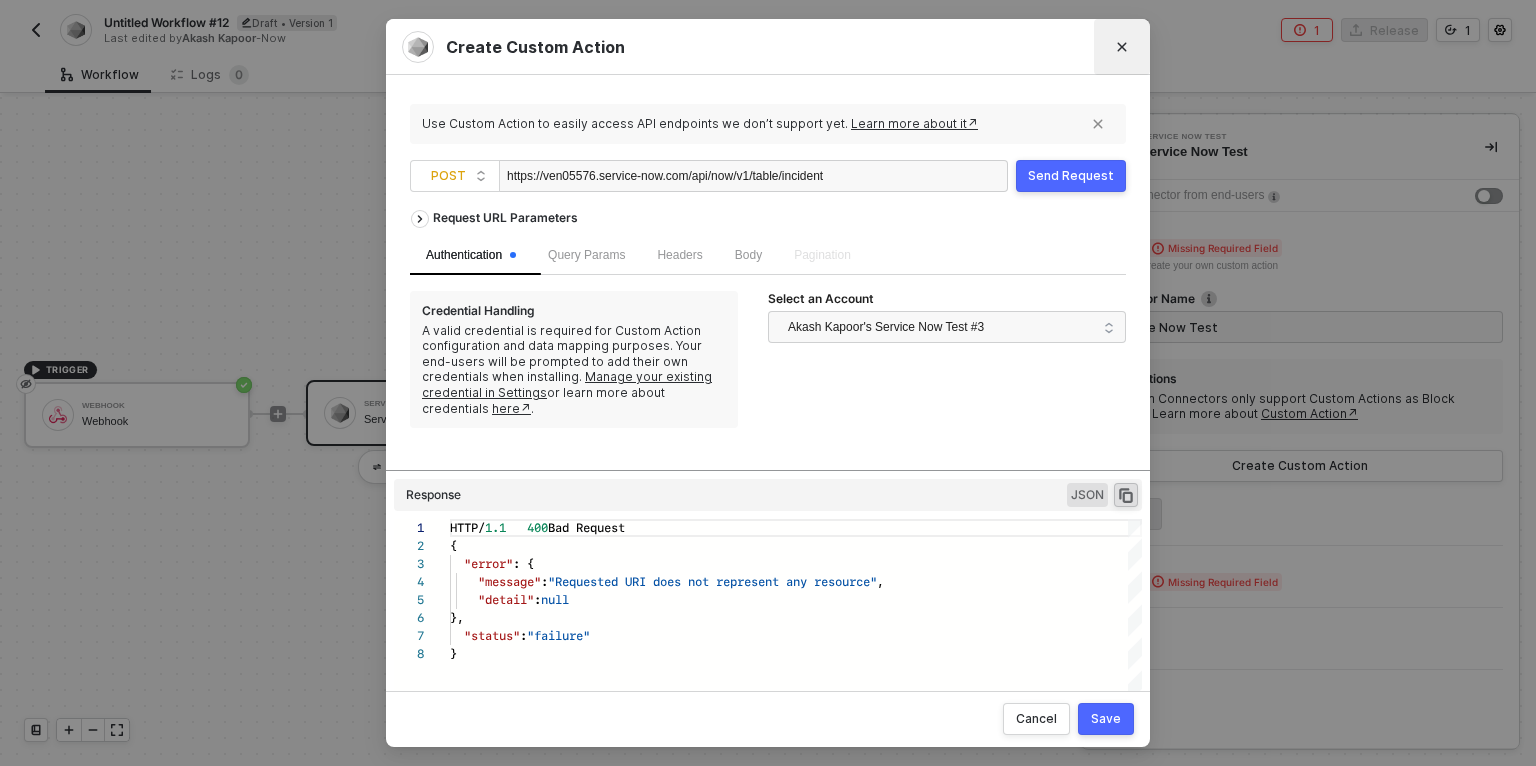 click at bounding box center [1122, 47] 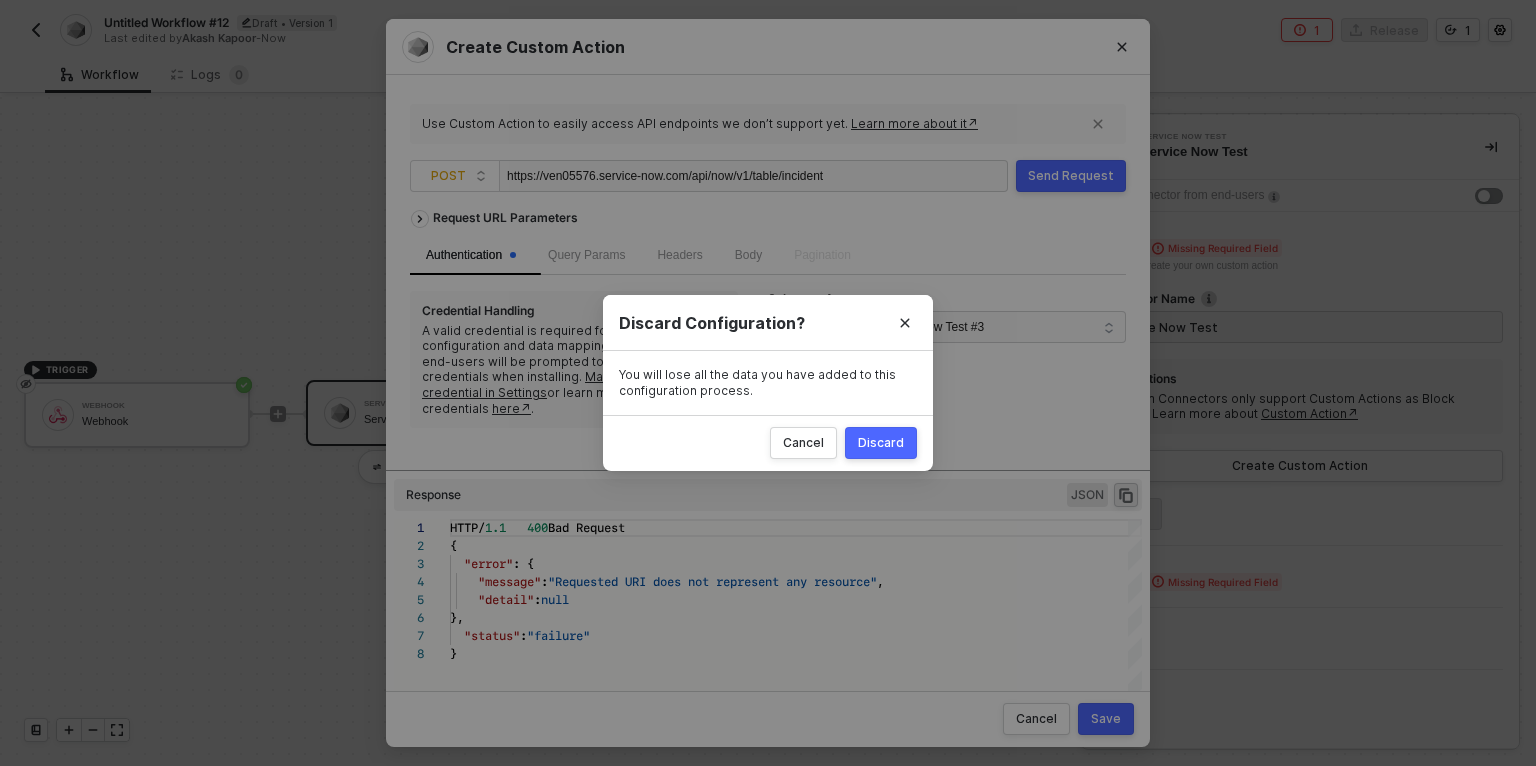 click on "Discard" at bounding box center [881, 443] 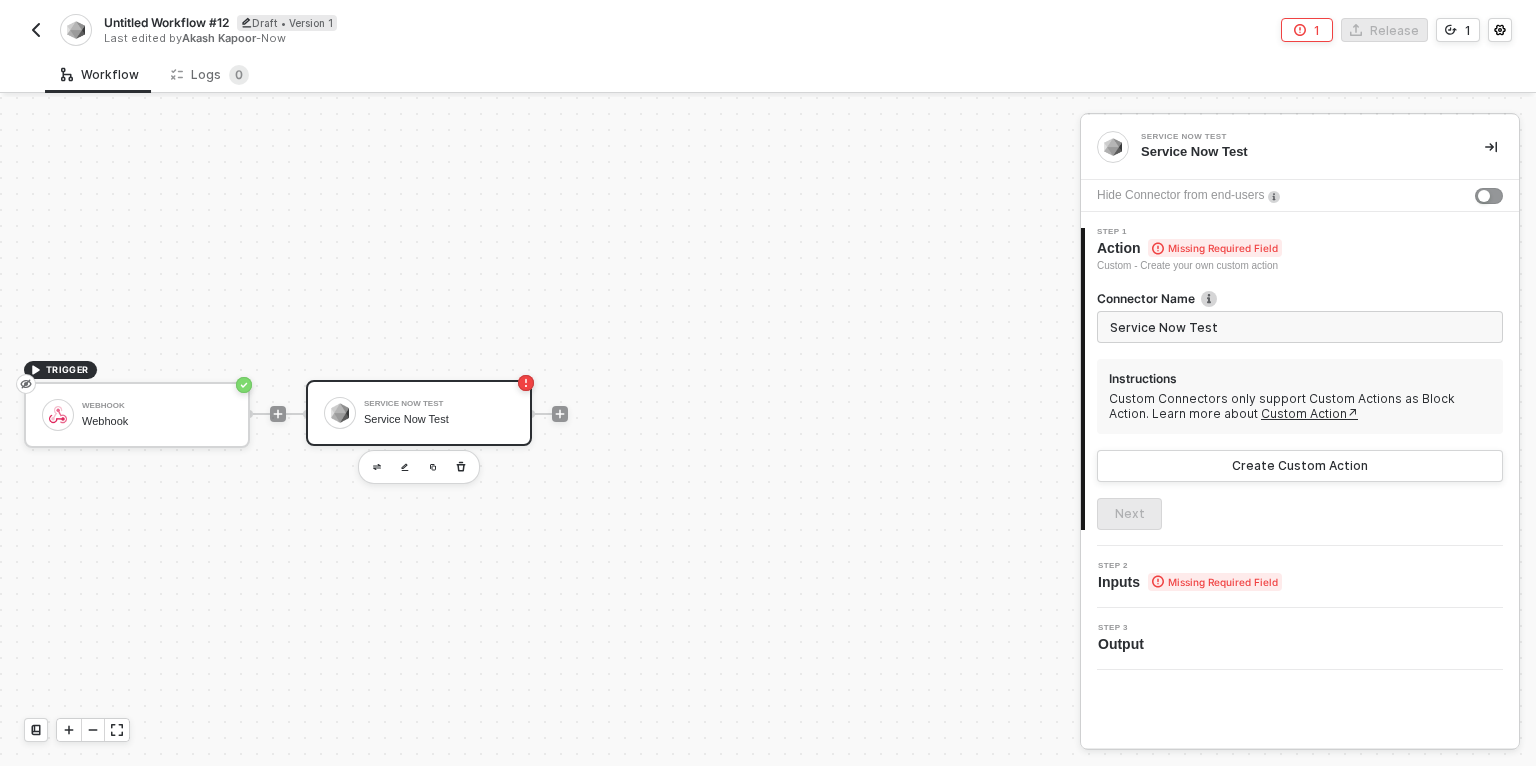click at bounding box center (36, 30) 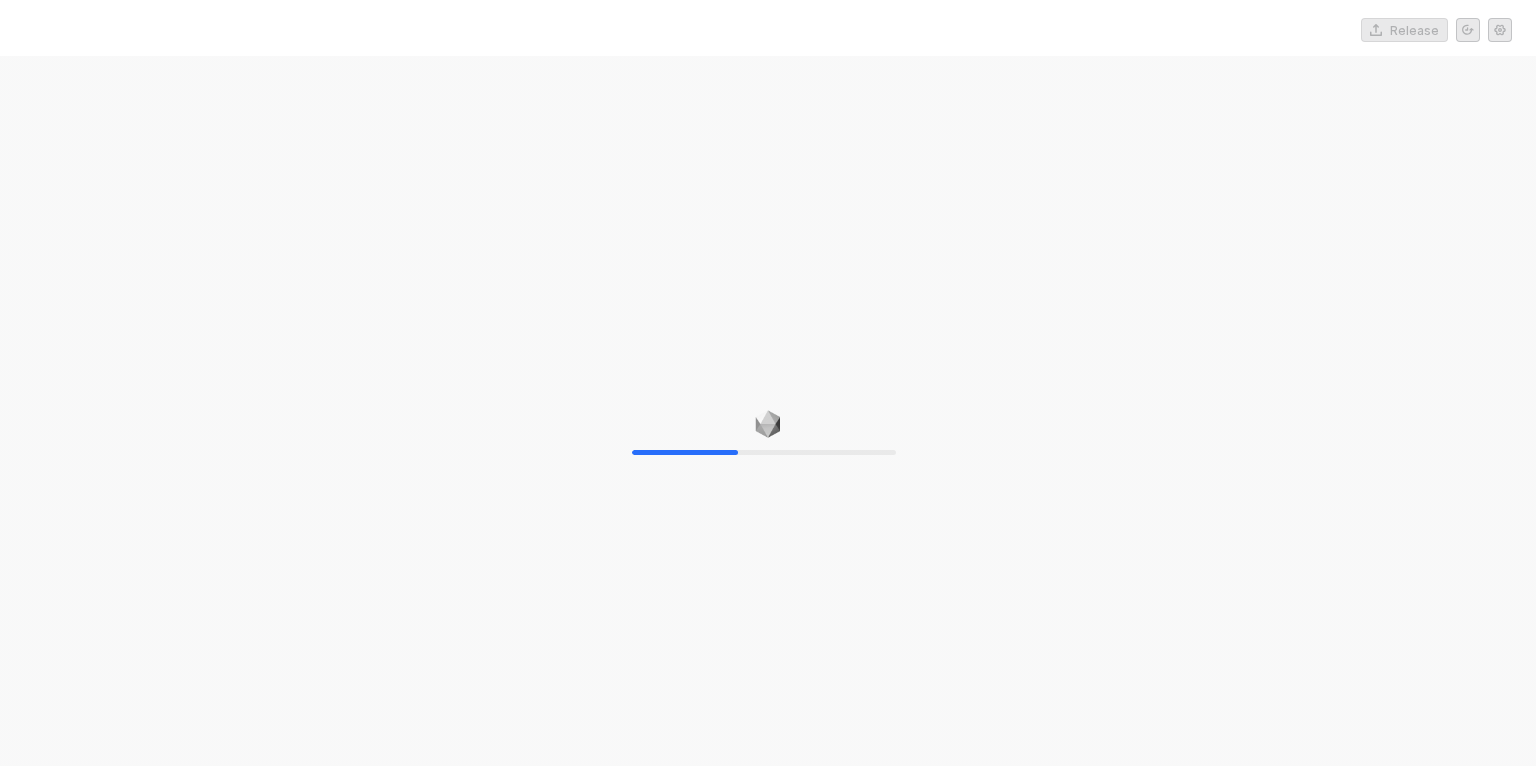 scroll, scrollTop: 0, scrollLeft: 0, axis: both 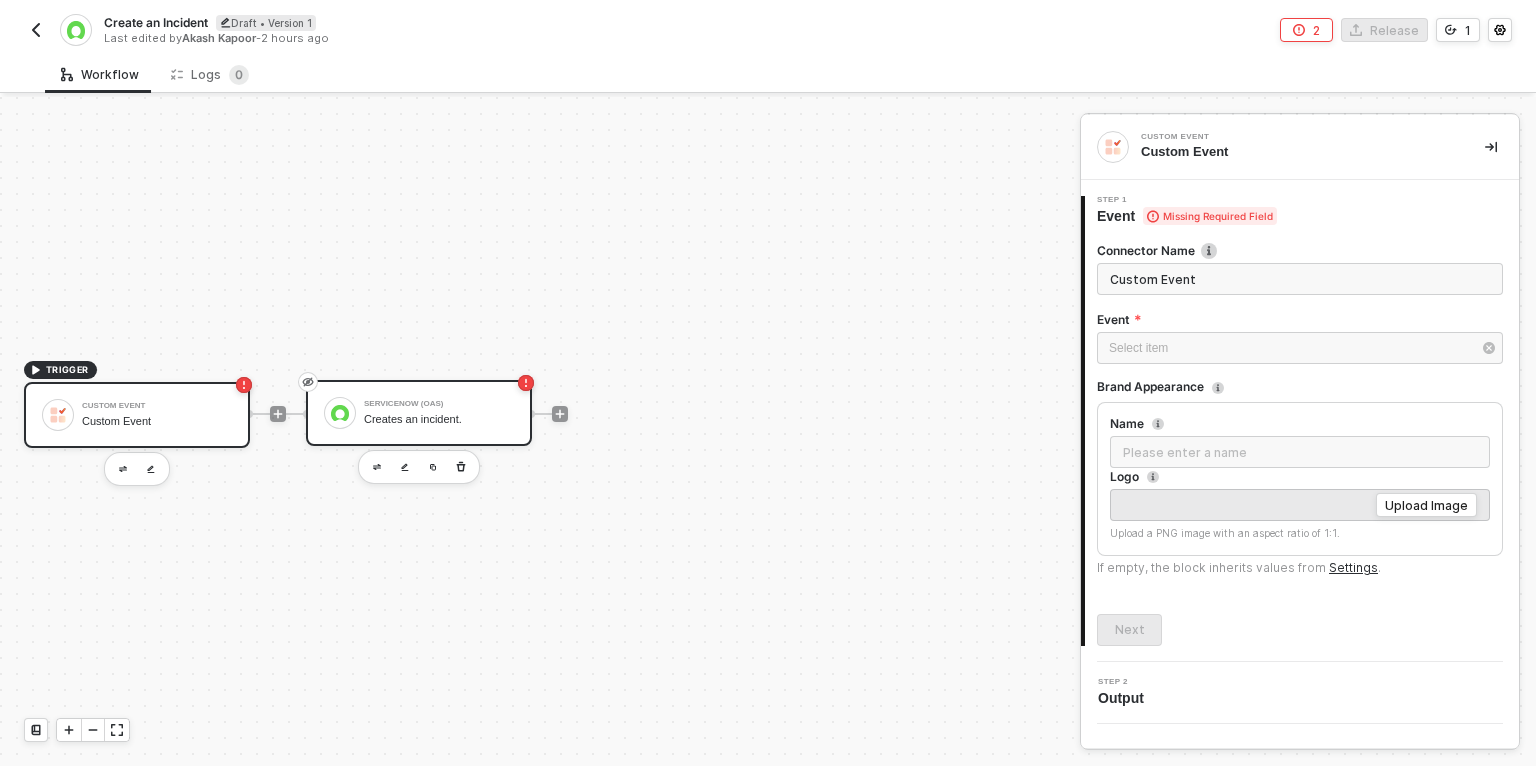 click on "ServiceNow (OAS)" at bounding box center [439, 404] 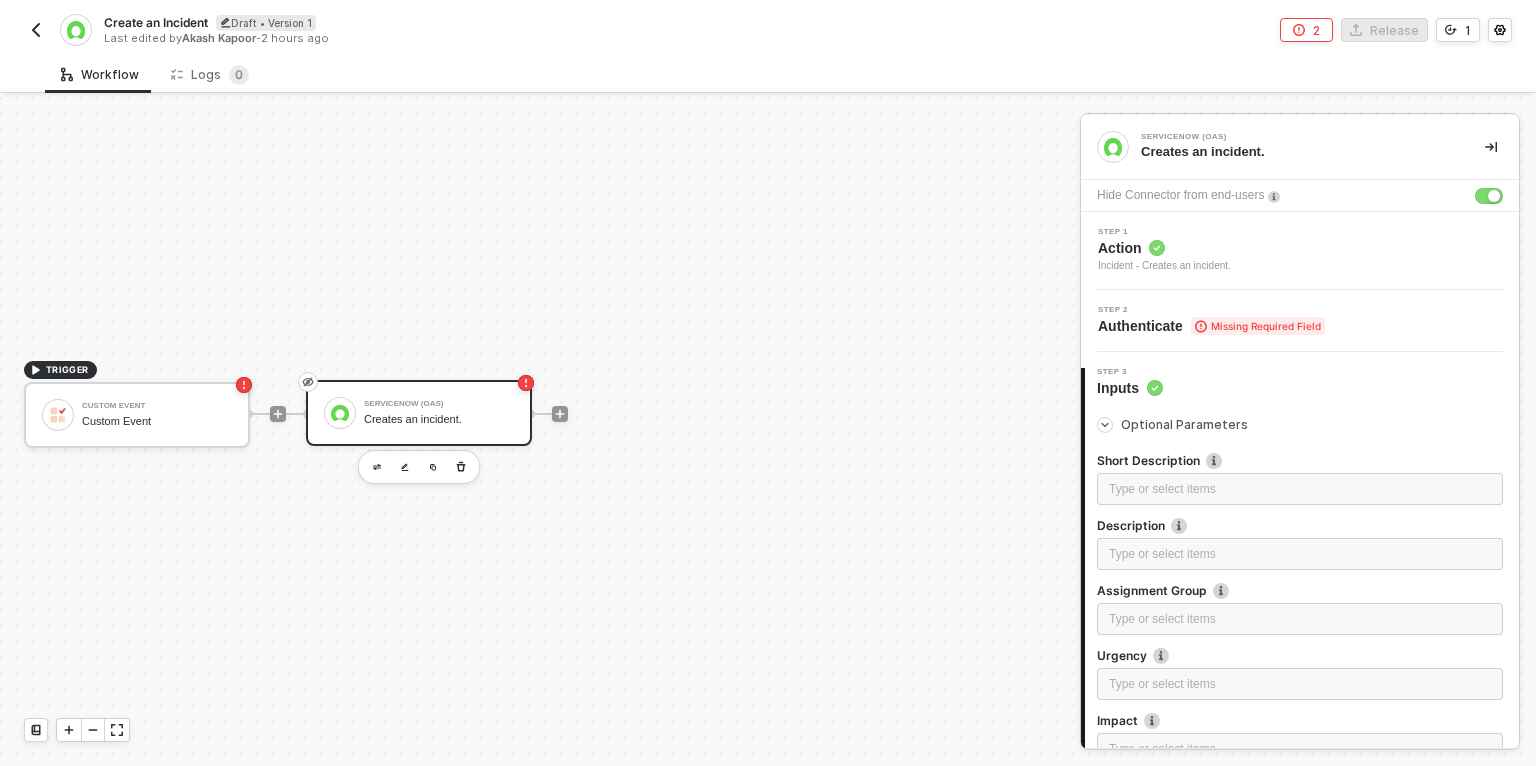 click on "Authenticate      Missing Required Field" at bounding box center (1211, 326) 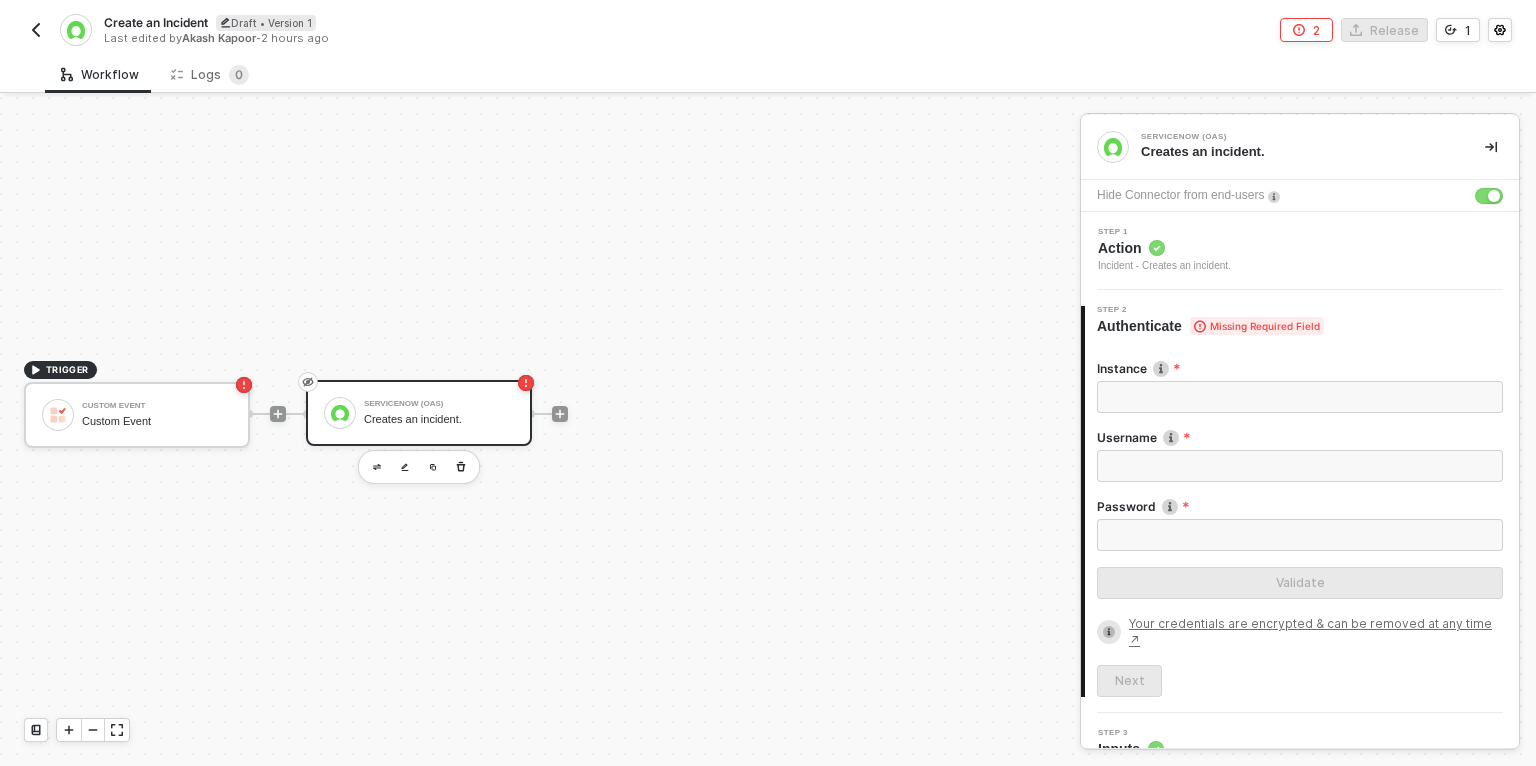 click on "Instance" at bounding box center [1300, 394] 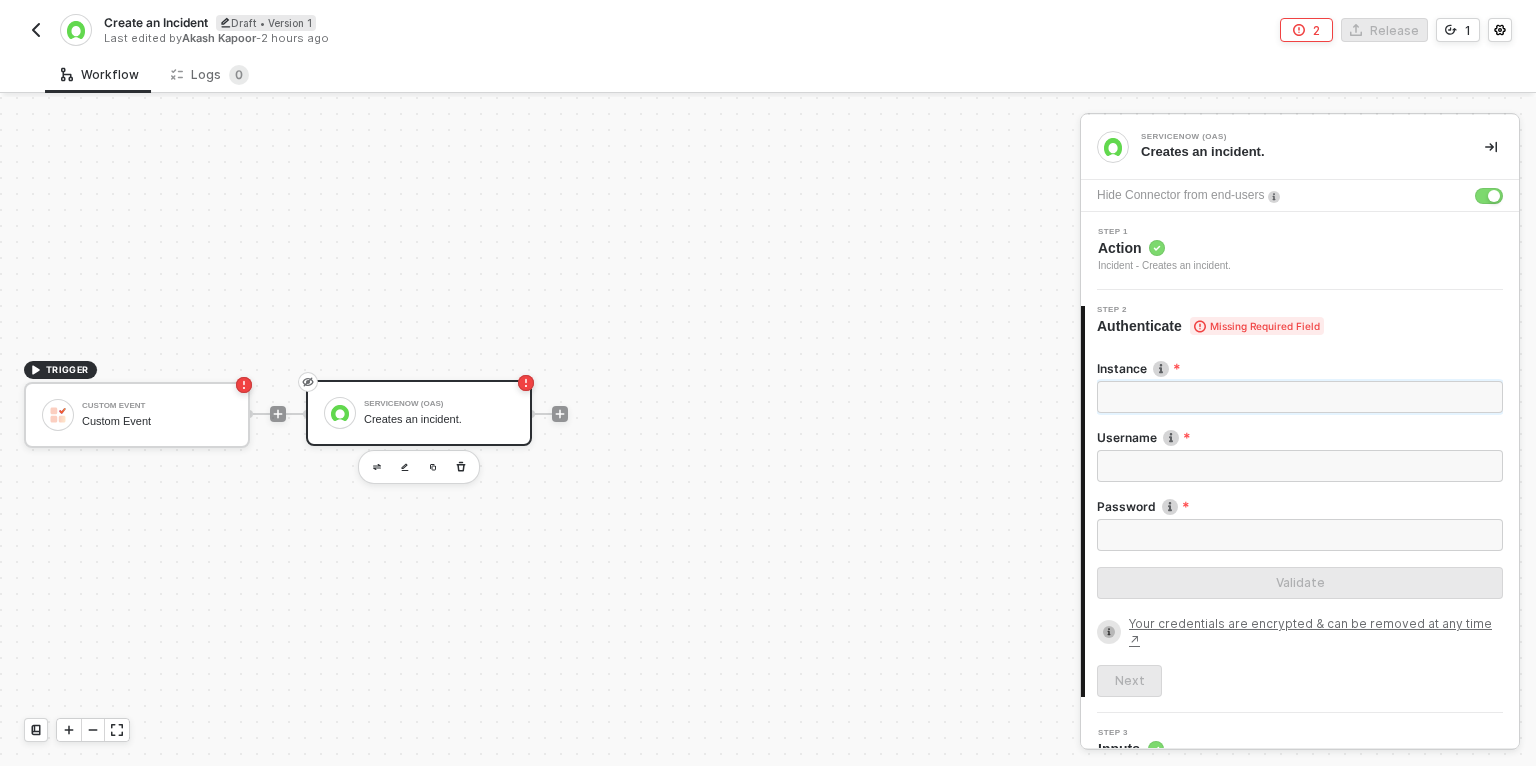 click on "Instance" at bounding box center (1300, 397) 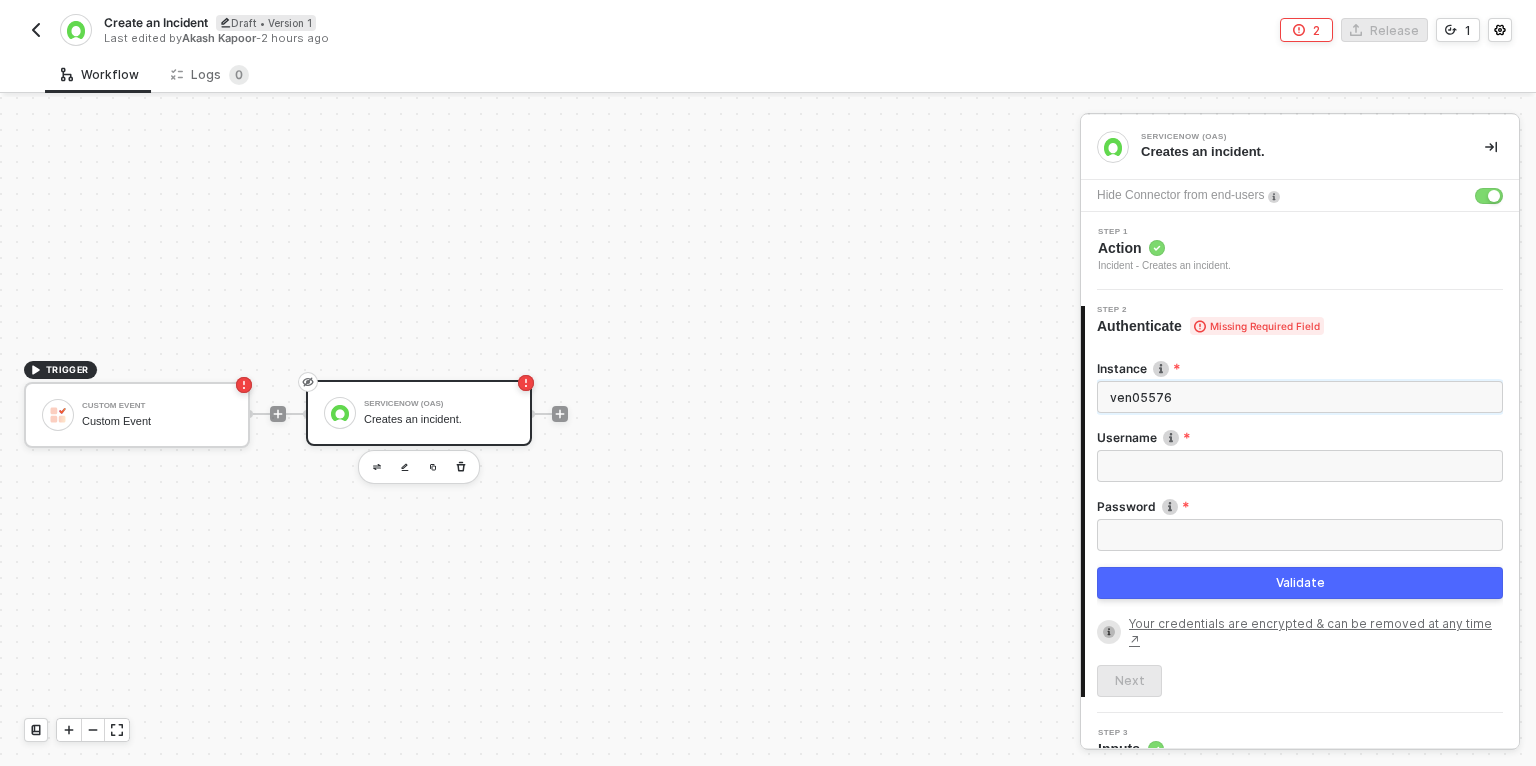 type on "ven05576" 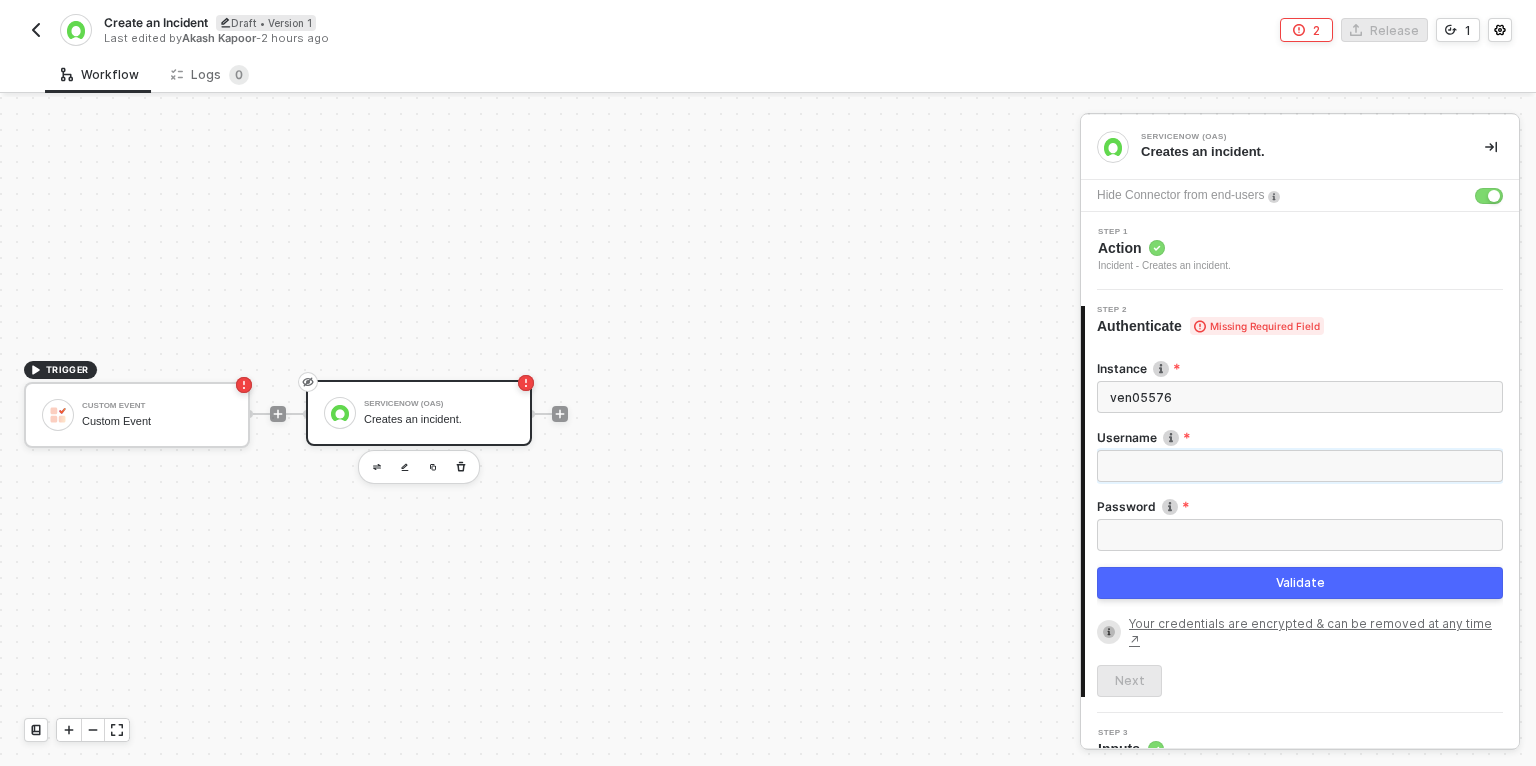 click on "Username" at bounding box center [1300, 466] 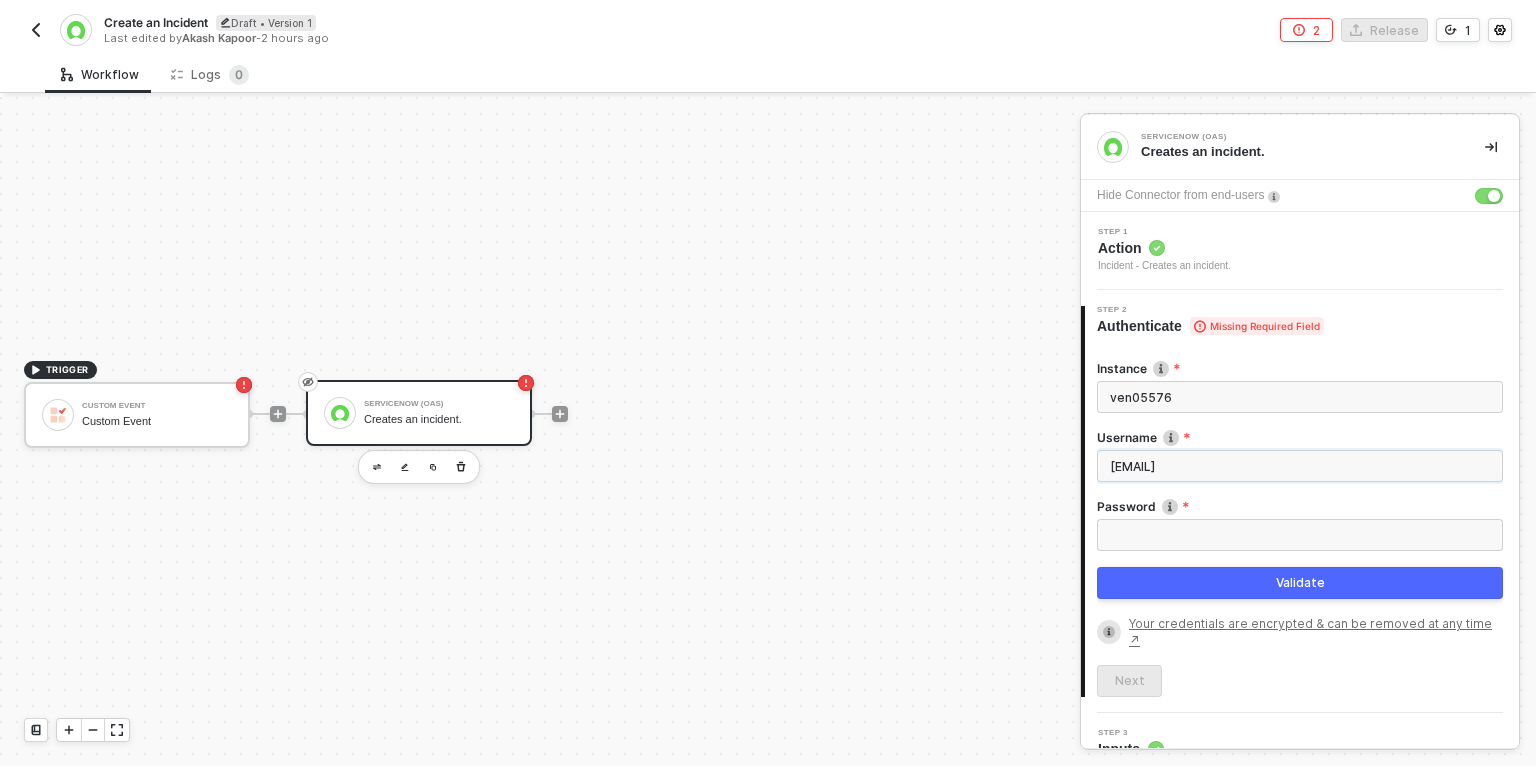 type on "noor.ahmad" 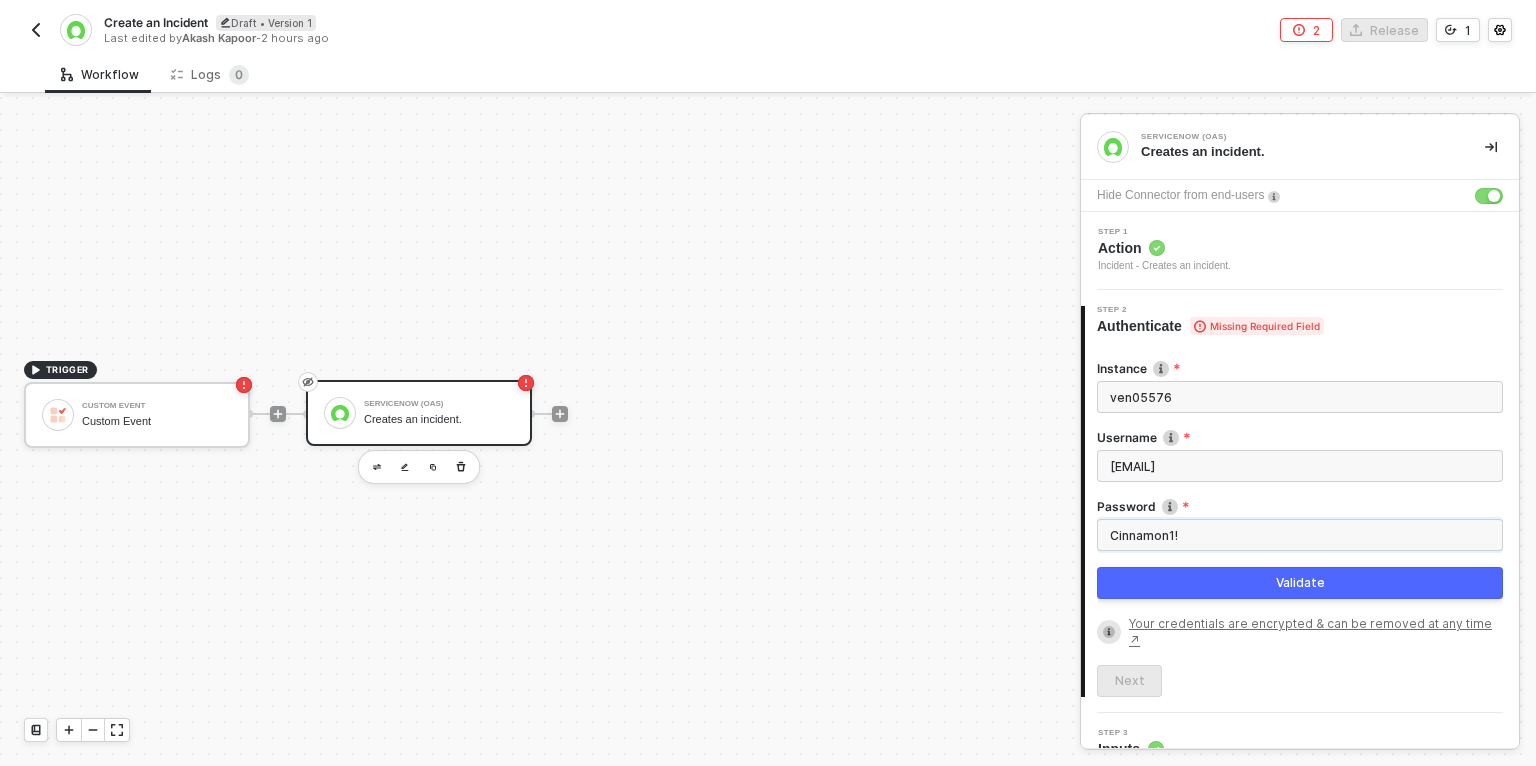type on "Cinnamon1!" 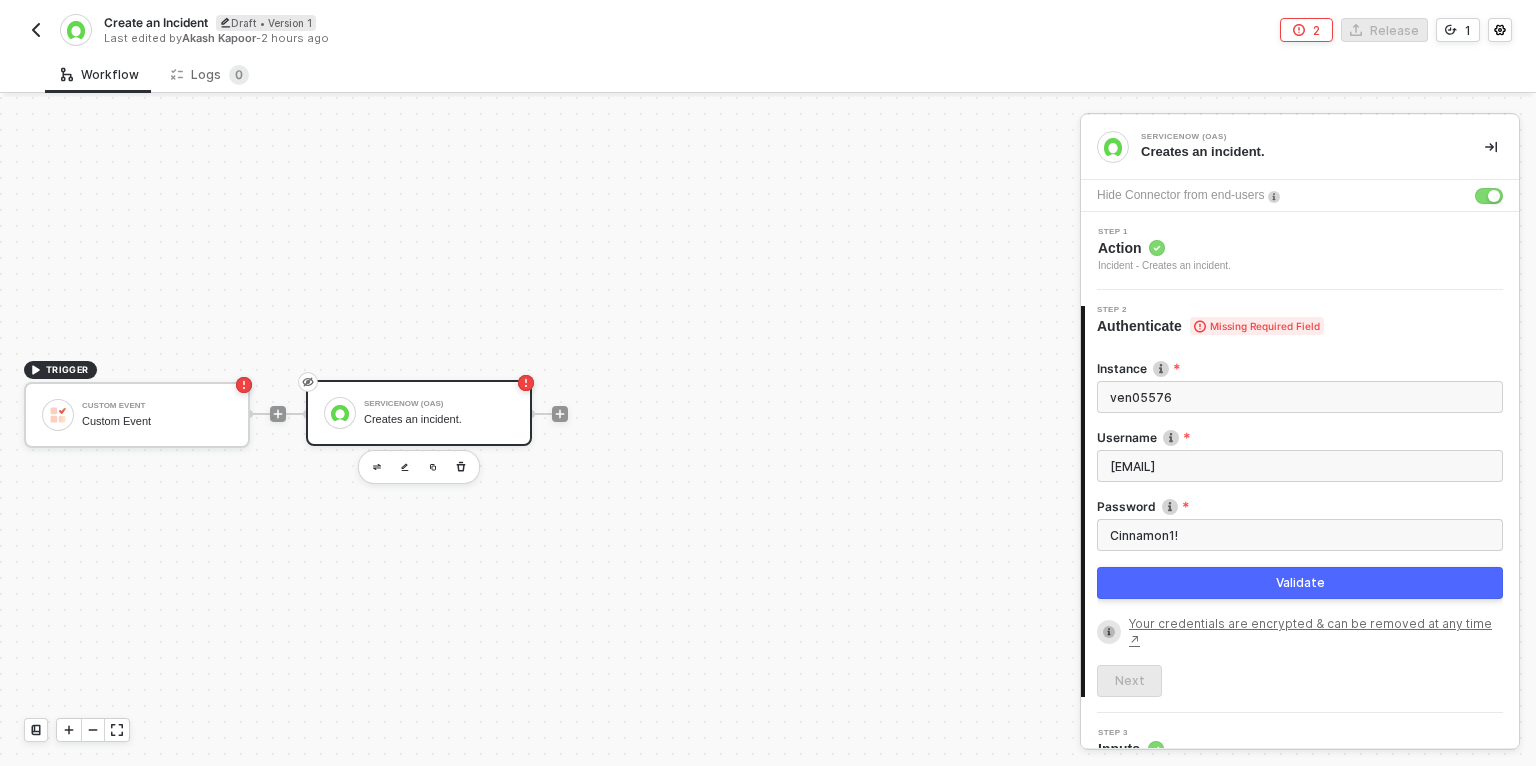 click on "Validate" at bounding box center [1300, 583] 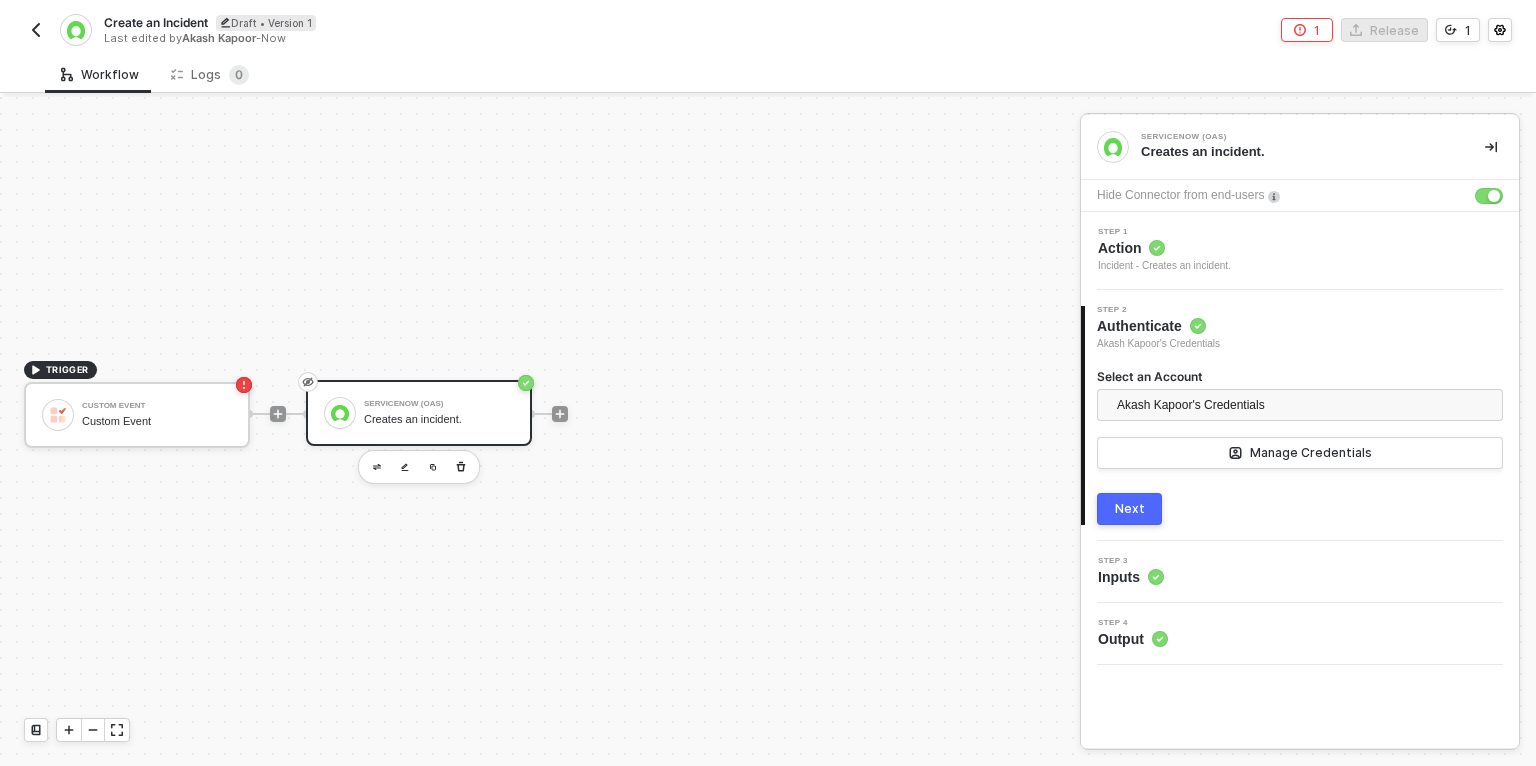 click on "Next" at bounding box center (1130, 509) 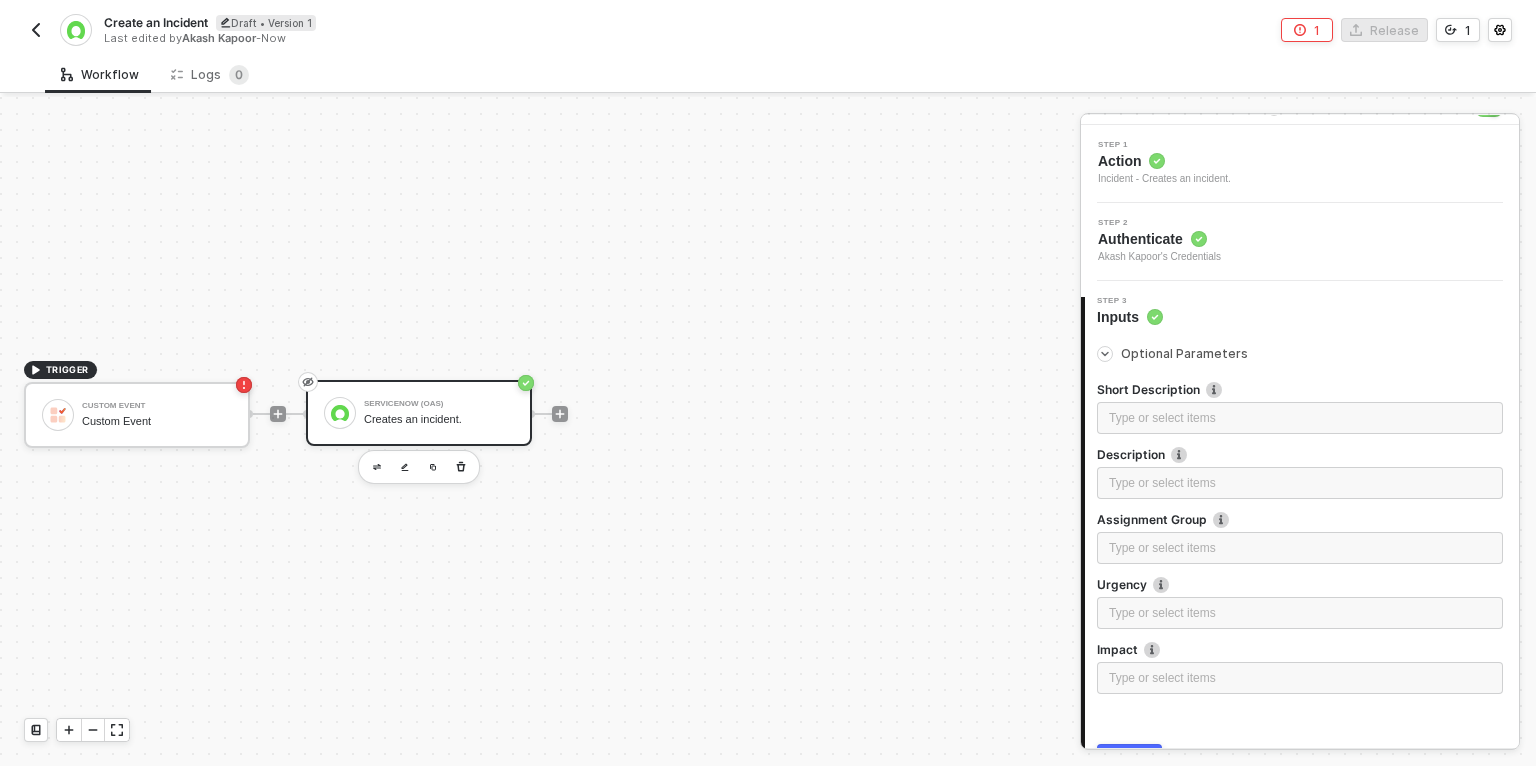 scroll, scrollTop: 96, scrollLeft: 0, axis: vertical 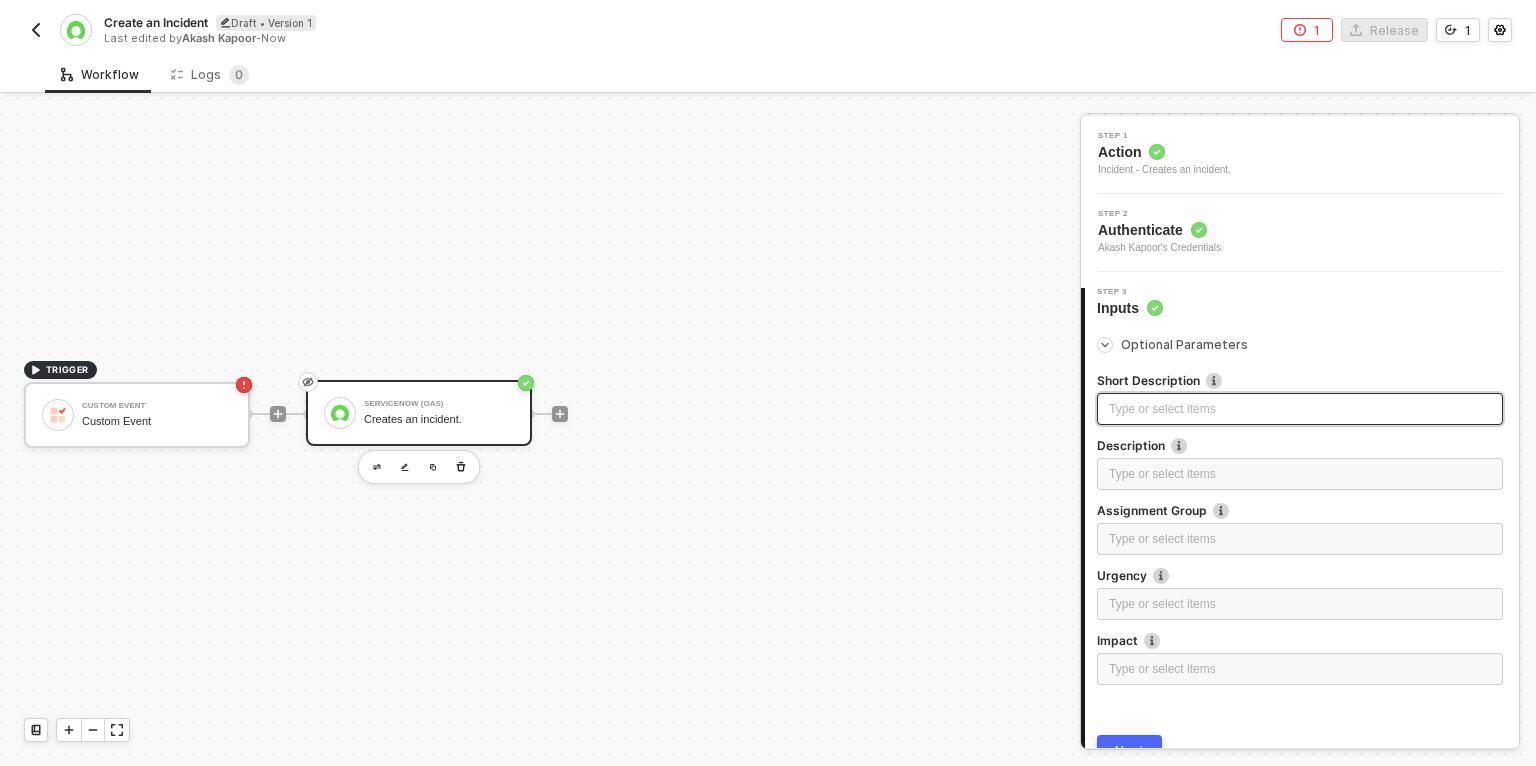 click on "Type or select items ﻿" at bounding box center [1300, 409] 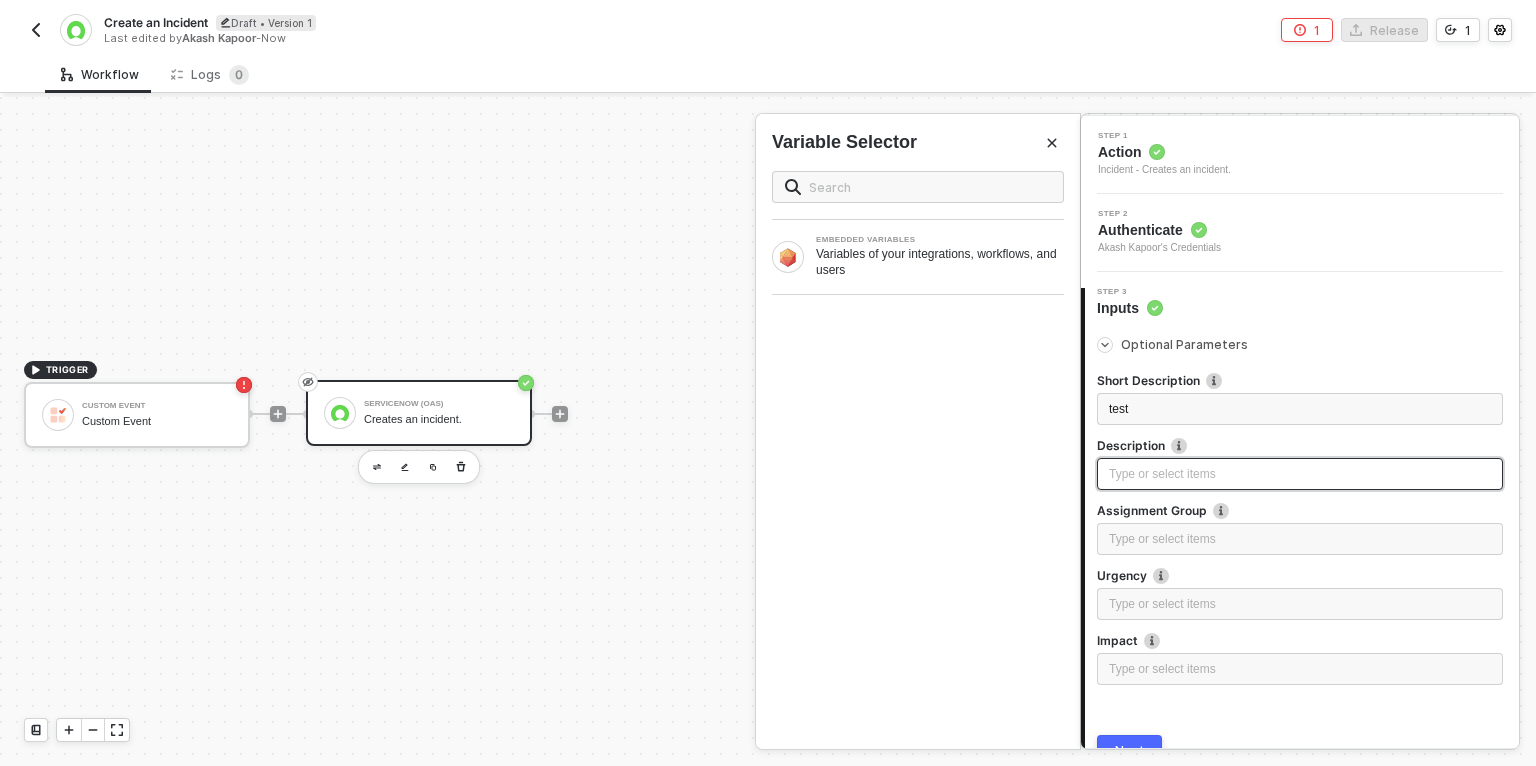 click on "Type or select items ﻿" at bounding box center (1300, 474) 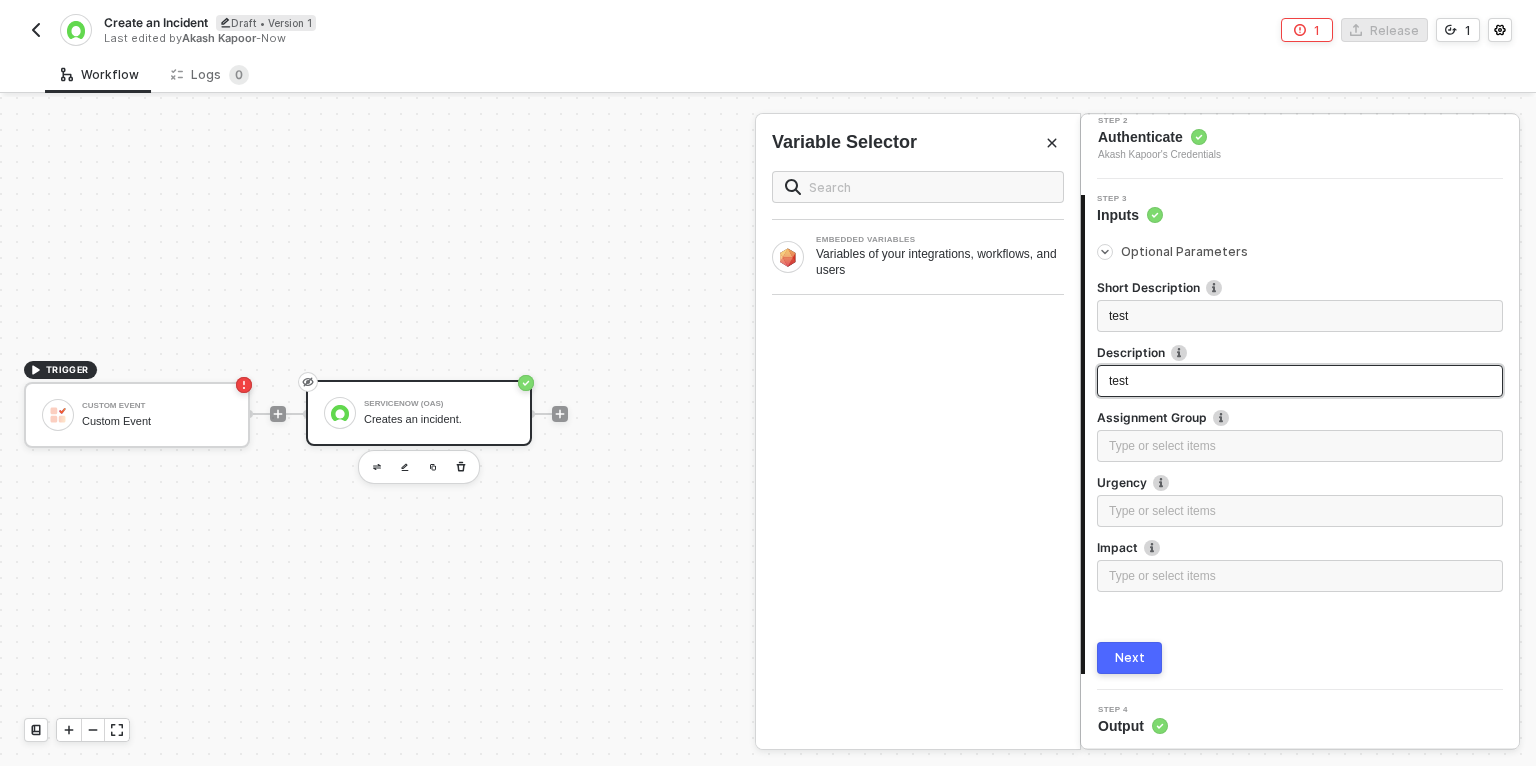 scroll, scrollTop: 192, scrollLeft: 0, axis: vertical 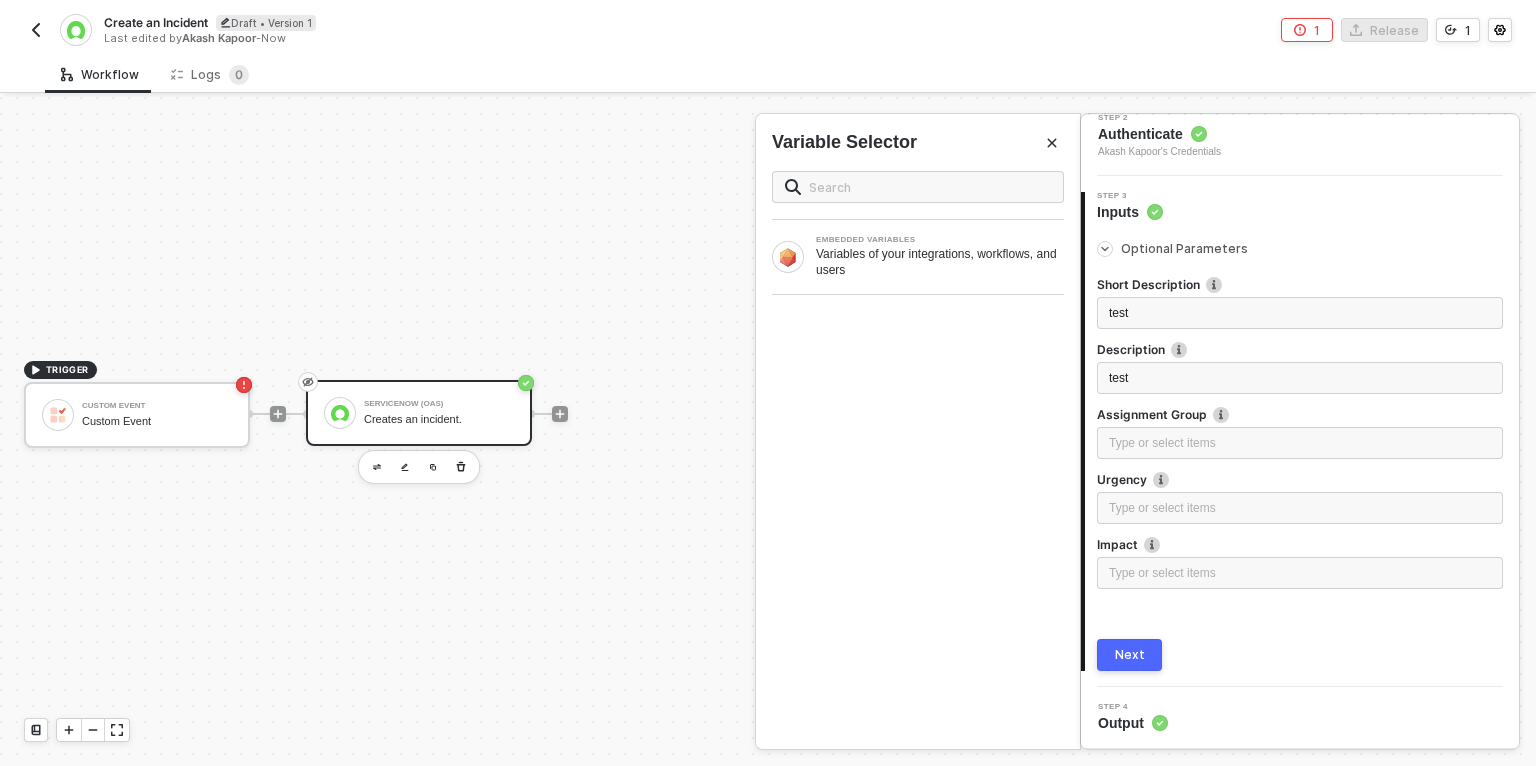 click on "Next" at bounding box center [1129, 655] 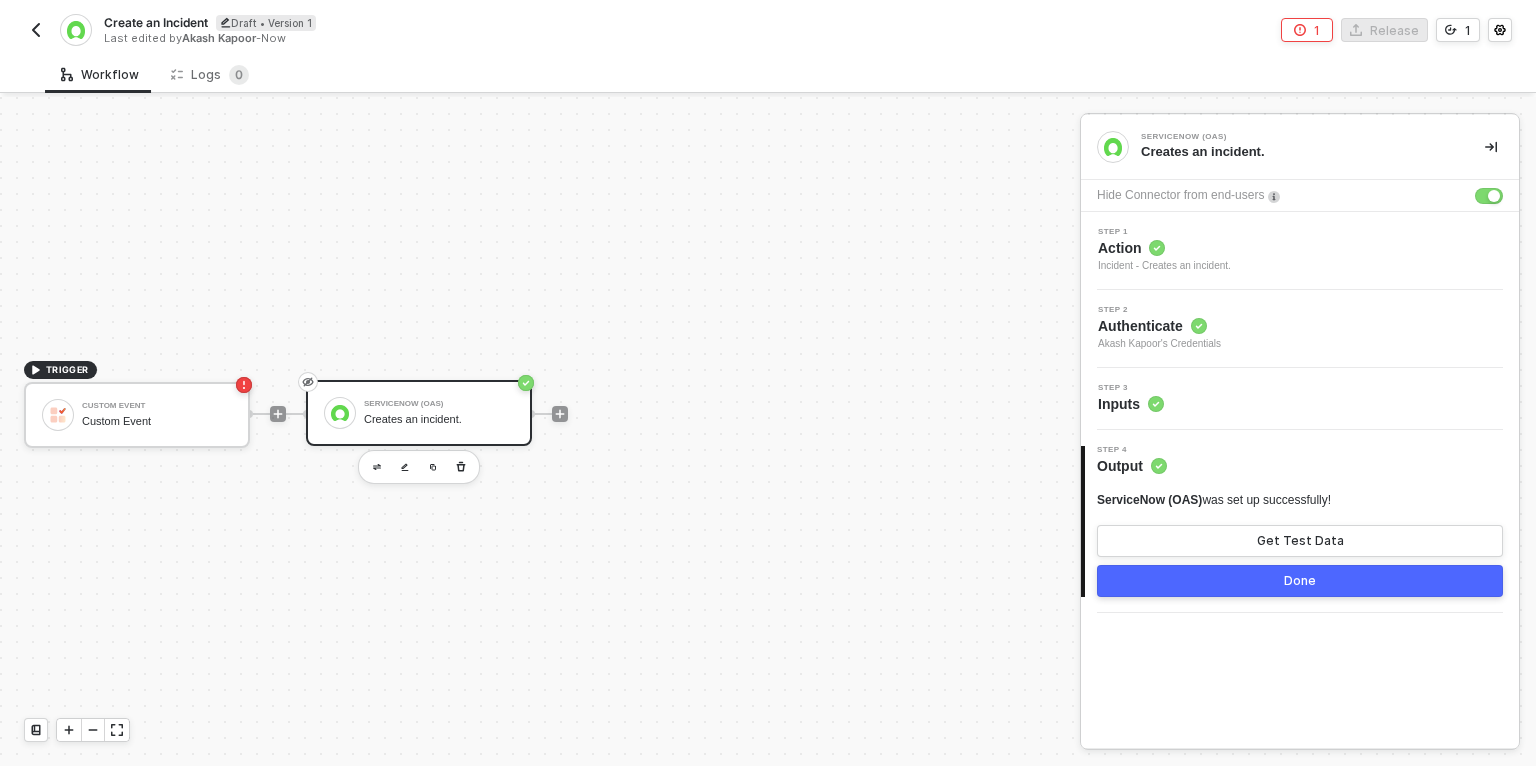 scroll, scrollTop: 0, scrollLeft: 0, axis: both 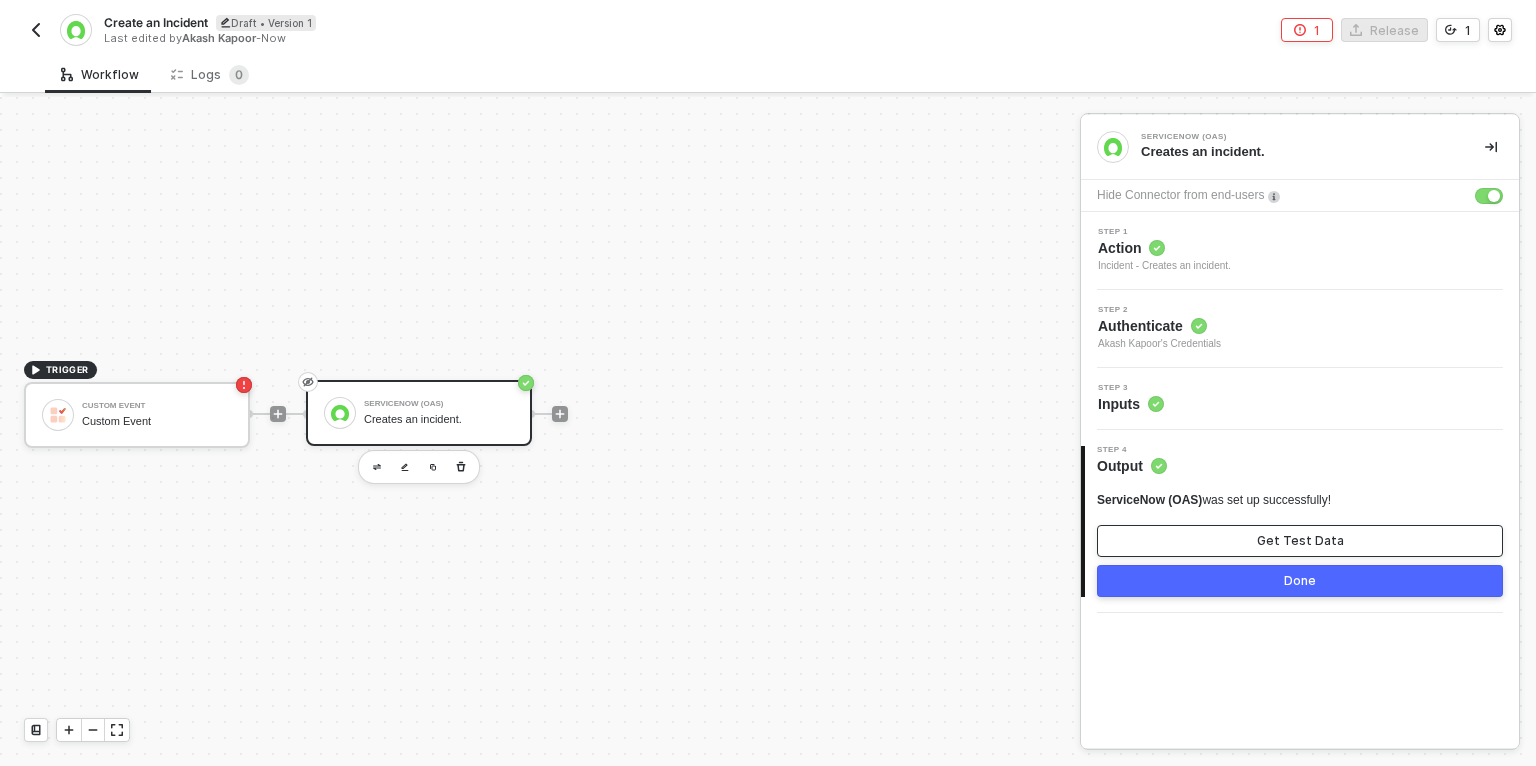 click on "Get Test Data" at bounding box center (1300, 541) 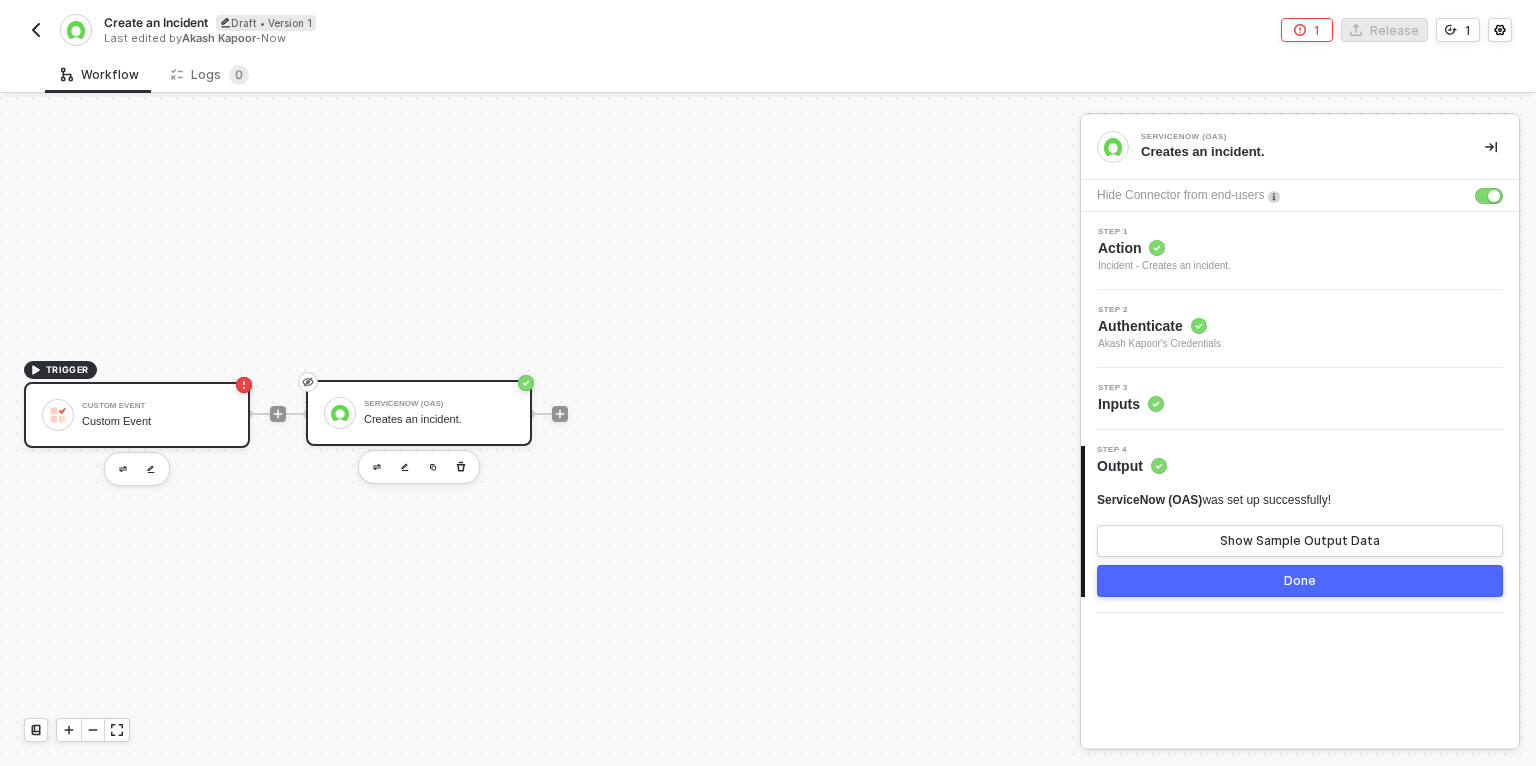 click on "Custom Event" at bounding box center [157, 421] 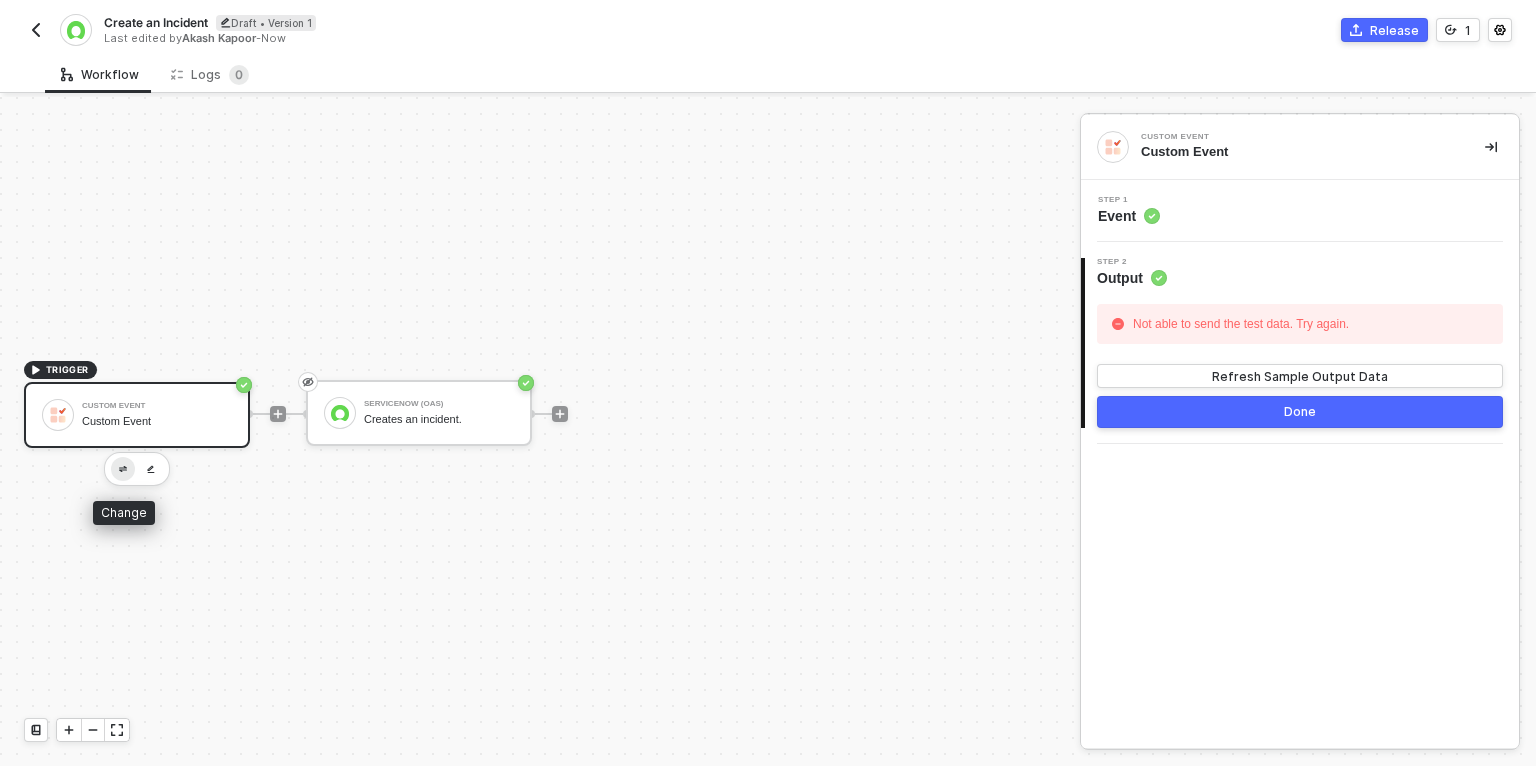 click at bounding box center (123, 469) 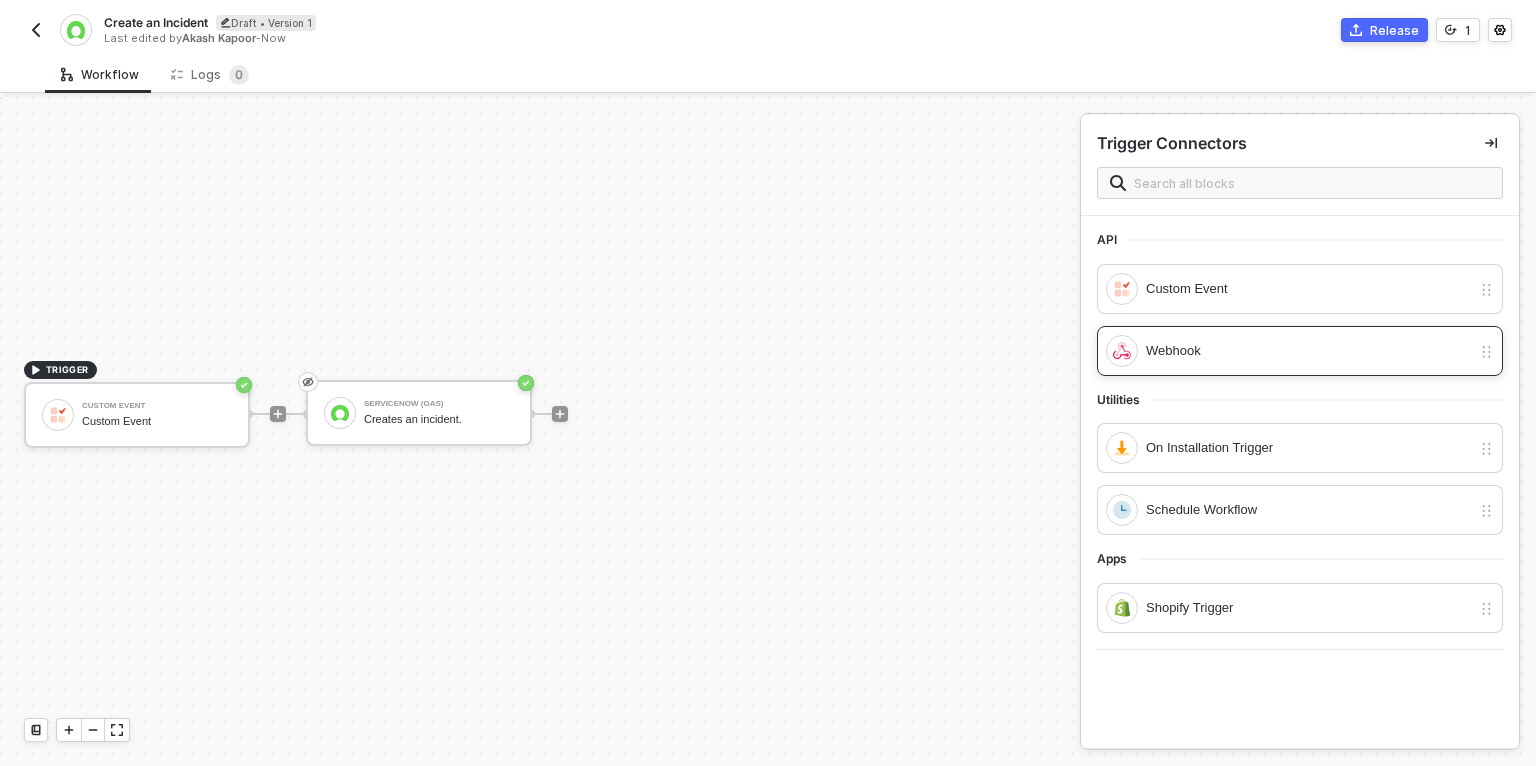 click on "Webhook" at bounding box center [1308, 351] 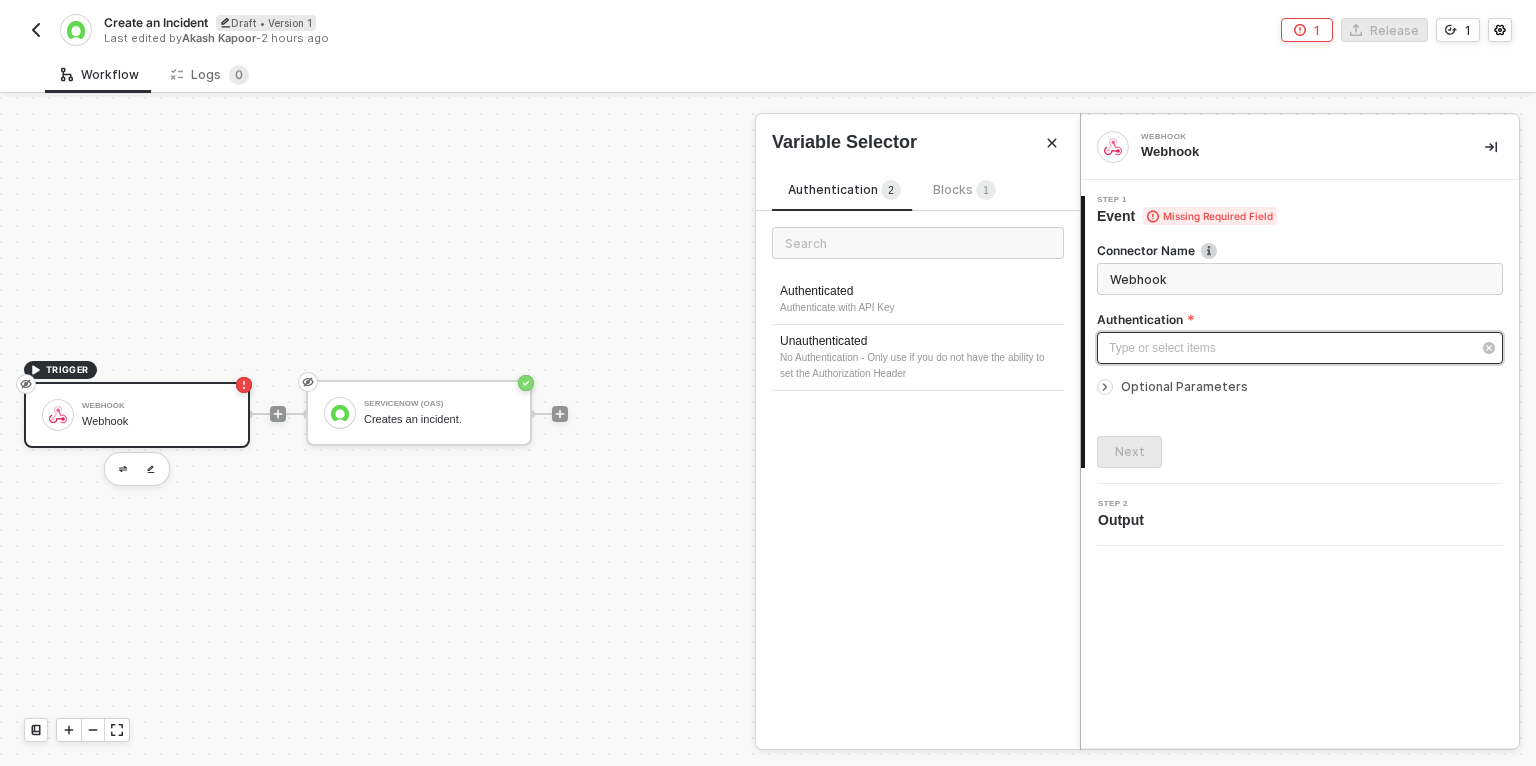 click on "Type or select items ﻿" at bounding box center [1290, 348] 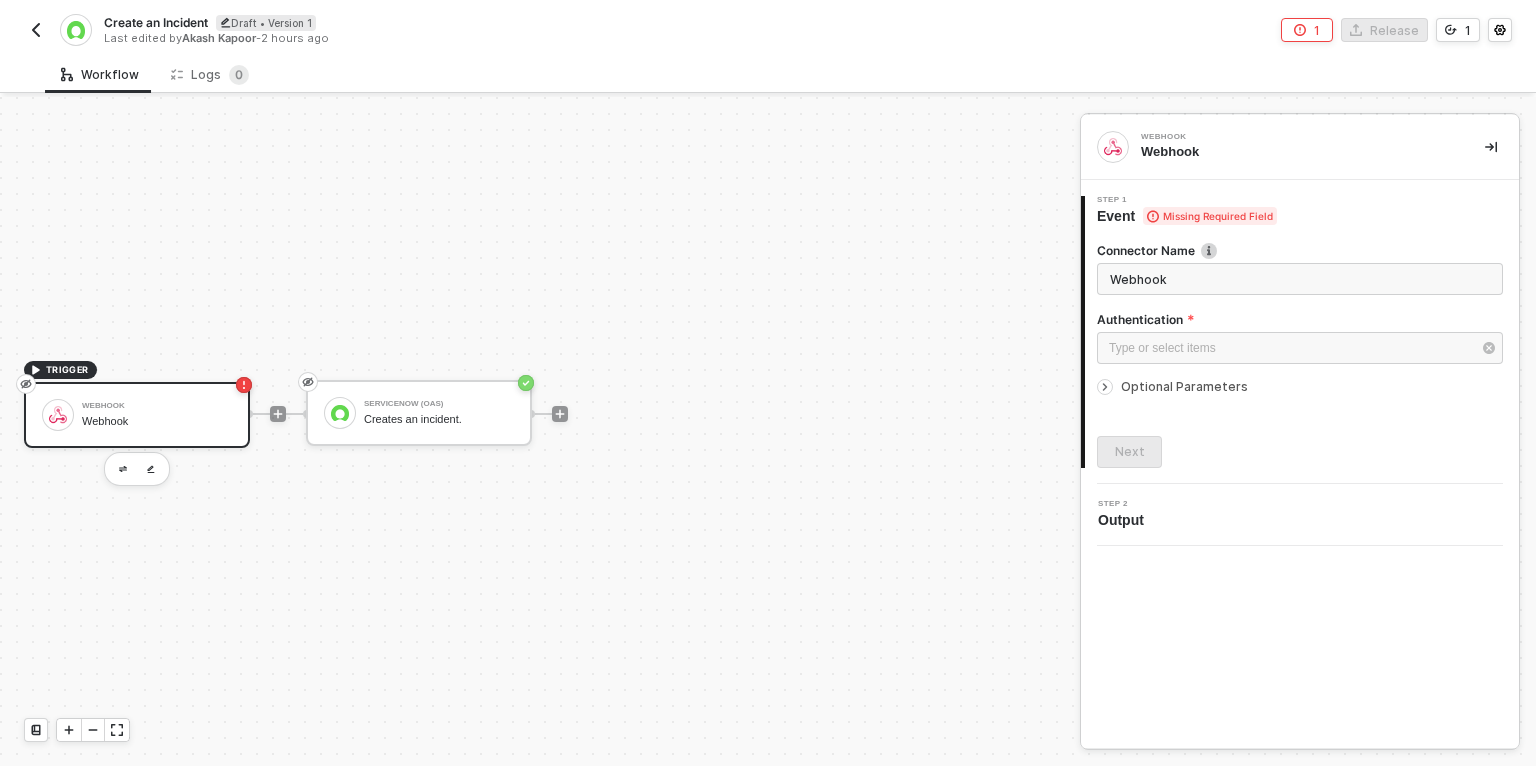 click on "Webhook" at bounding box center [157, 421] 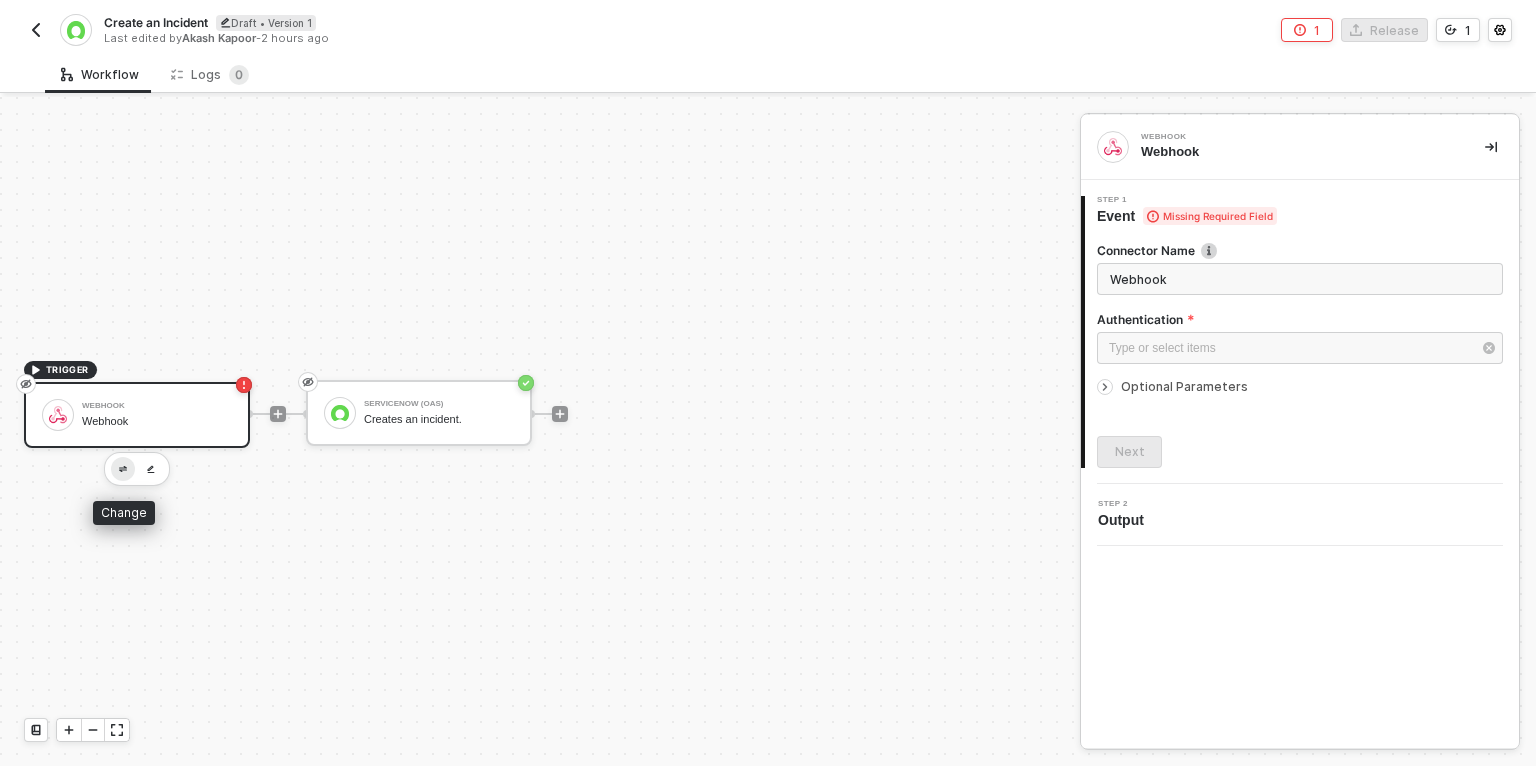 click at bounding box center [123, 469] 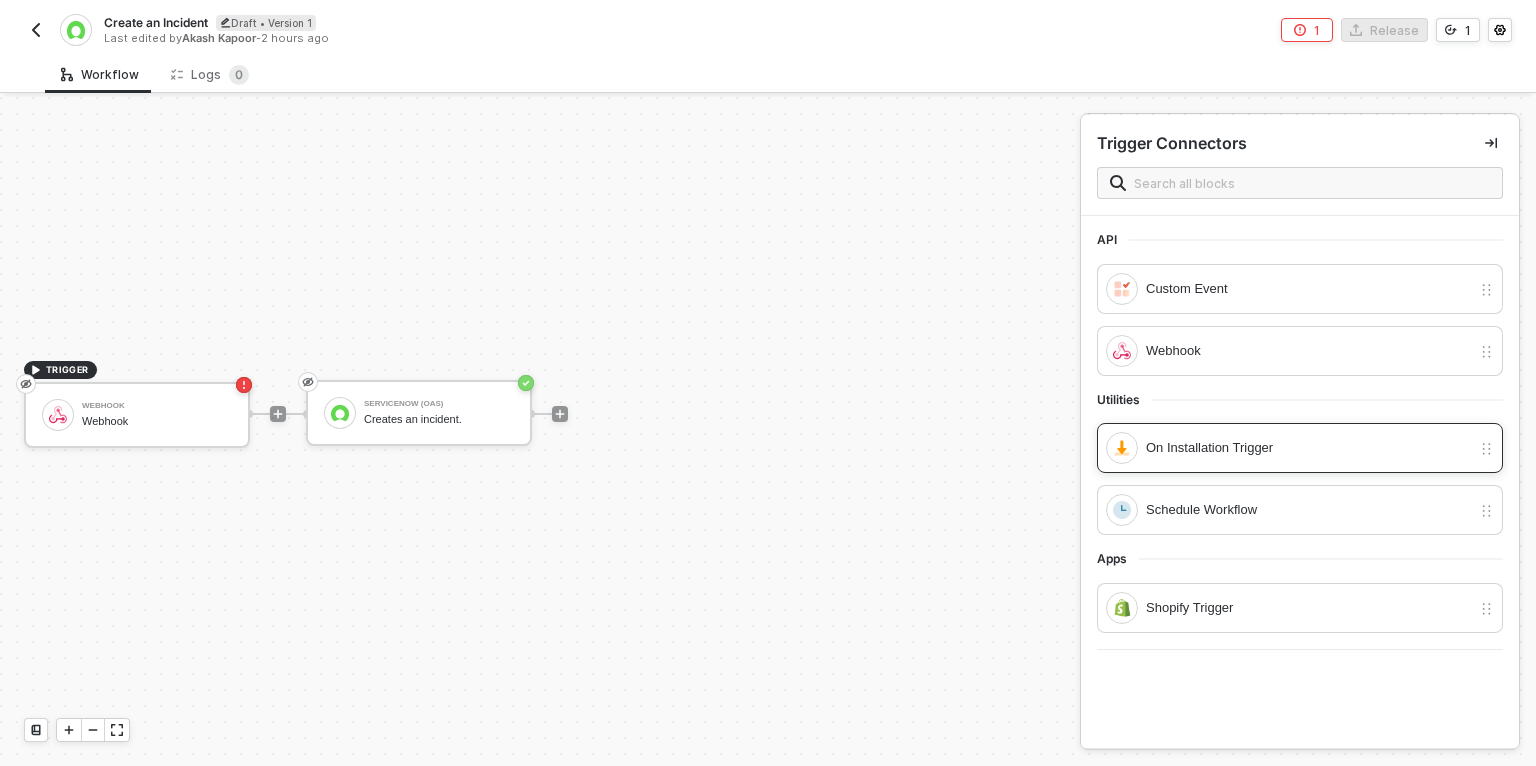 click on "On Installation Trigger" at bounding box center (1288, 448) 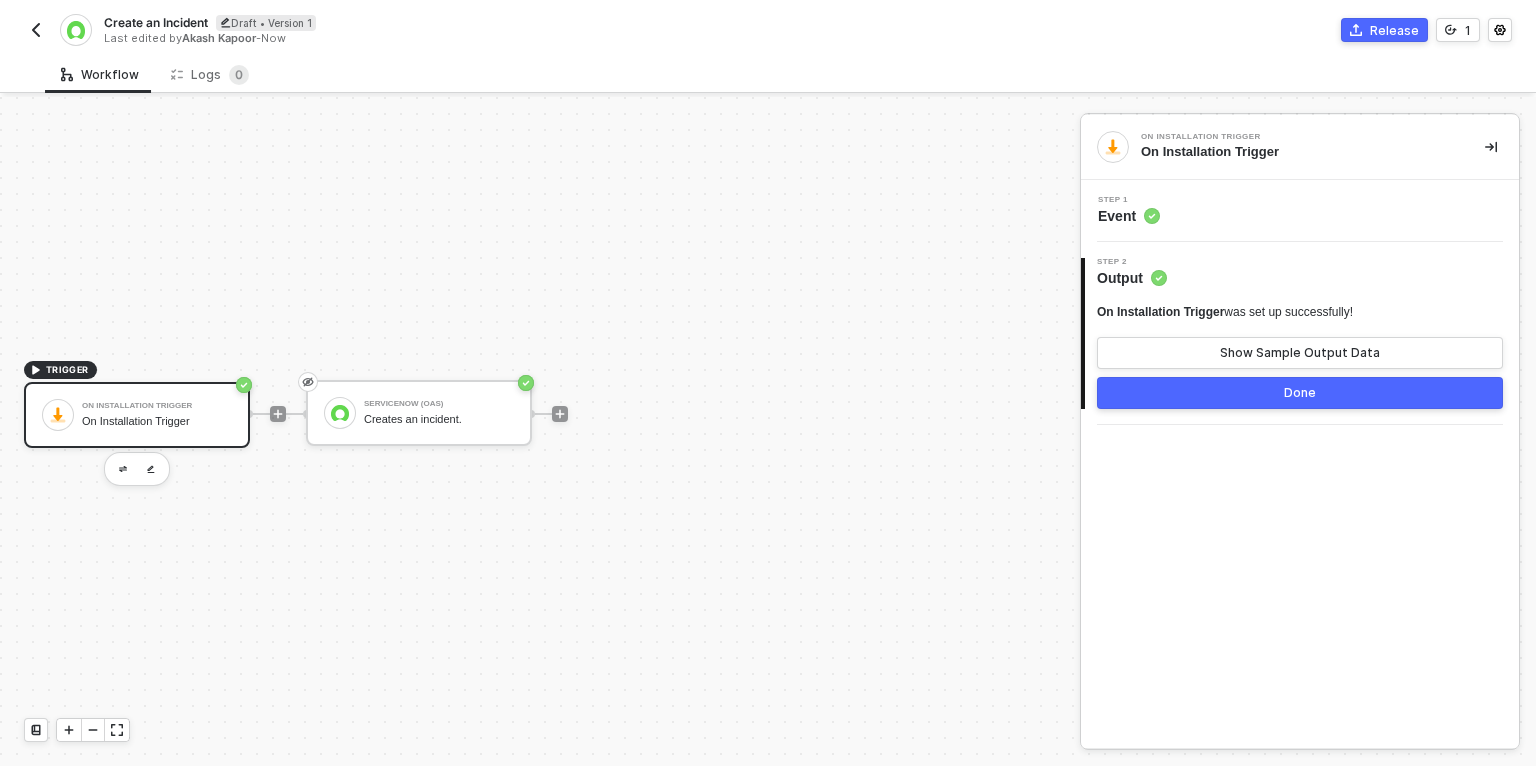 click on "Done" at bounding box center [1300, 393] 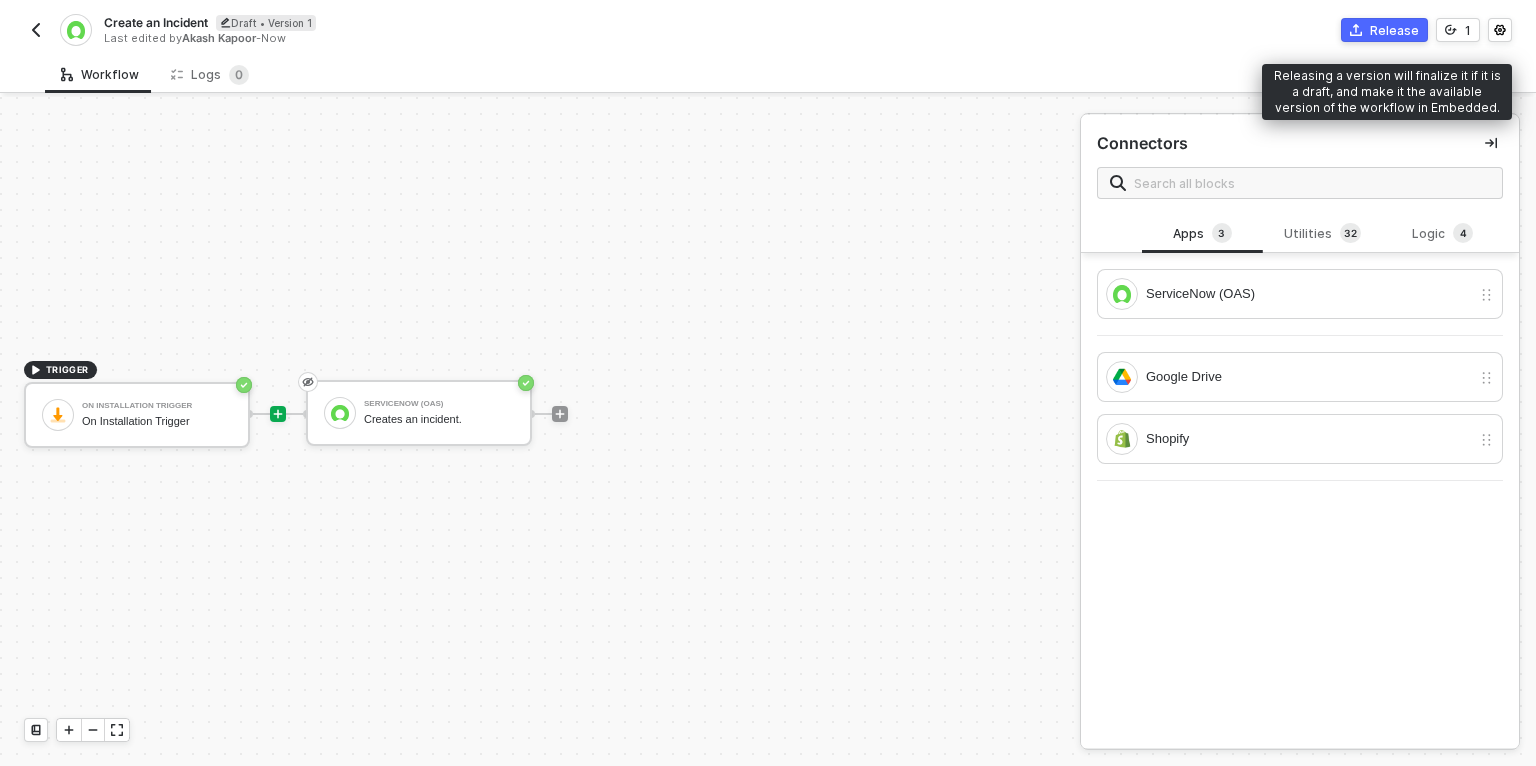 click on "Release" at bounding box center [1394, 30] 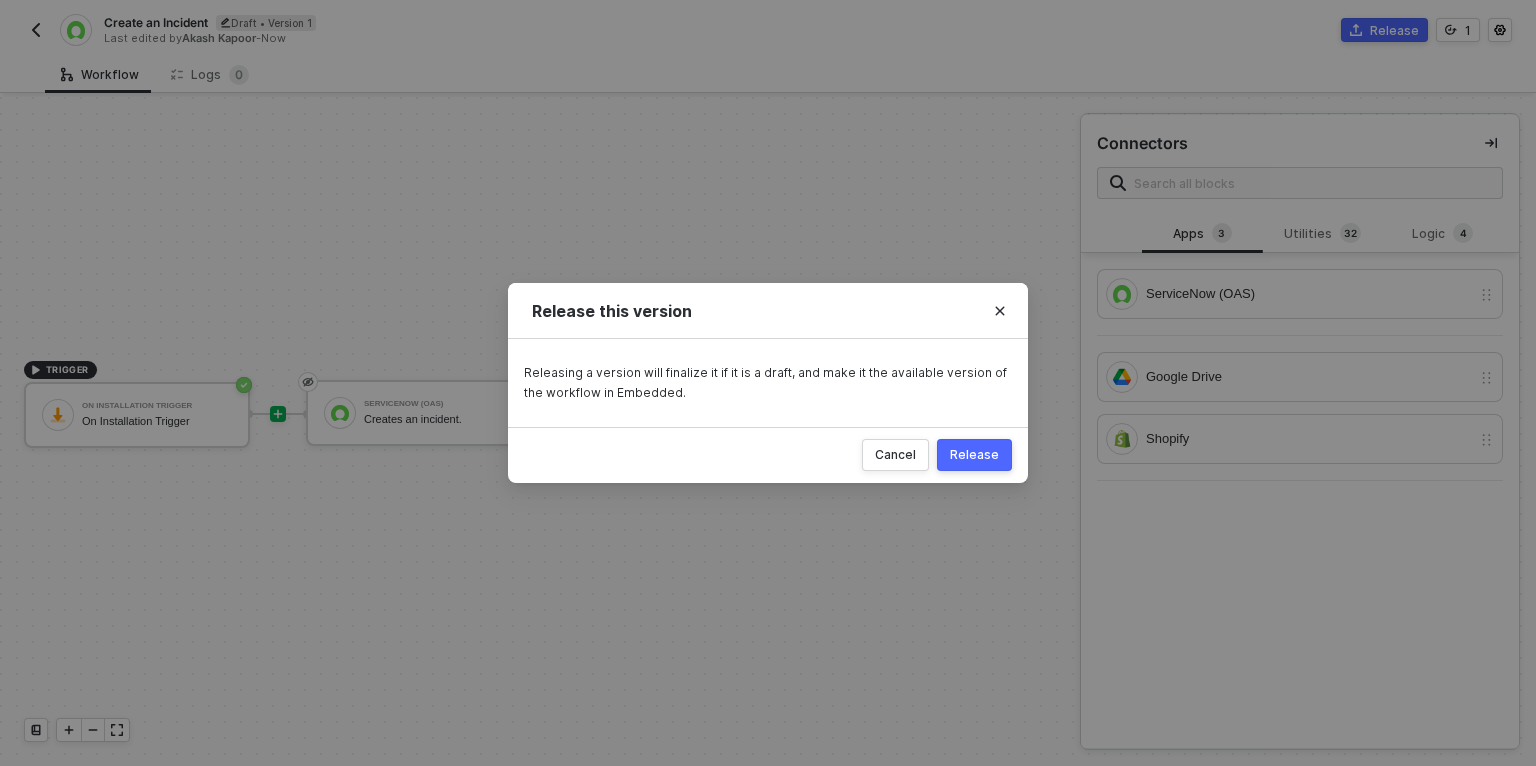 click on "Release" at bounding box center [974, 455] 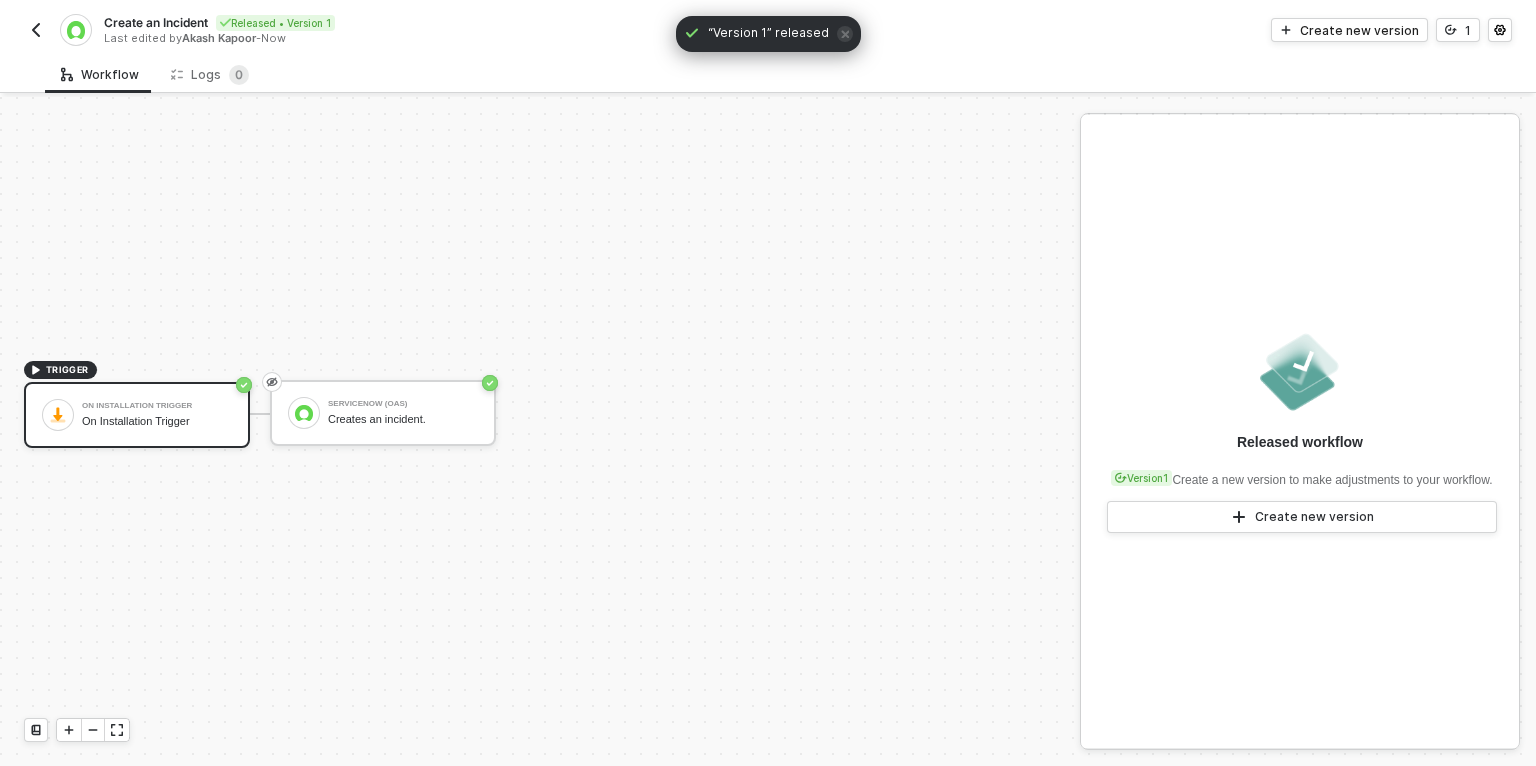 click at bounding box center (36, 30) 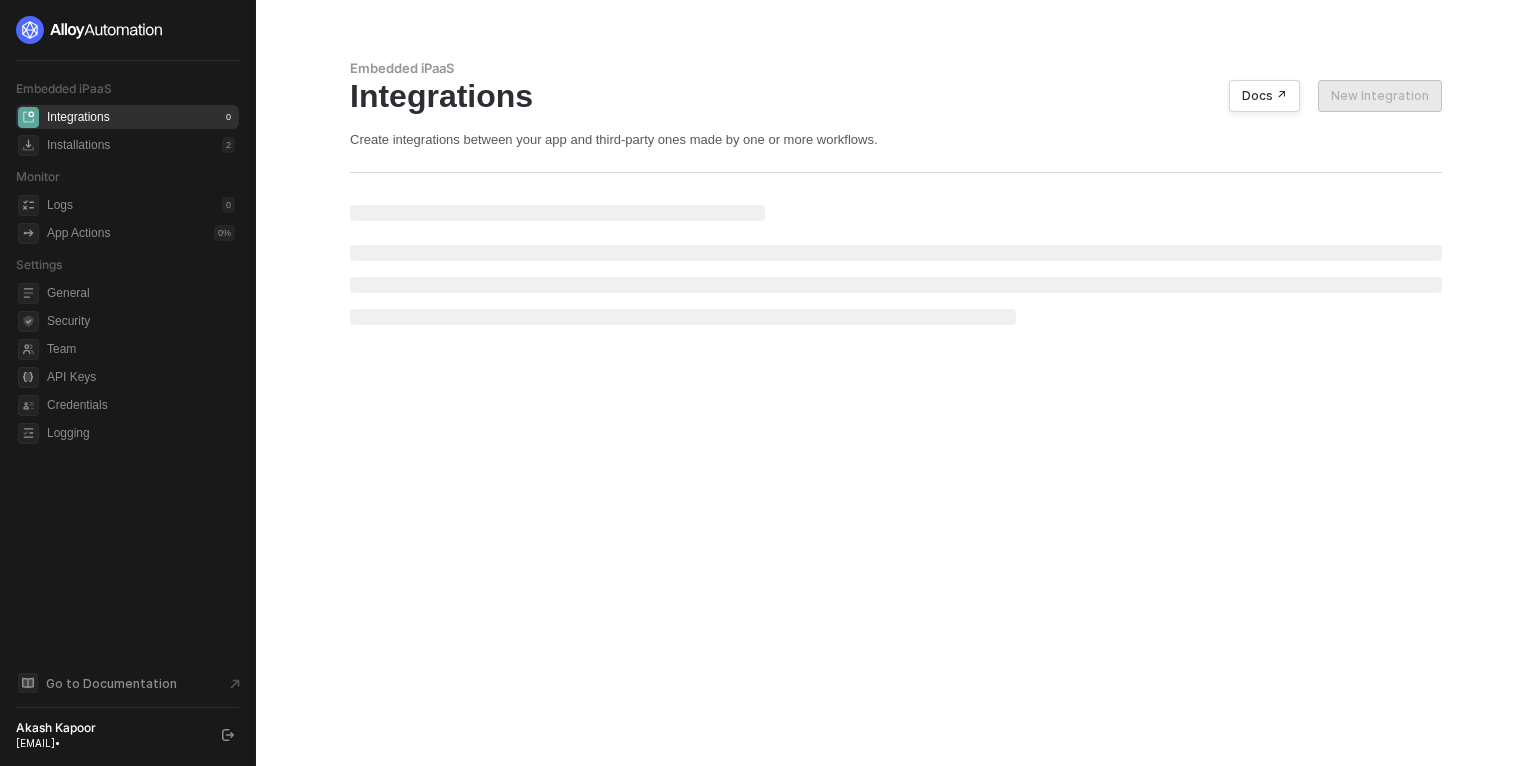 scroll, scrollTop: 0, scrollLeft: 0, axis: both 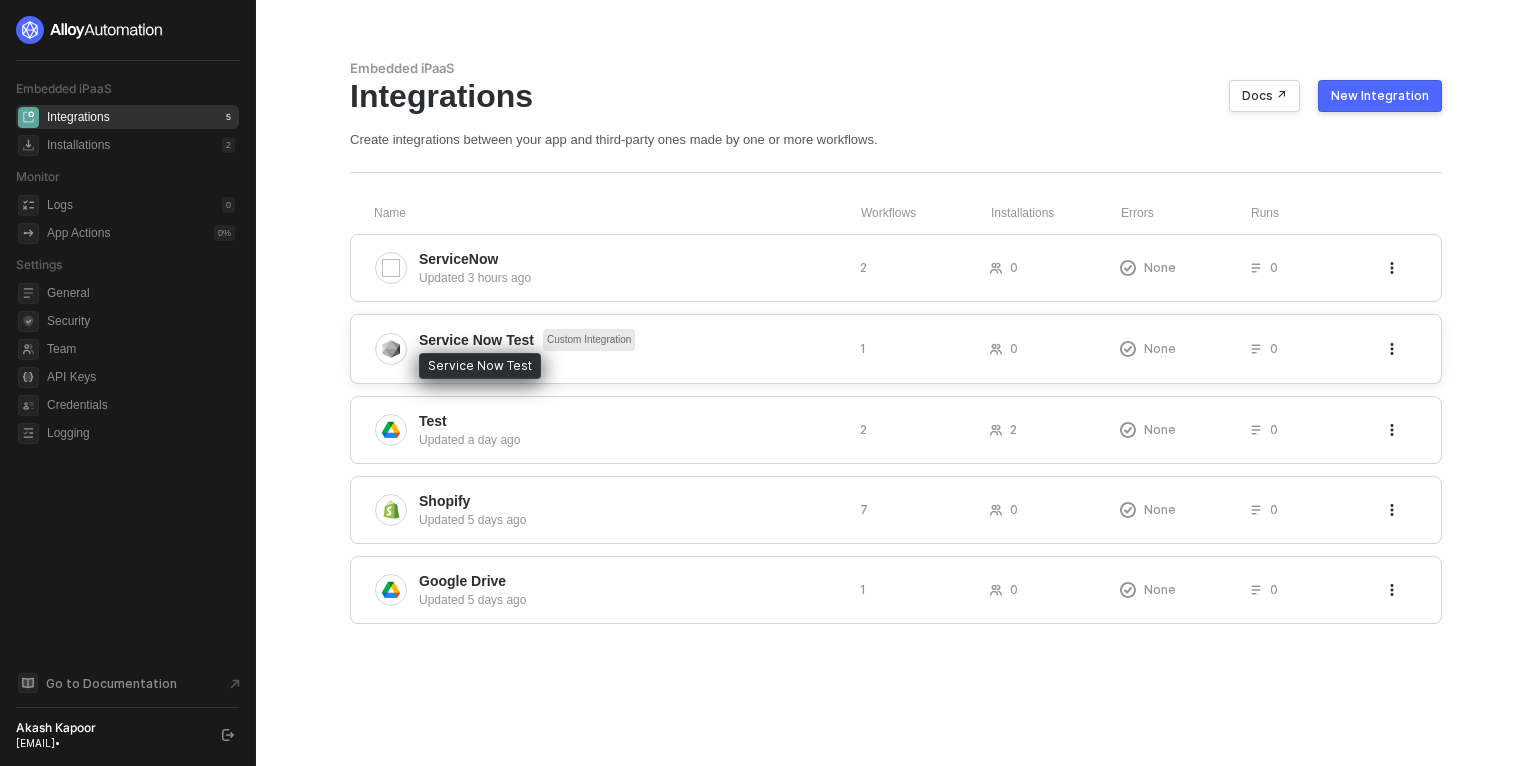 click on "Service Now Test" at bounding box center (476, 340) 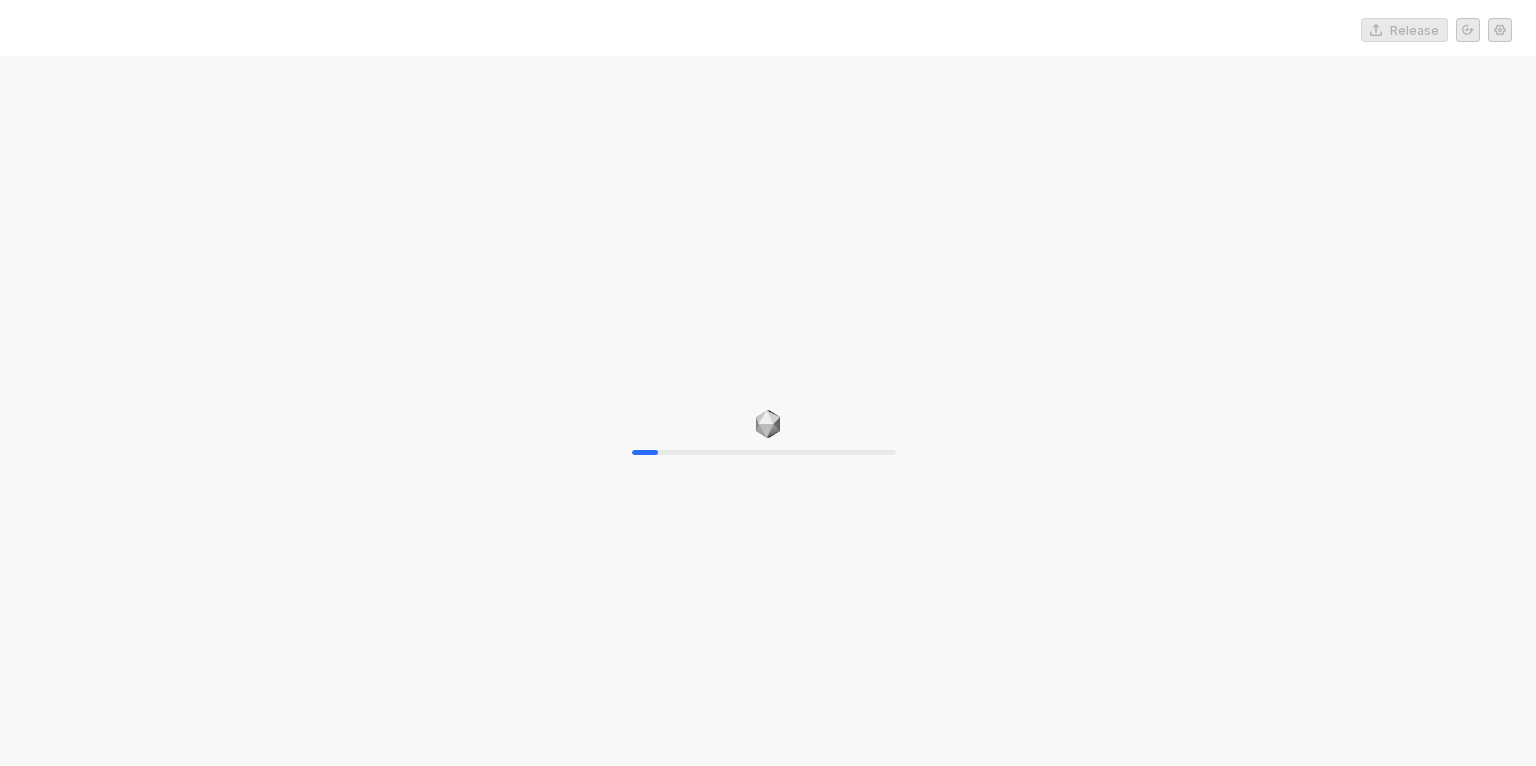 scroll, scrollTop: 0, scrollLeft: 0, axis: both 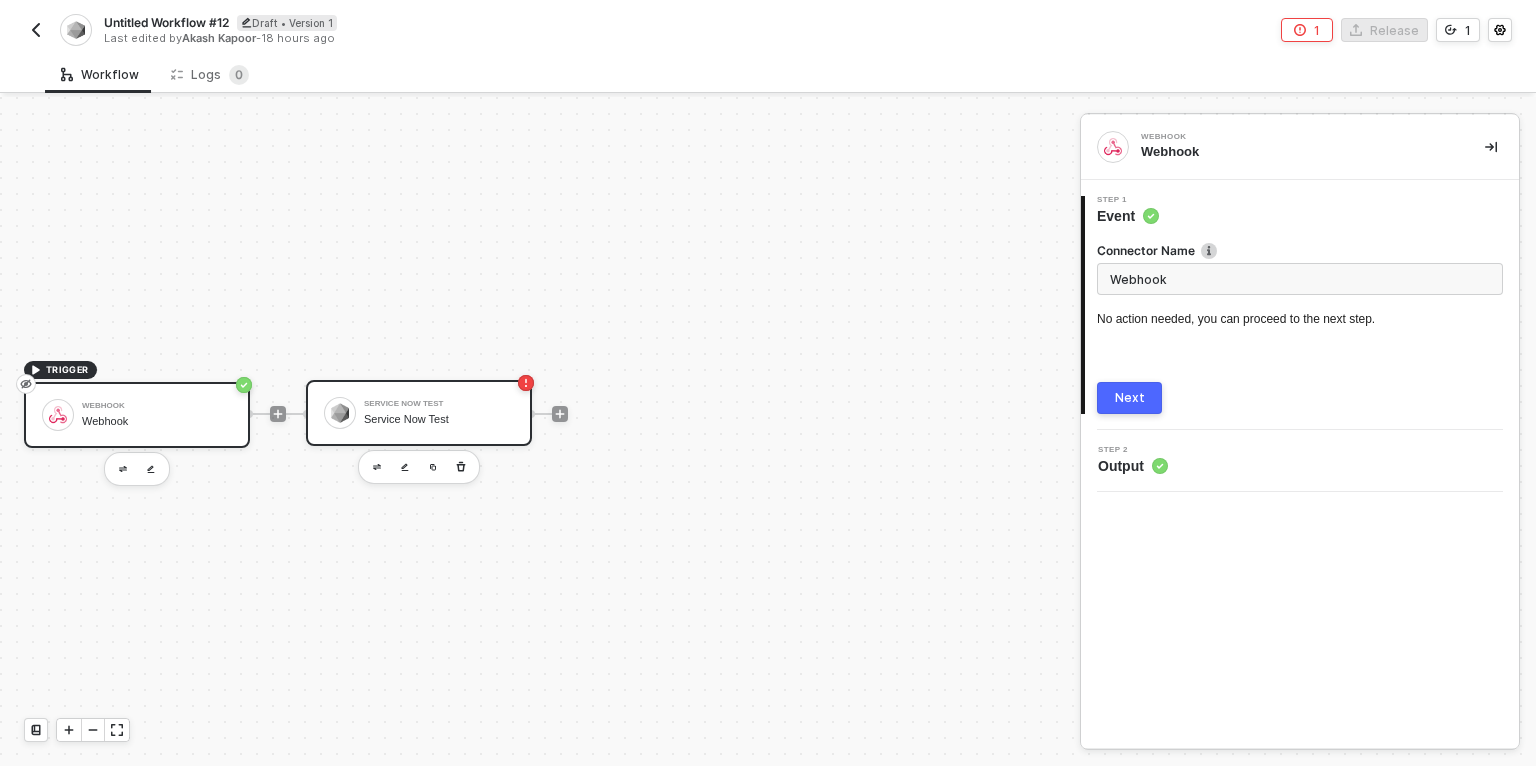 click on "Service Now Test Service Now Test" at bounding box center (439, 413) 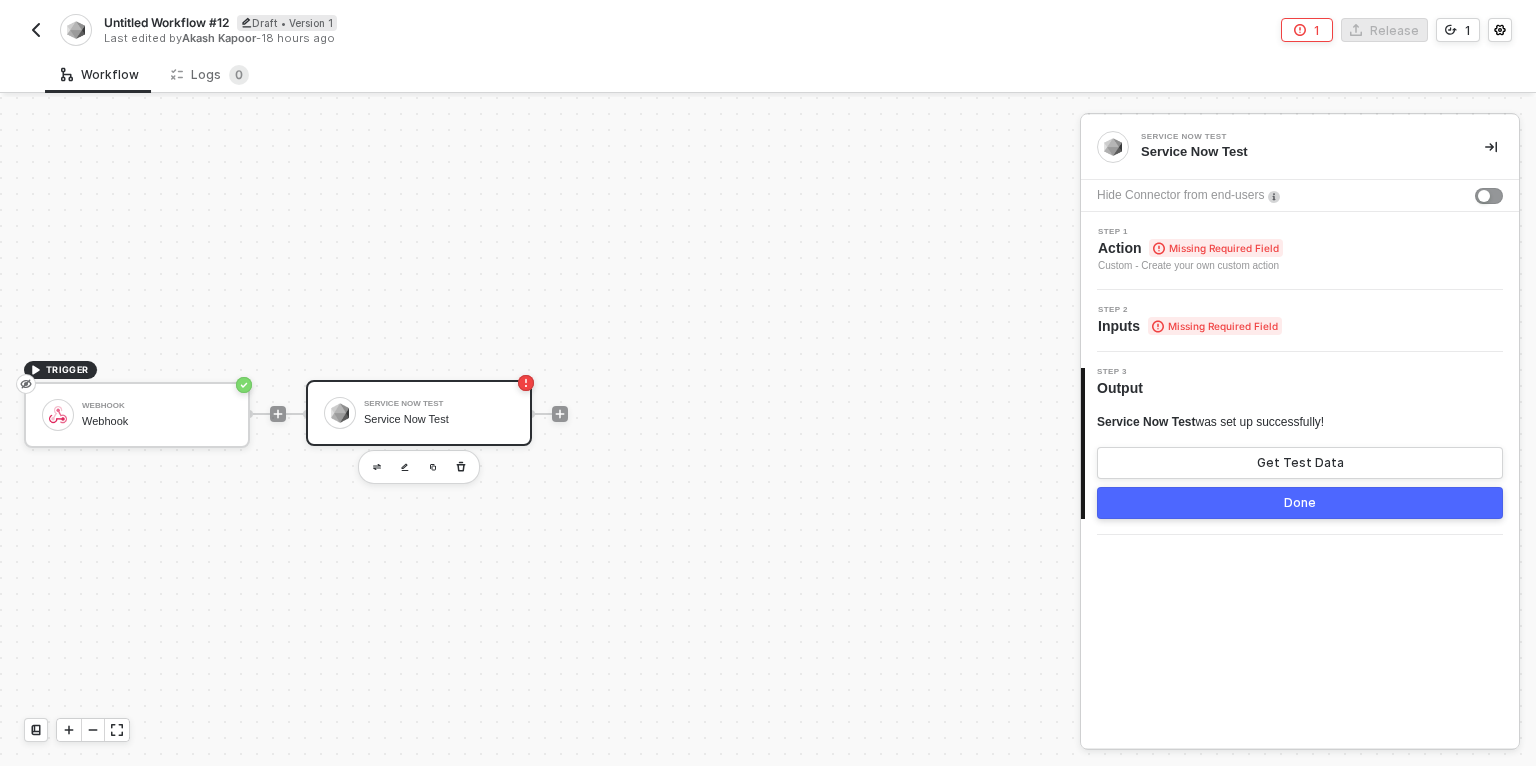 click 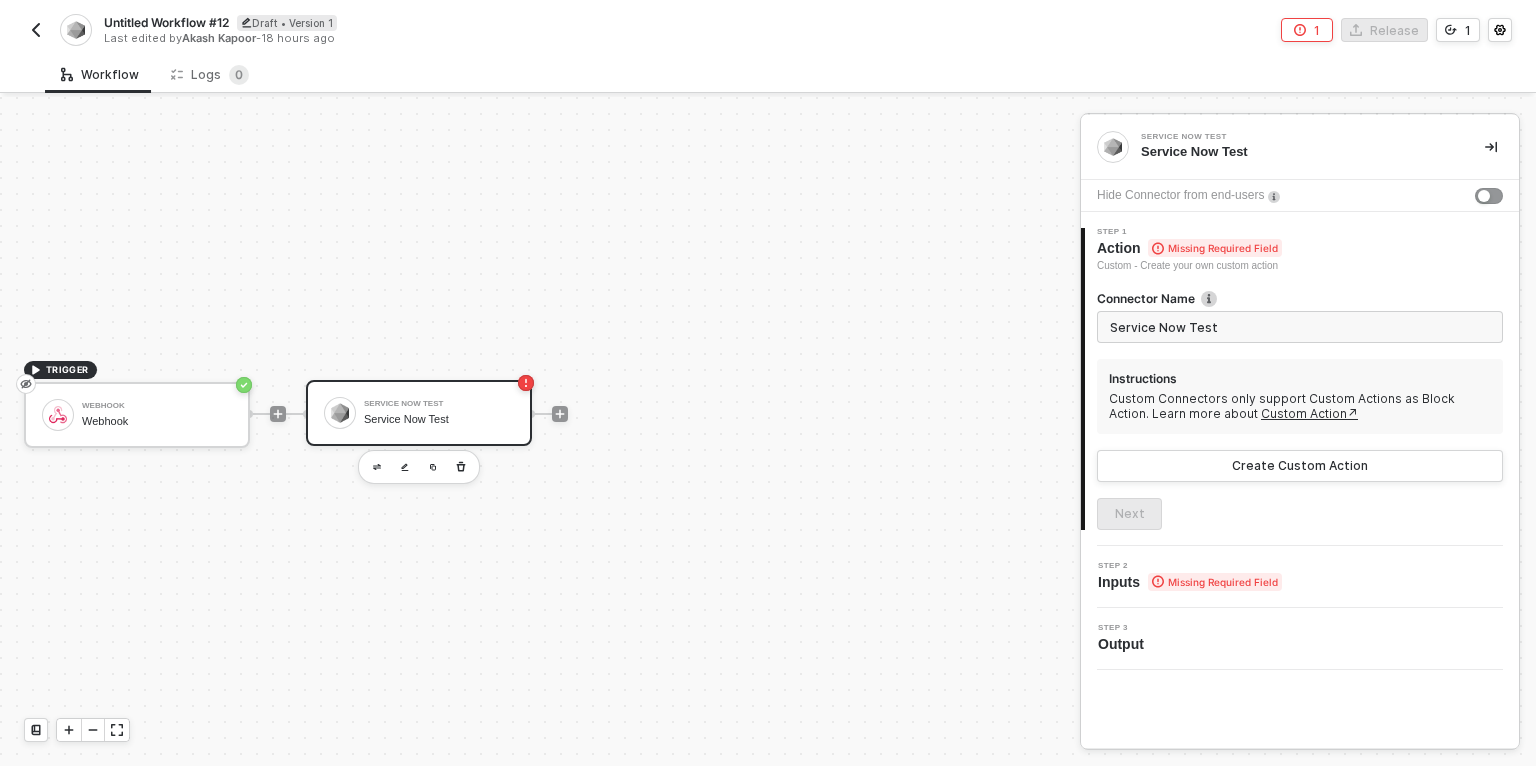 click at bounding box center (36, 30) 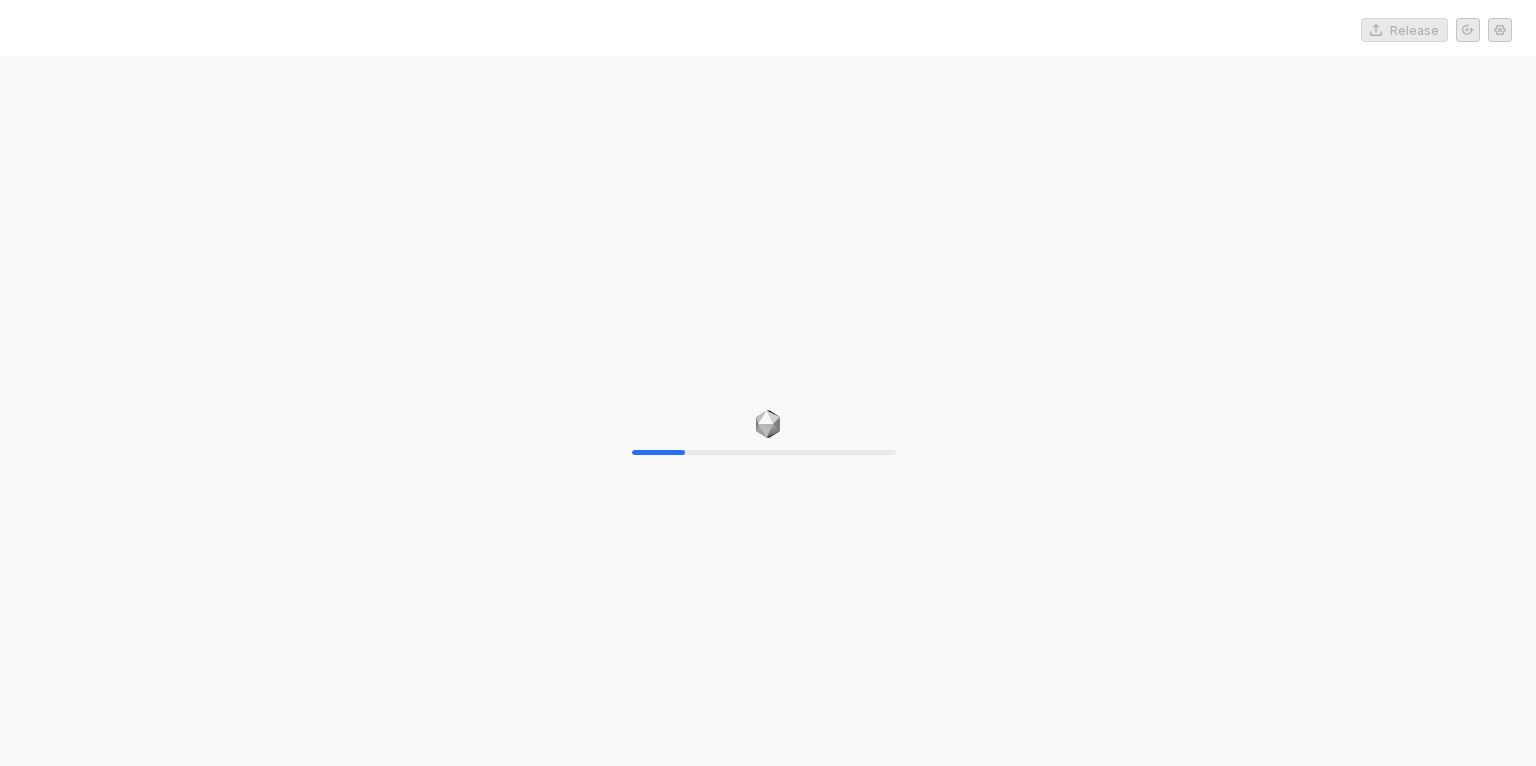 scroll, scrollTop: 0, scrollLeft: 0, axis: both 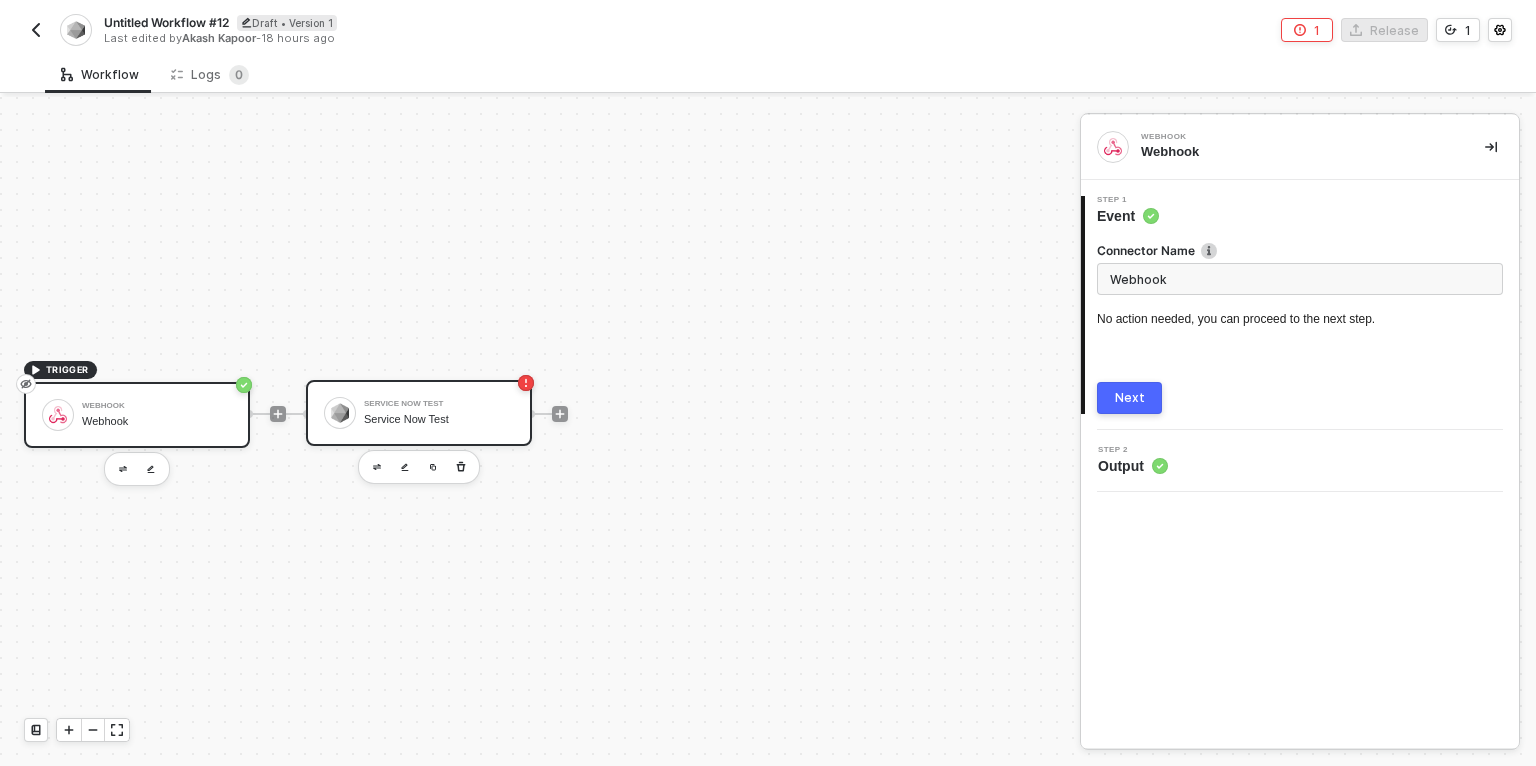 click at bounding box center [340, 413] 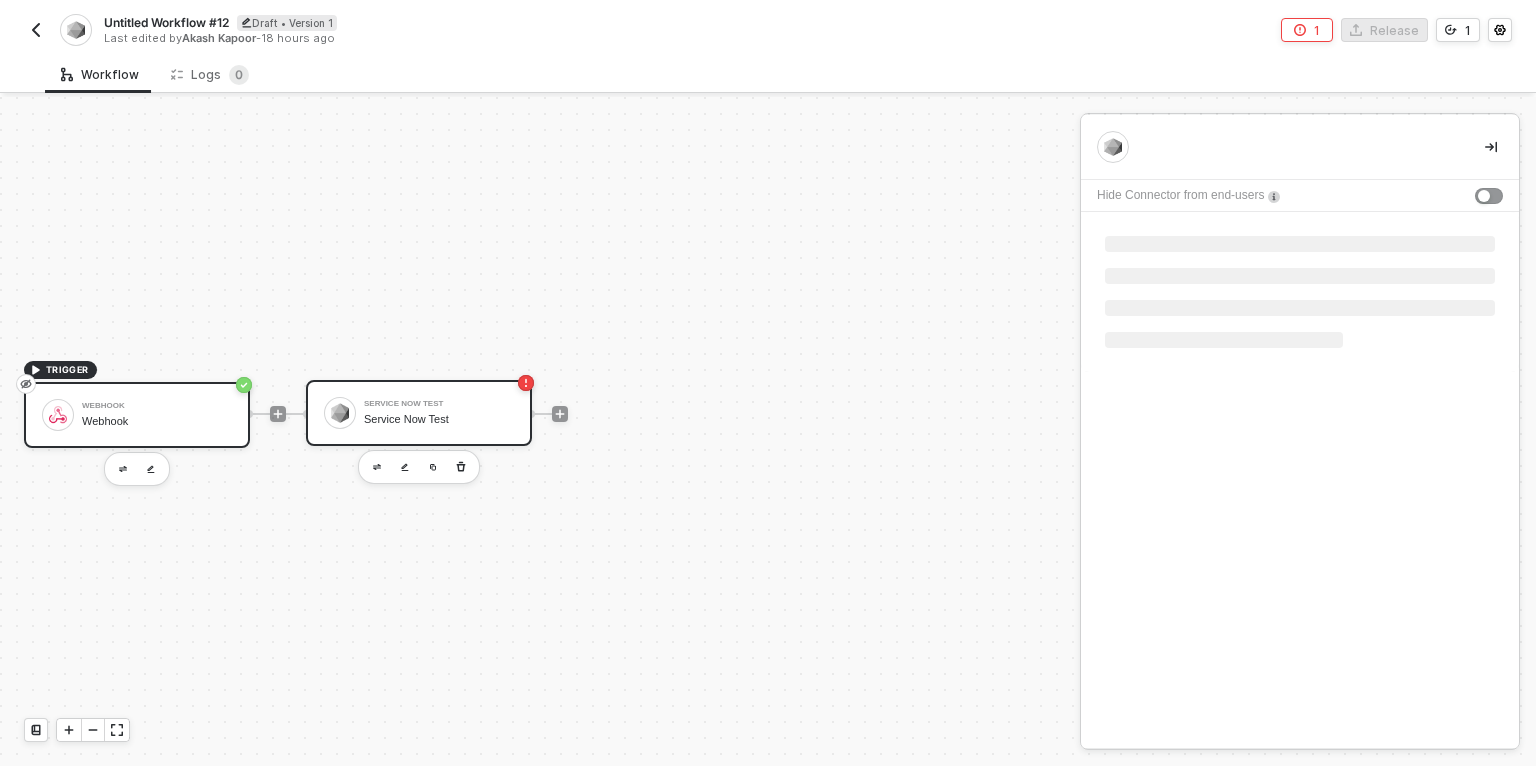 click at bounding box center [340, 413] 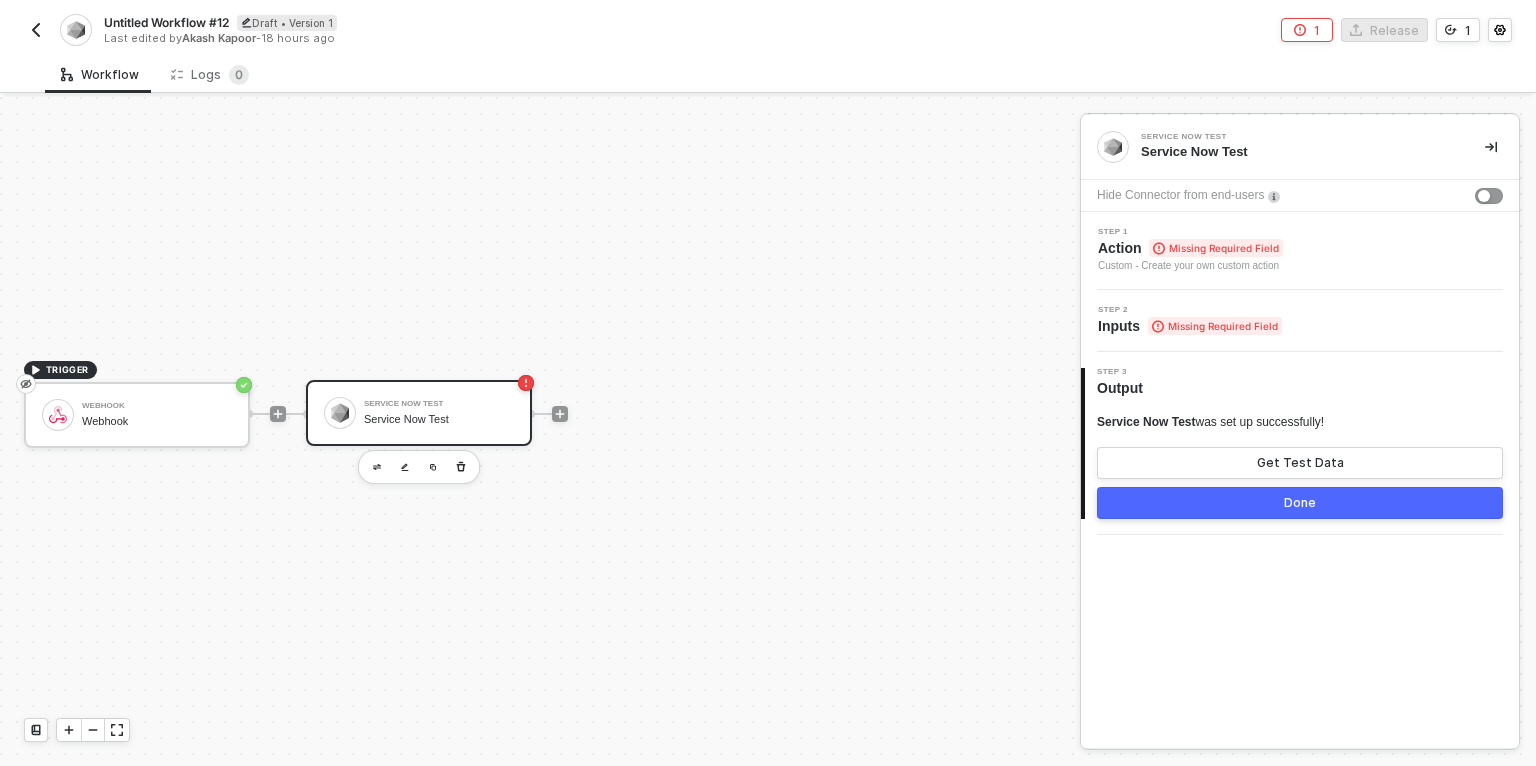 click on "Missing Required Field" at bounding box center [1216, 248] 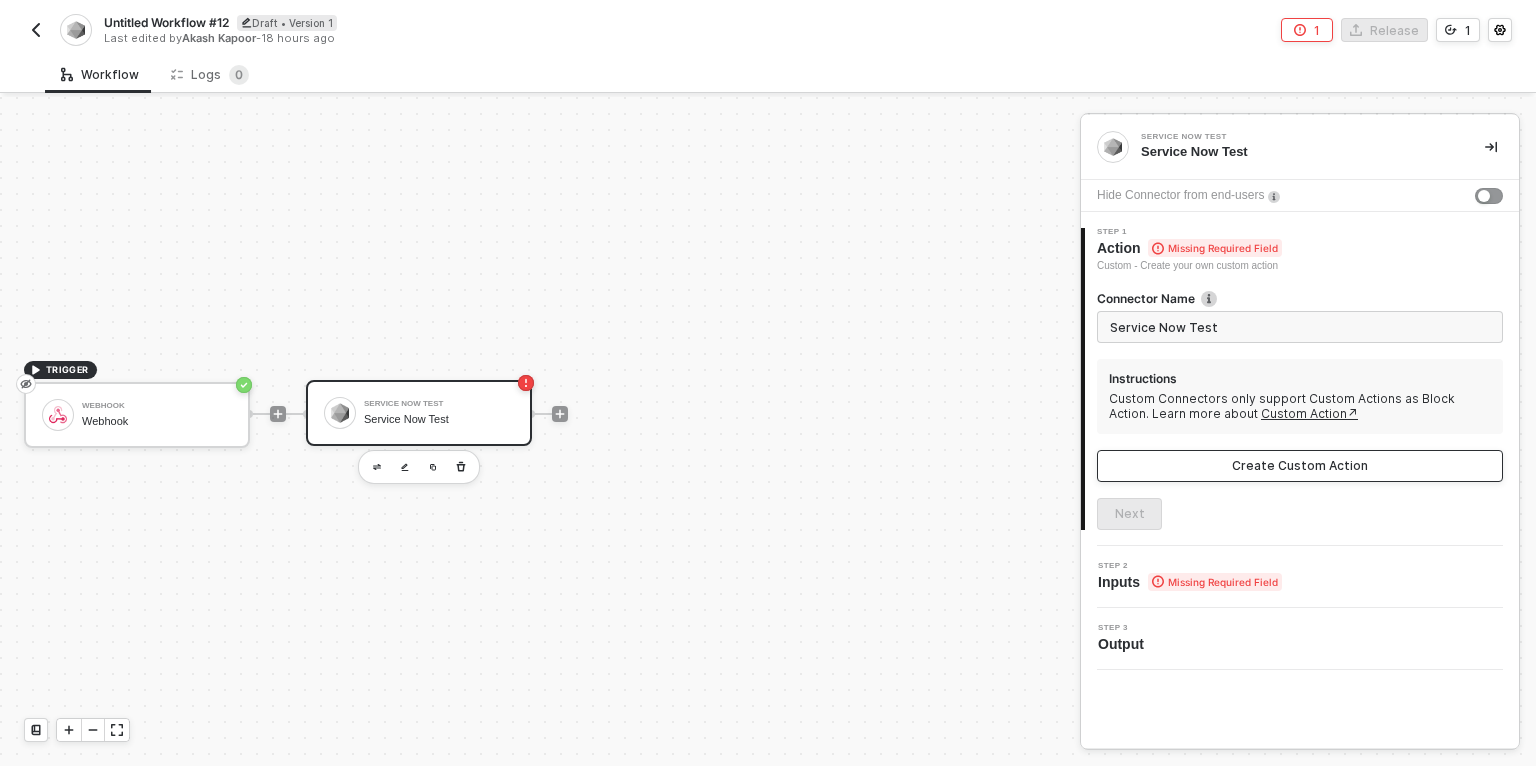 click on "Create Custom Action" at bounding box center (1300, 466) 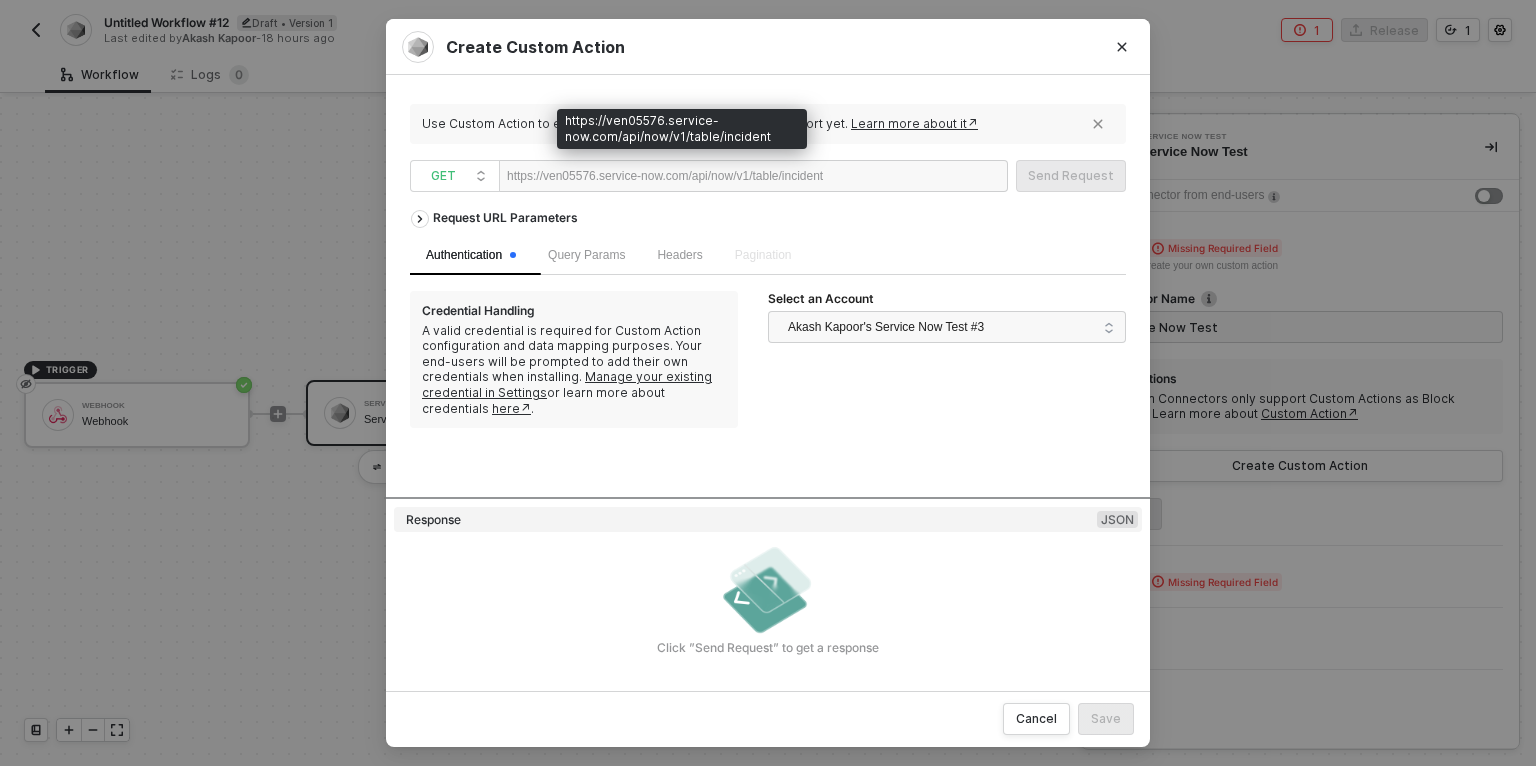 click on "https://ven05576.service-now.com/api/now/v1/table/incident" at bounding box center [665, 176] 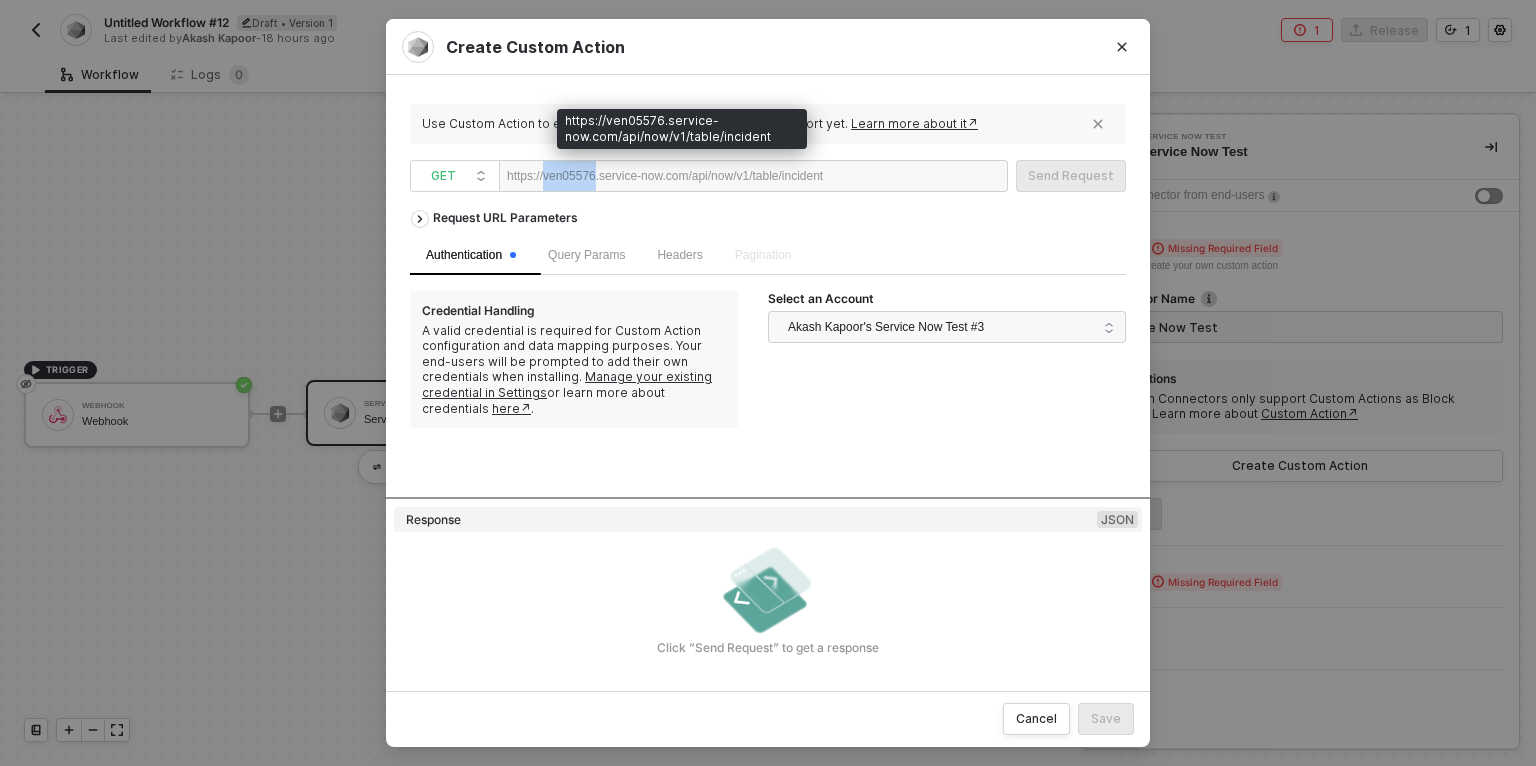 click on "https://ven05576.service-now.com/api/now/v1/table/incident" at bounding box center (665, 176) 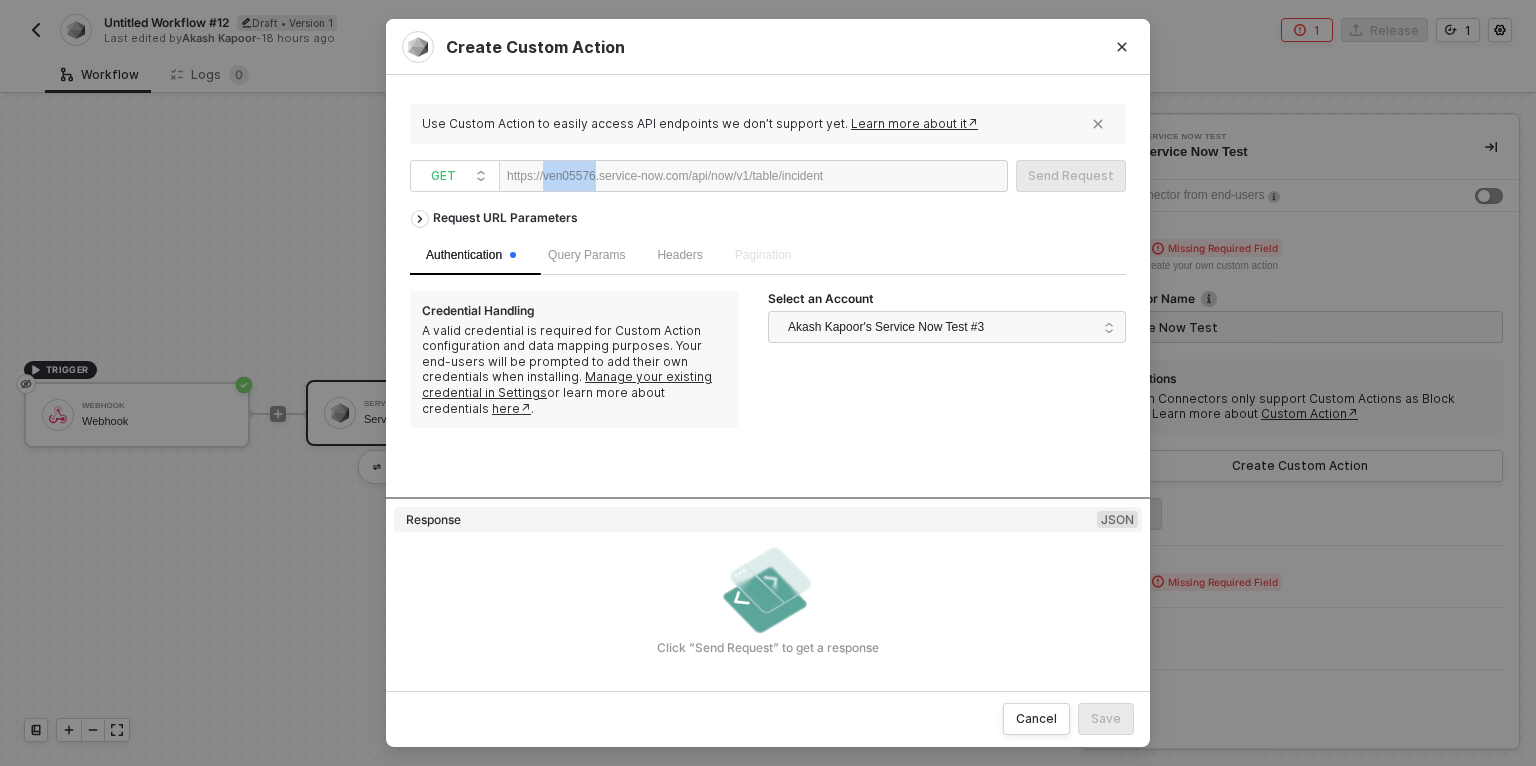 scroll, scrollTop: 36, scrollLeft: 0, axis: vertical 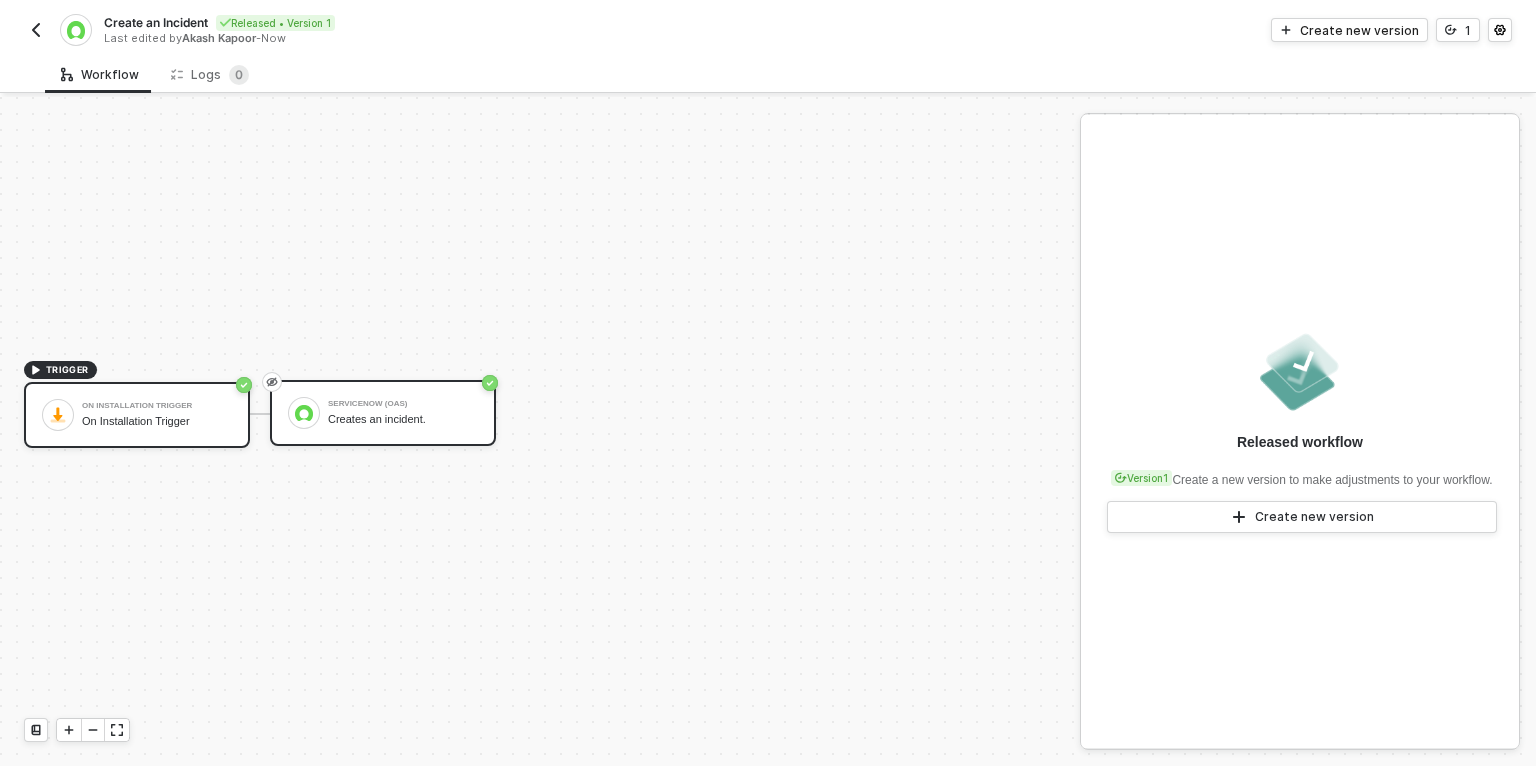click on "ServiceNow (OAS) Creates an incident." at bounding box center [383, 413] 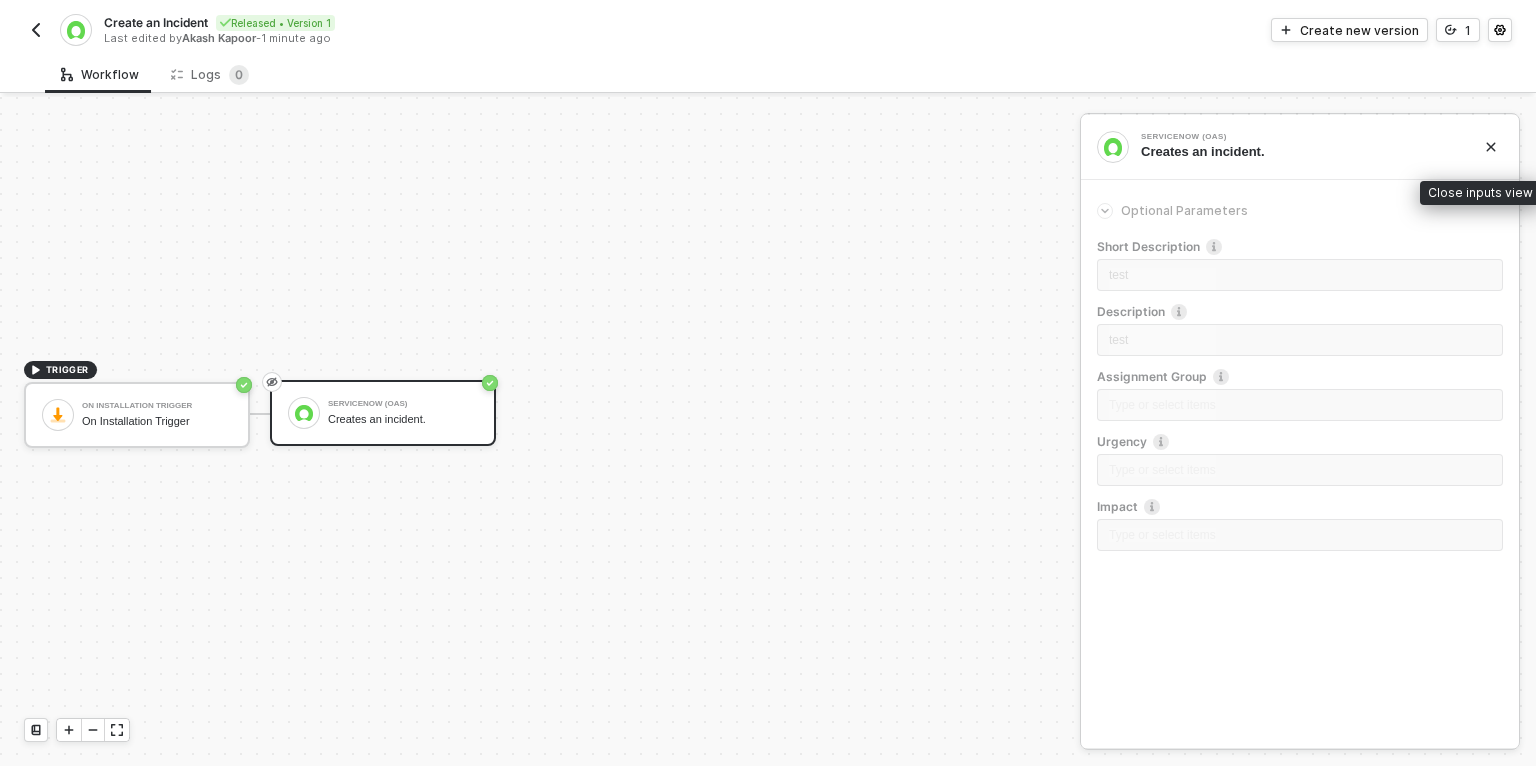 click 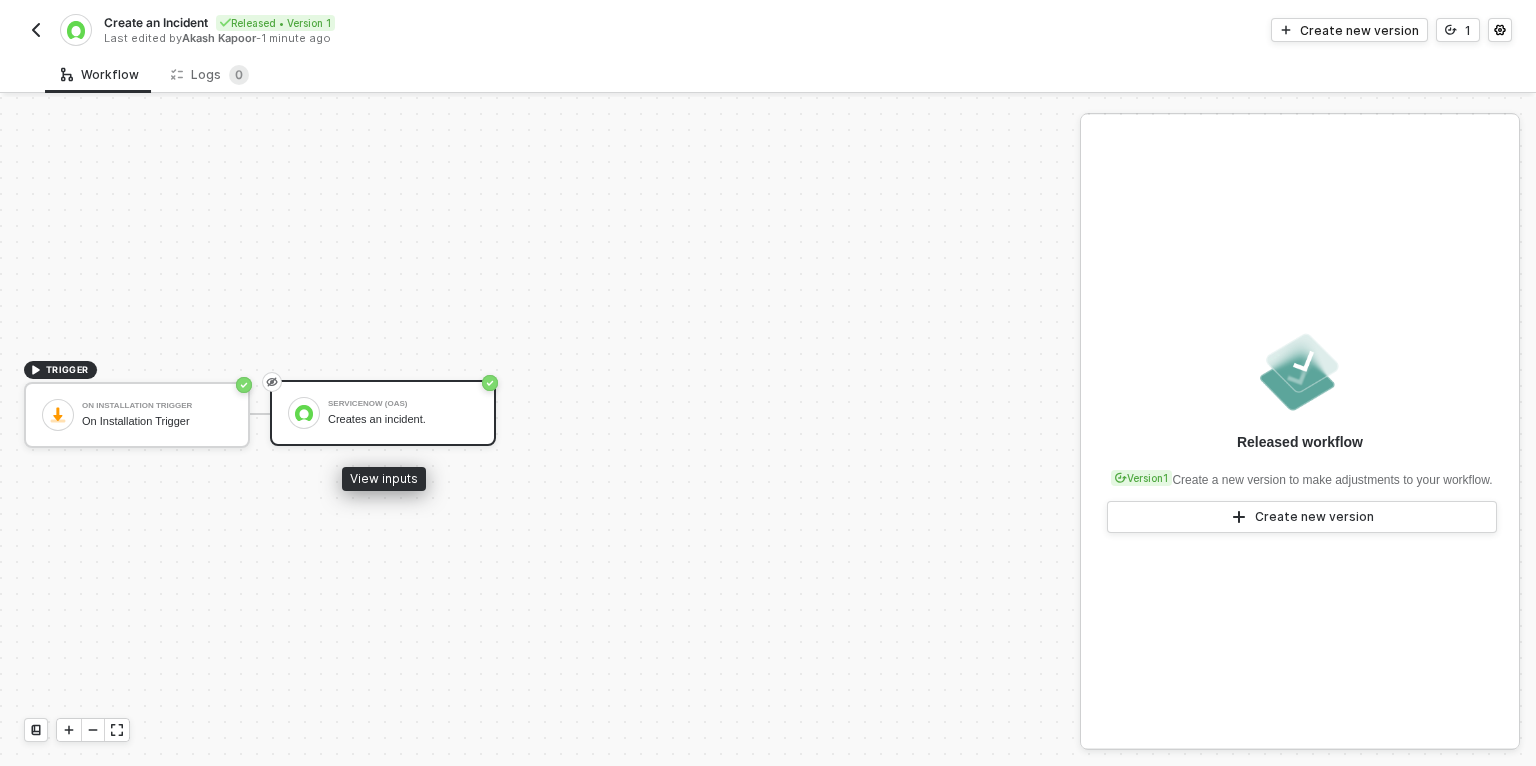 click on "ServiceNow (OAS)" at bounding box center (403, 404) 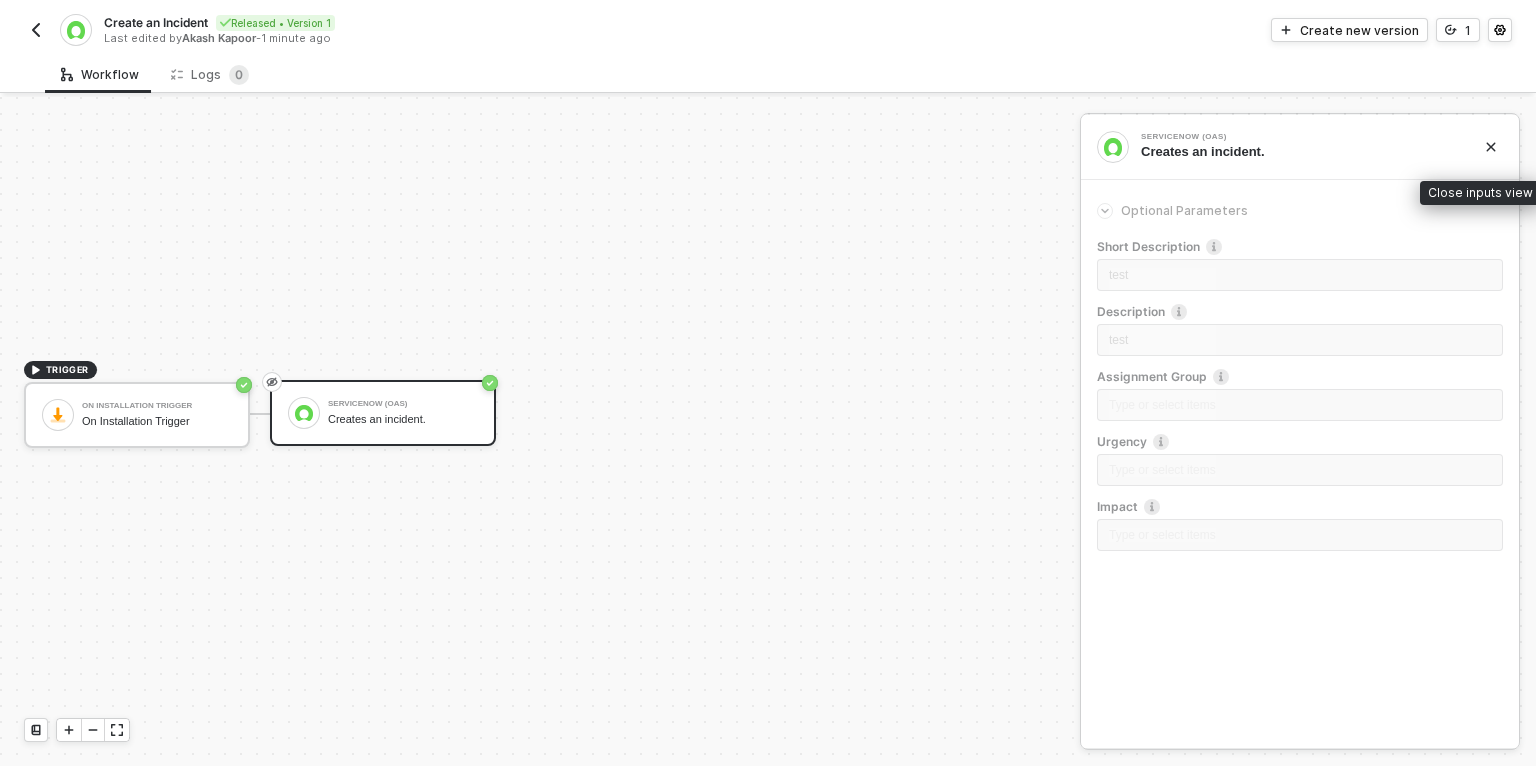 click 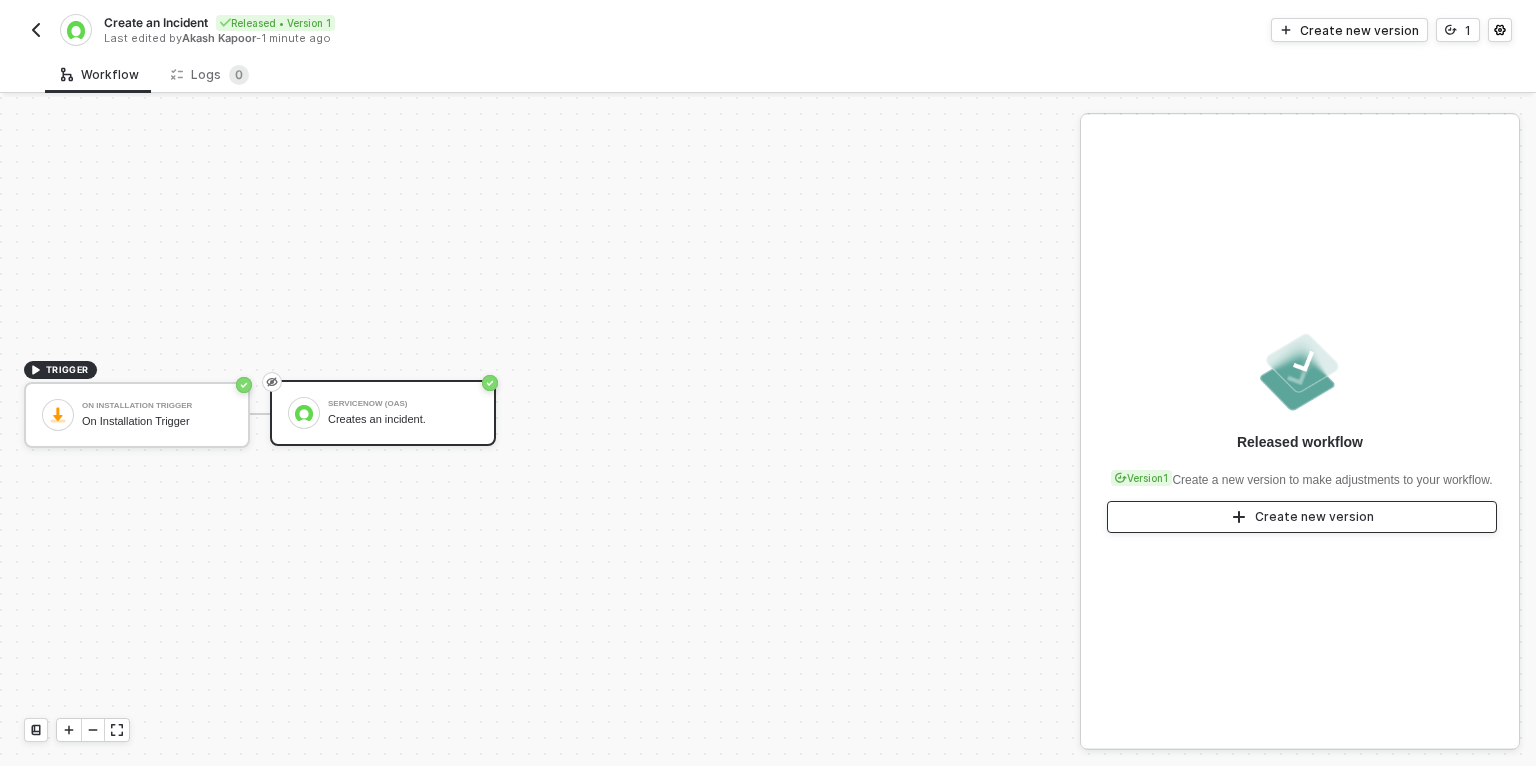 click on "Create new version" at bounding box center (1302, 517) 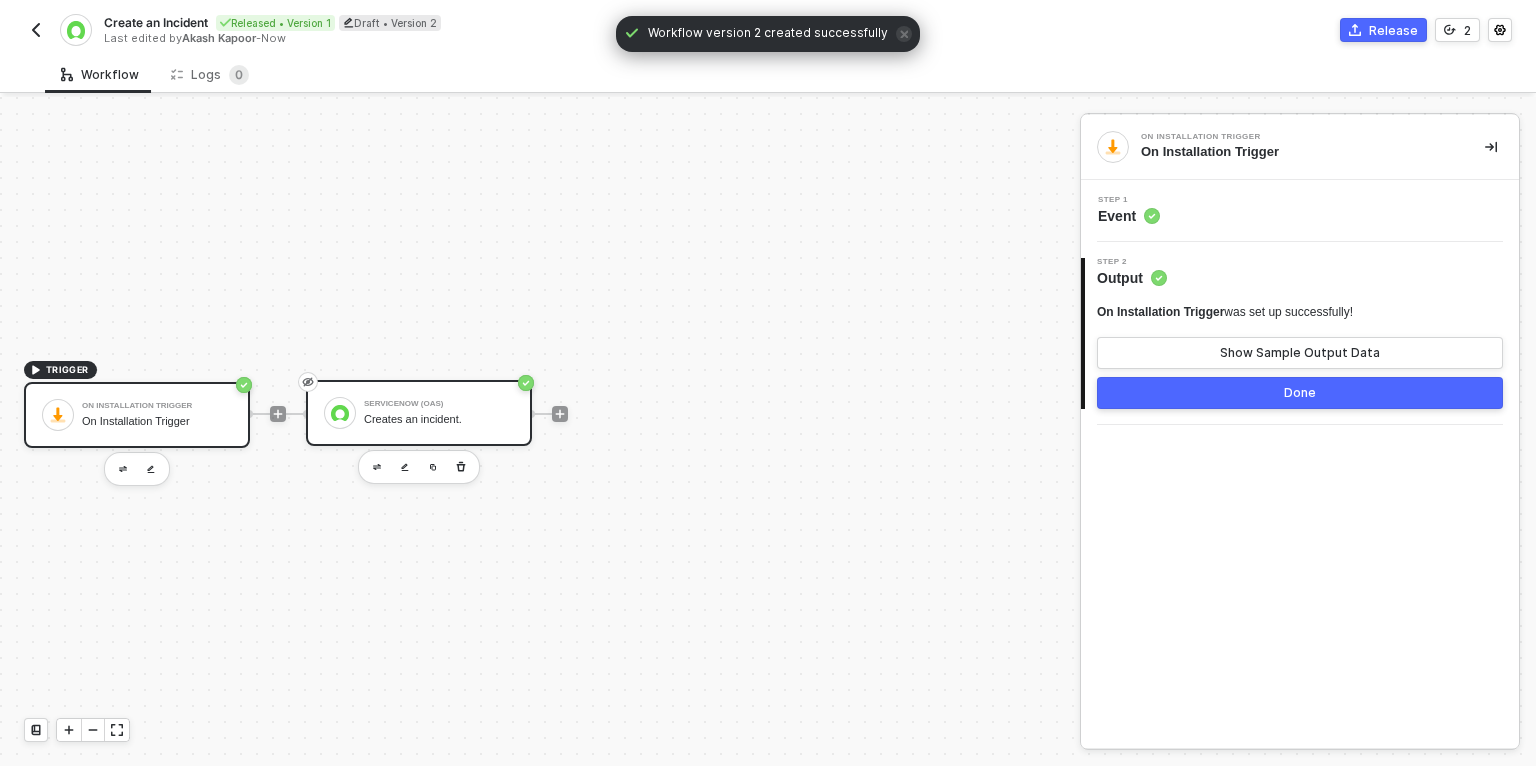 click on "ServiceNow (OAS)" at bounding box center [439, 404] 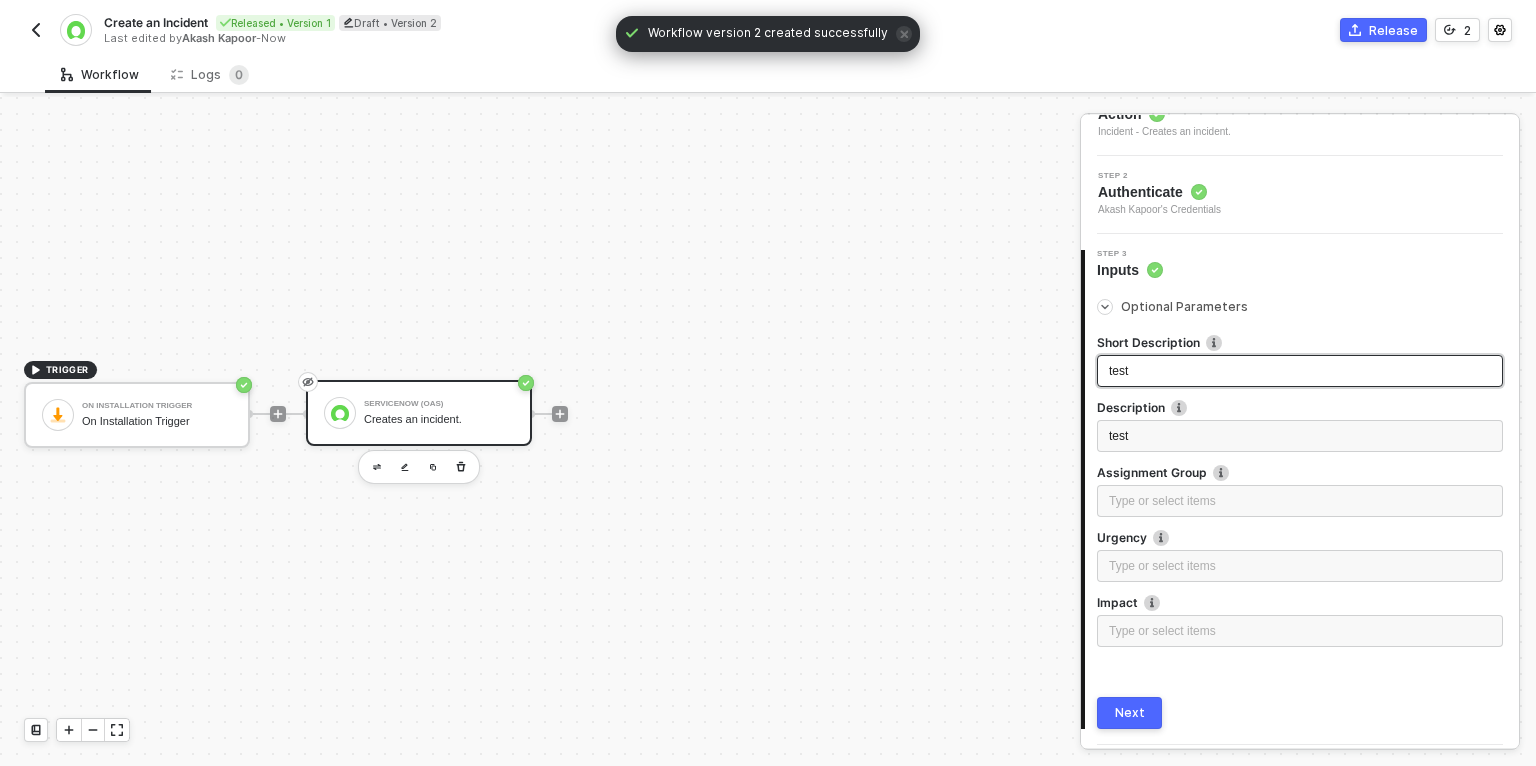scroll, scrollTop: 192, scrollLeft: 0, axis: vertical 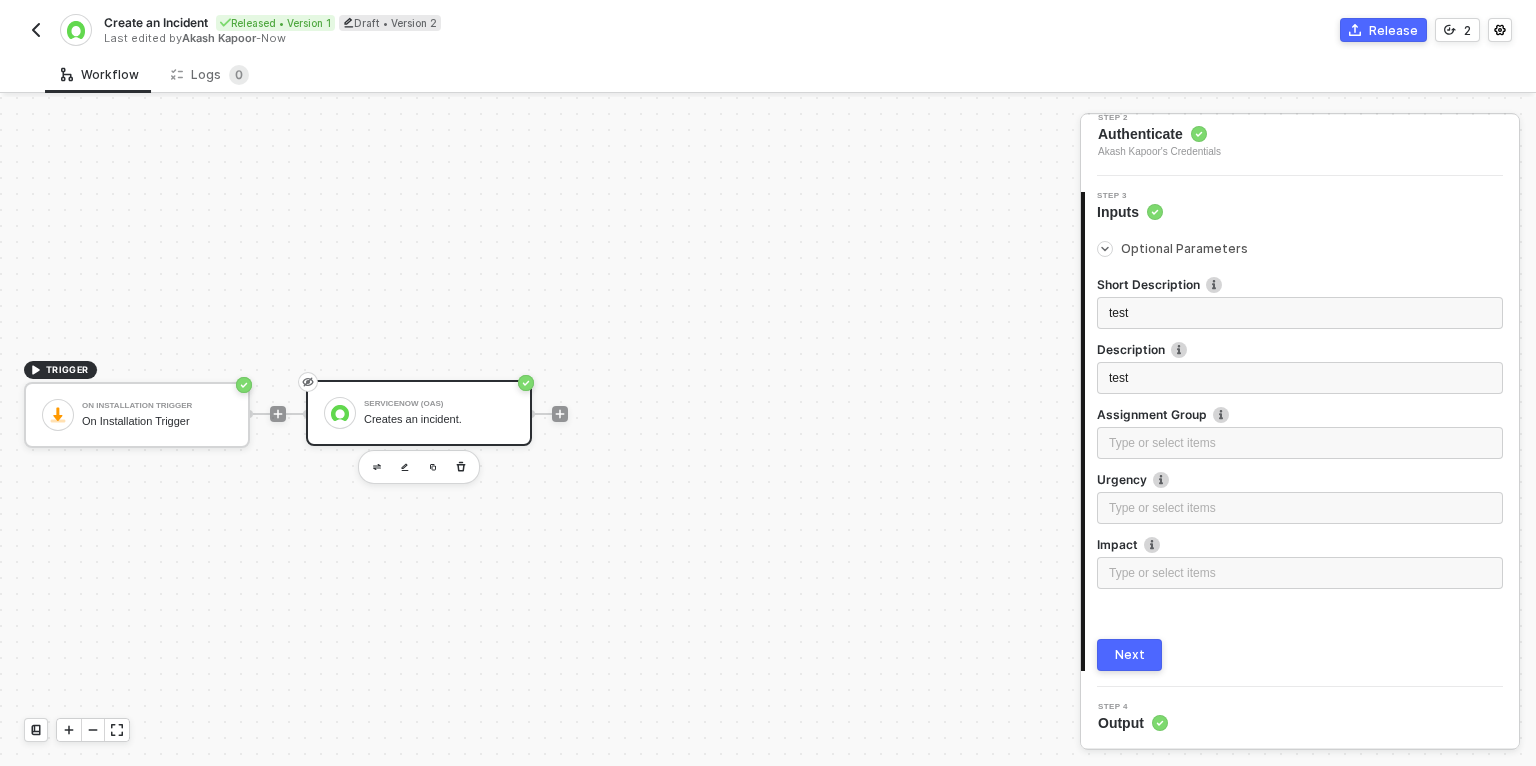 click on "Output" at bounding box center (1133, 723) 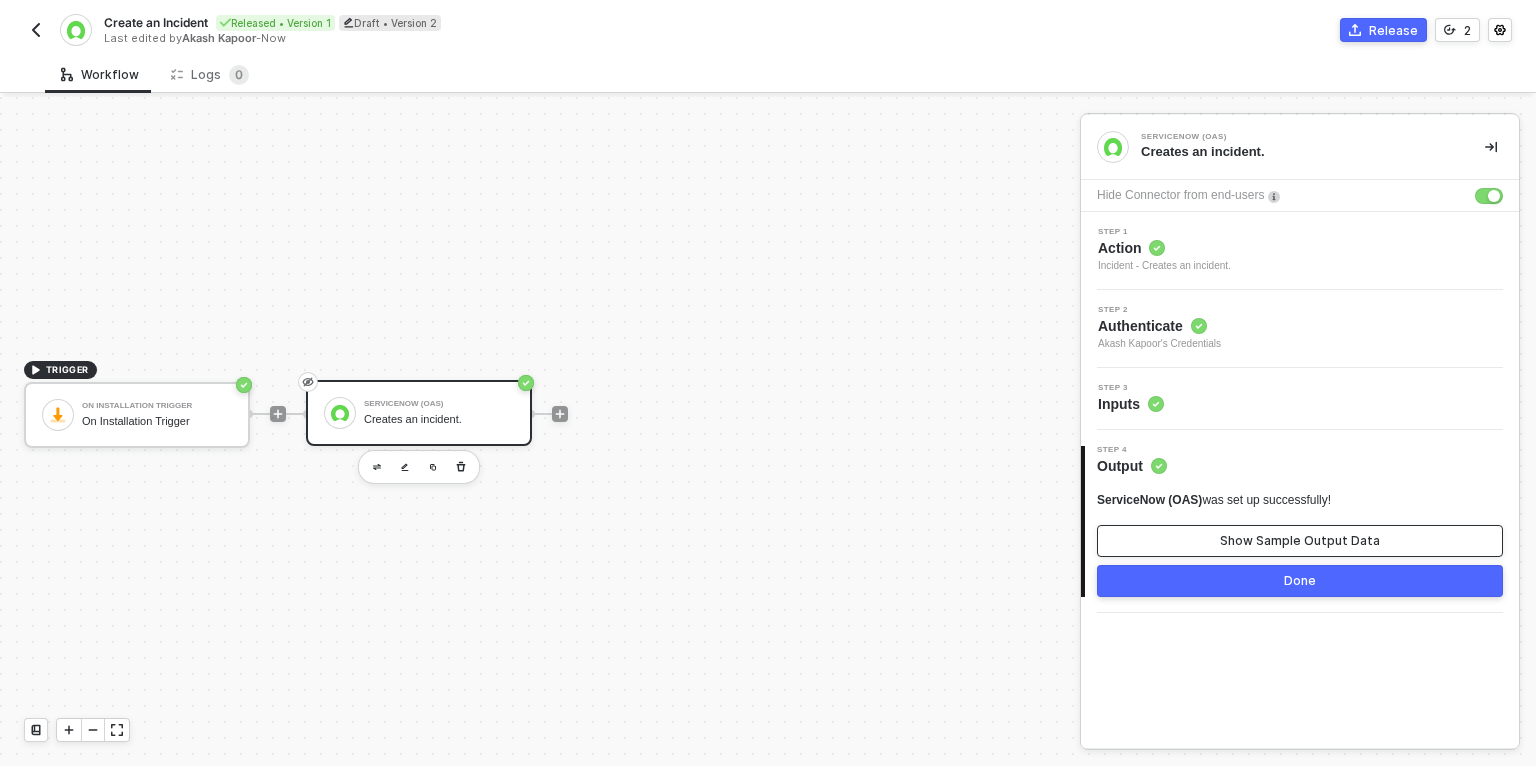 click on "Show Sample Output Data" at bounding box center [1300, 541] 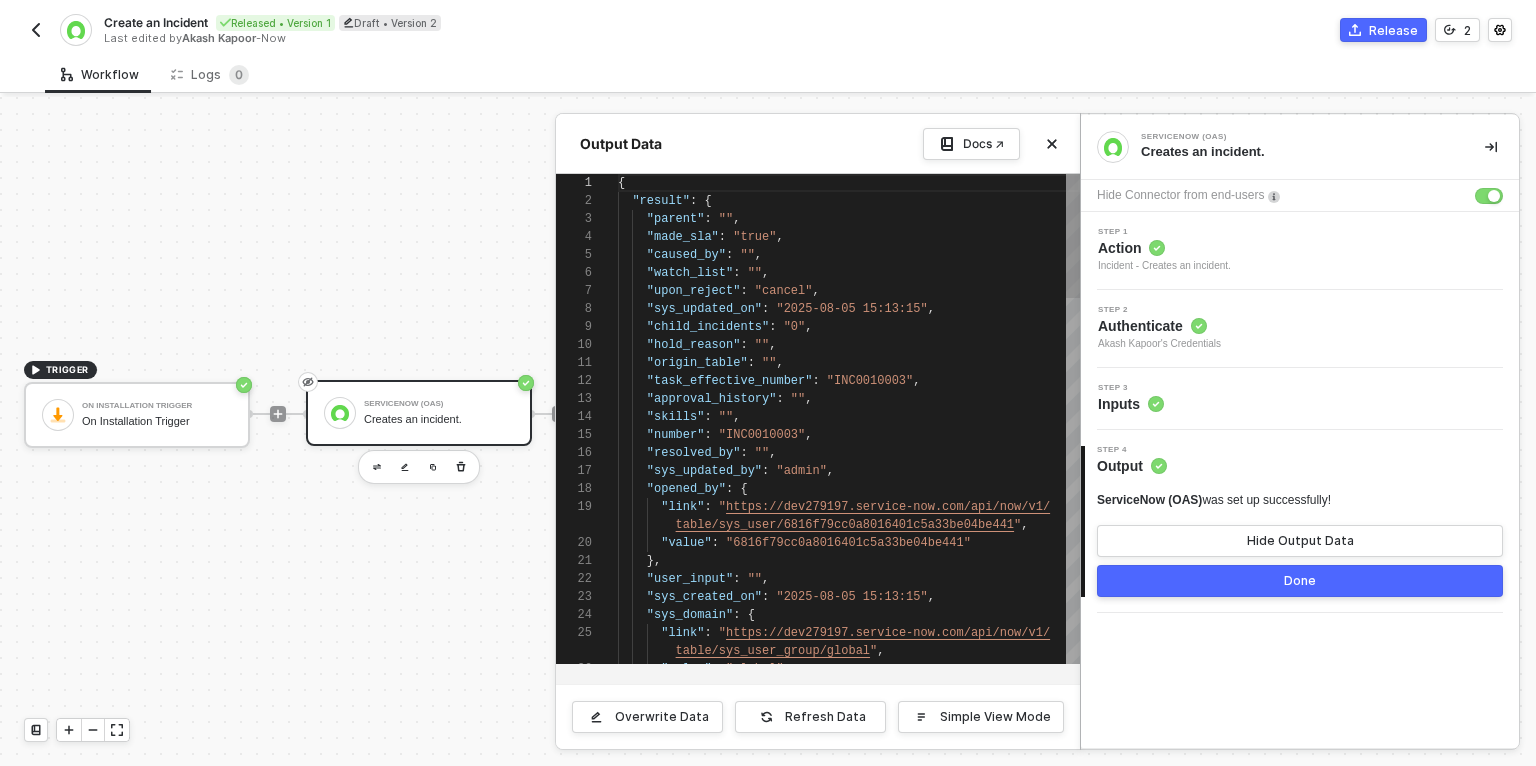 scroll, scrollTop: 180, scrollLeft: 0, axis: vertical 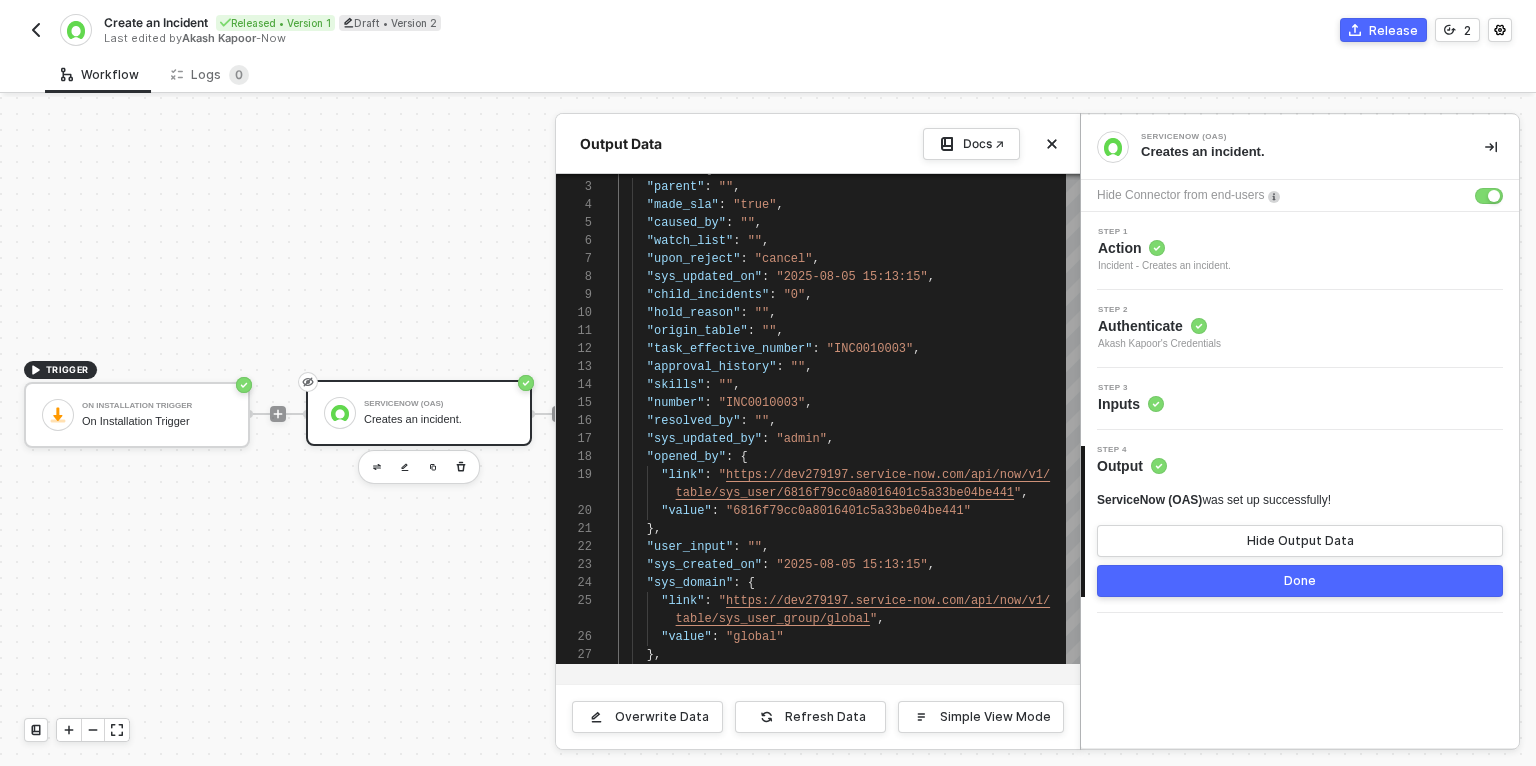 click at bounding box center [768, 431] 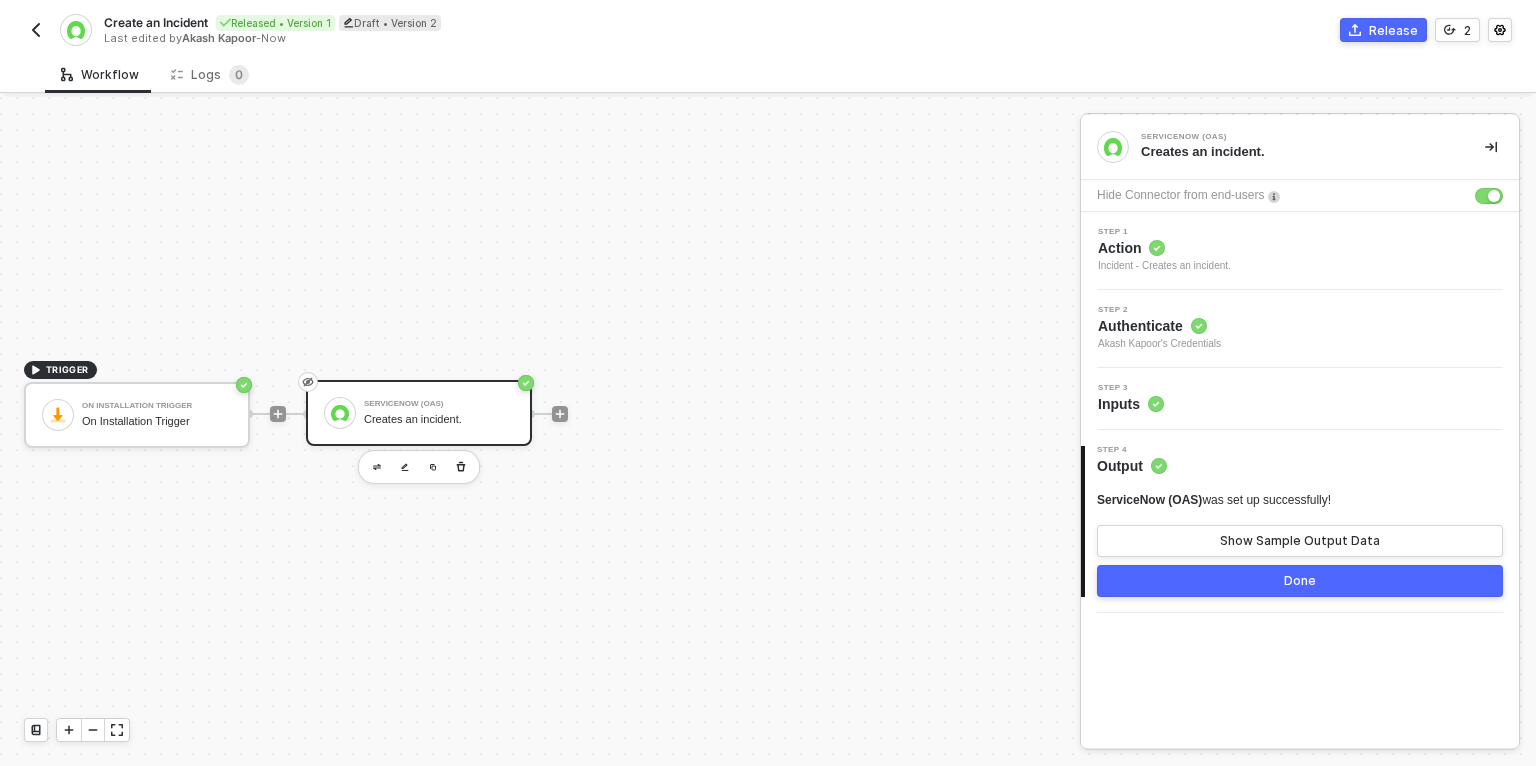 click at bounding box center (36, 30) 